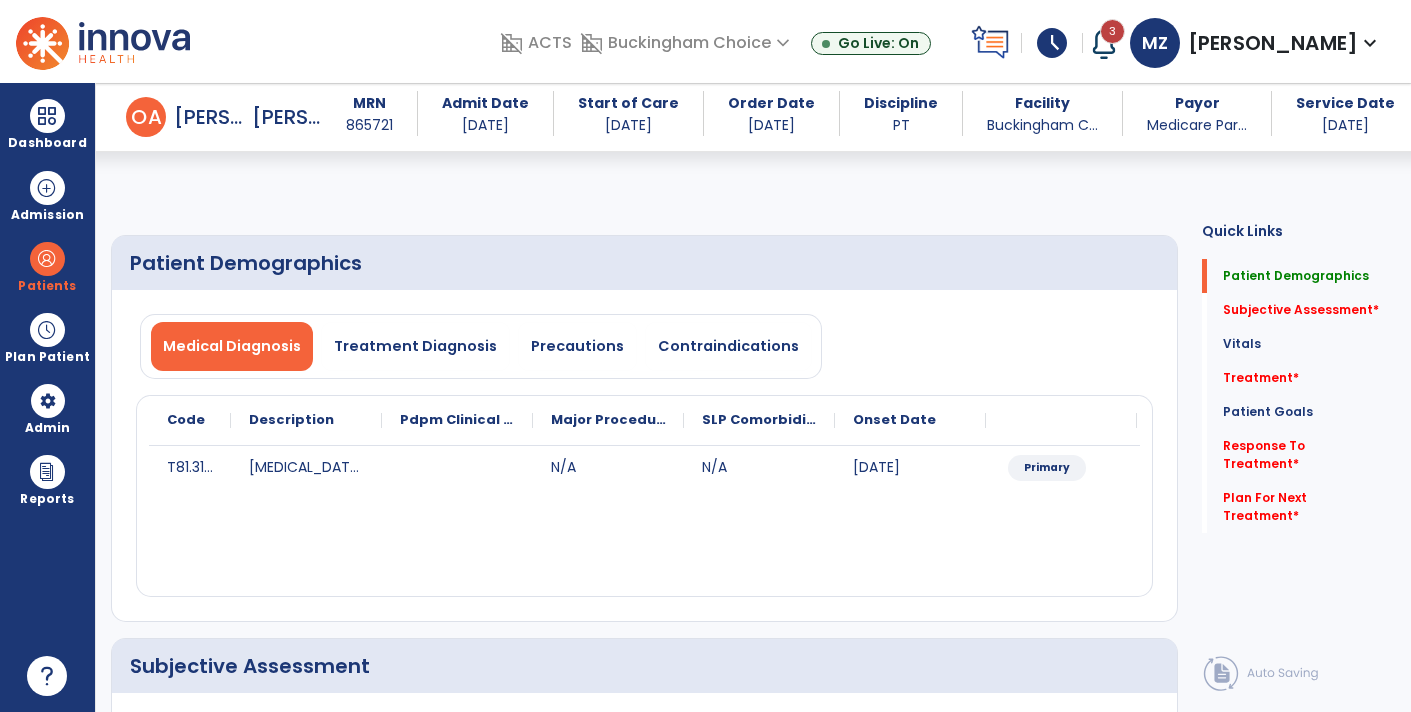 select on "*" 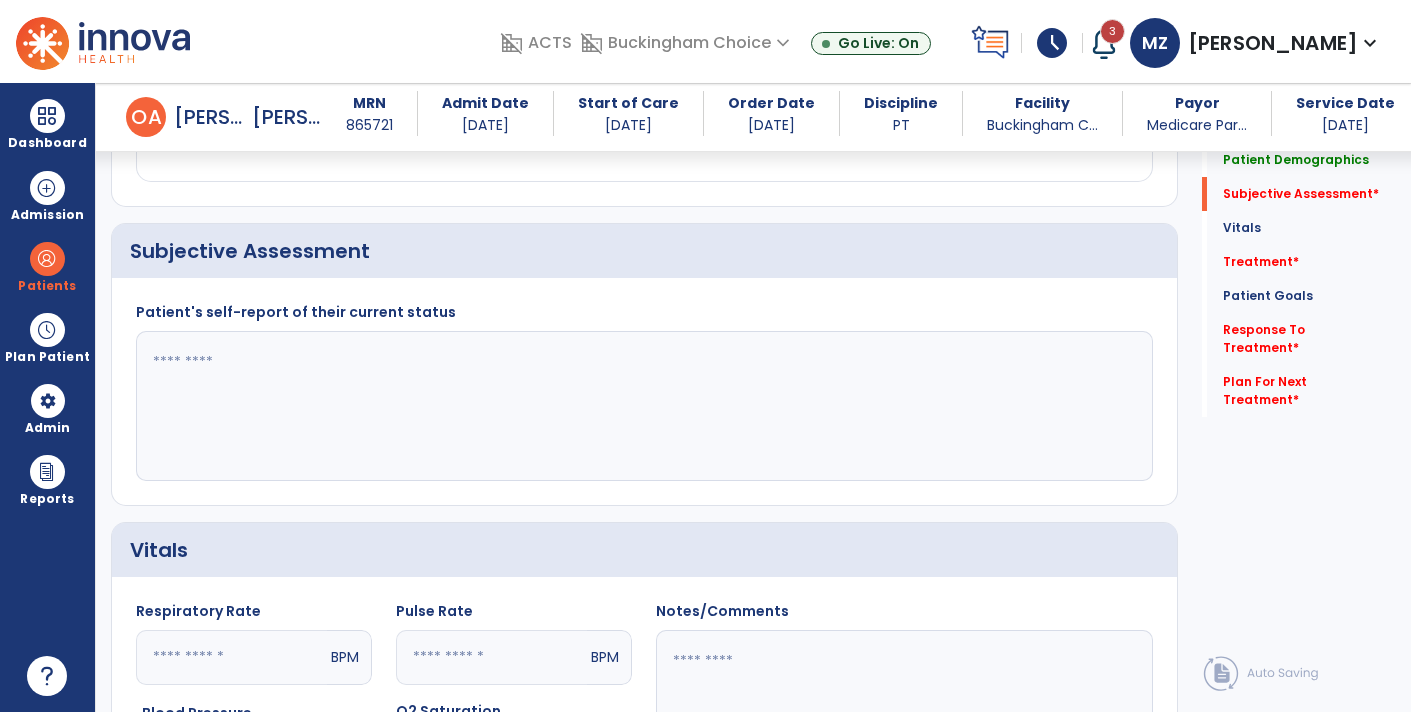scroll, scrollTop: 416, scrollLeft: 0, axis: vertical 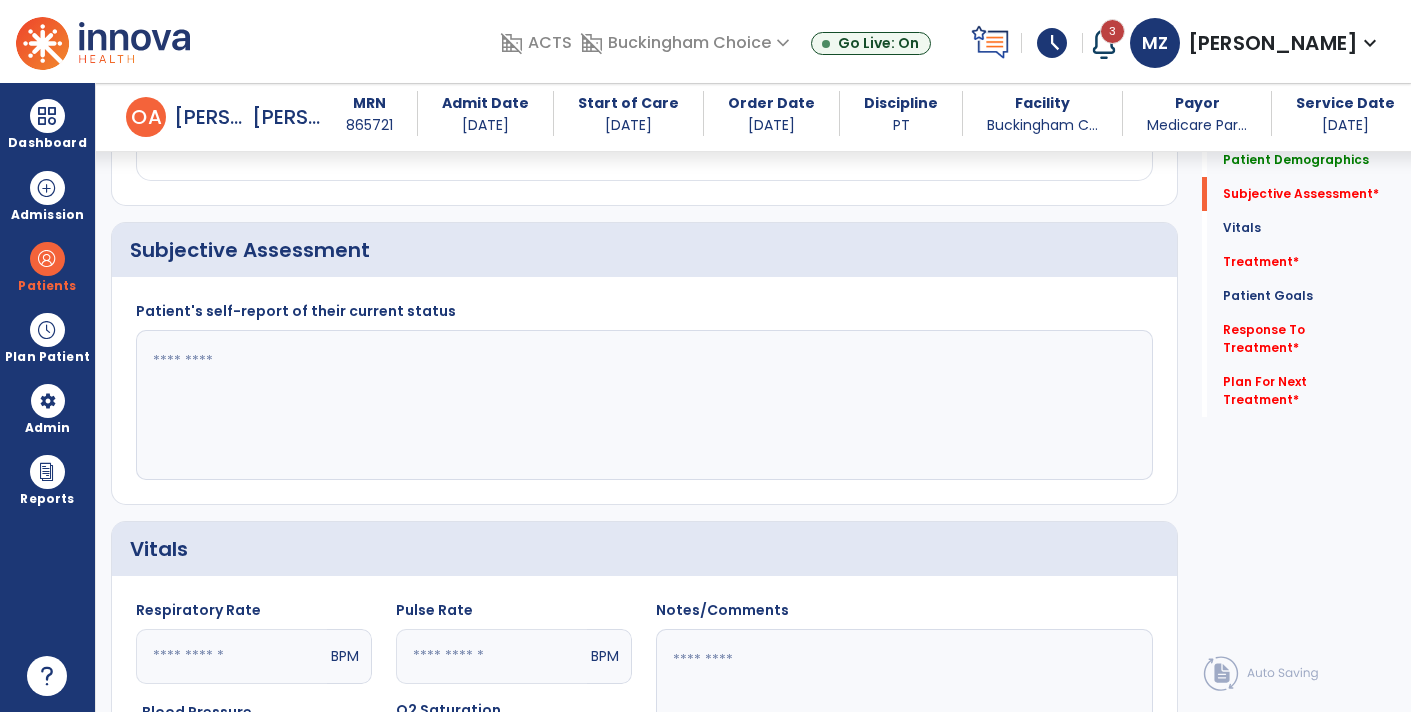 click 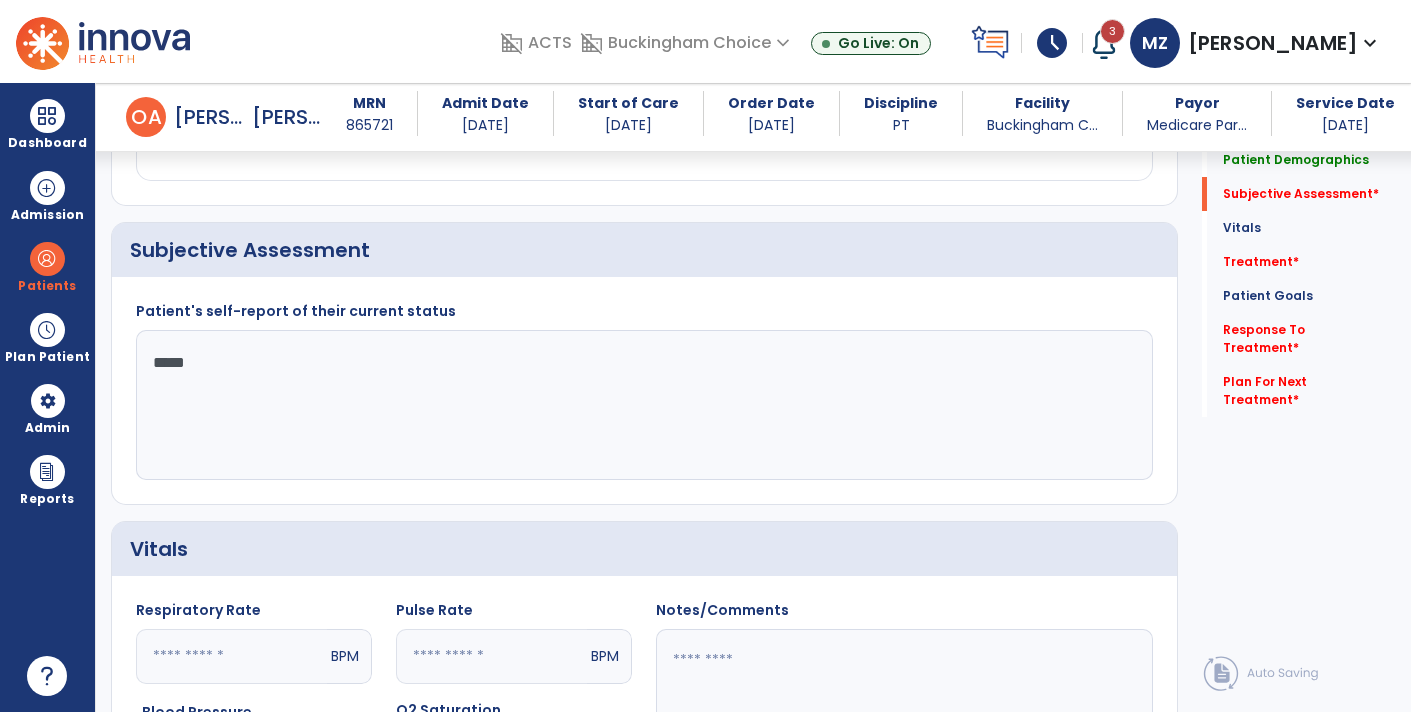 type on "******" 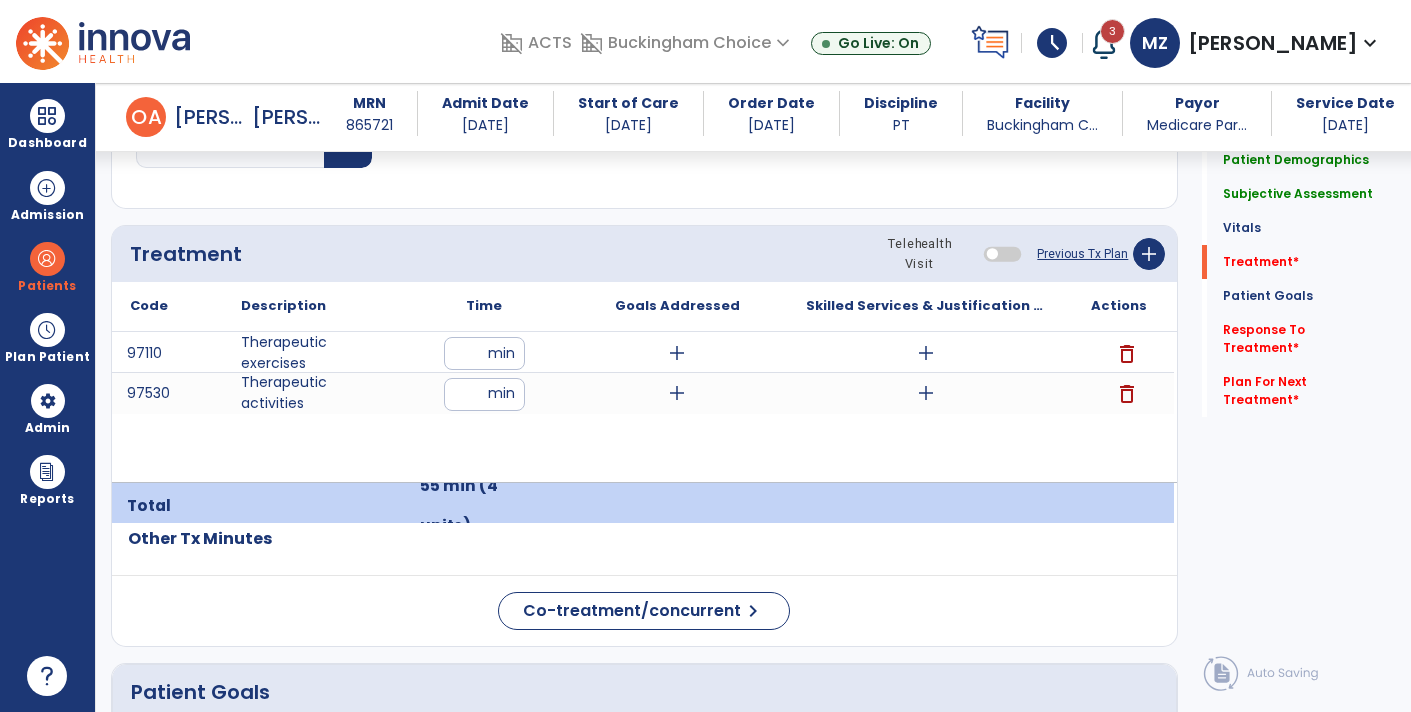 type on "**********" 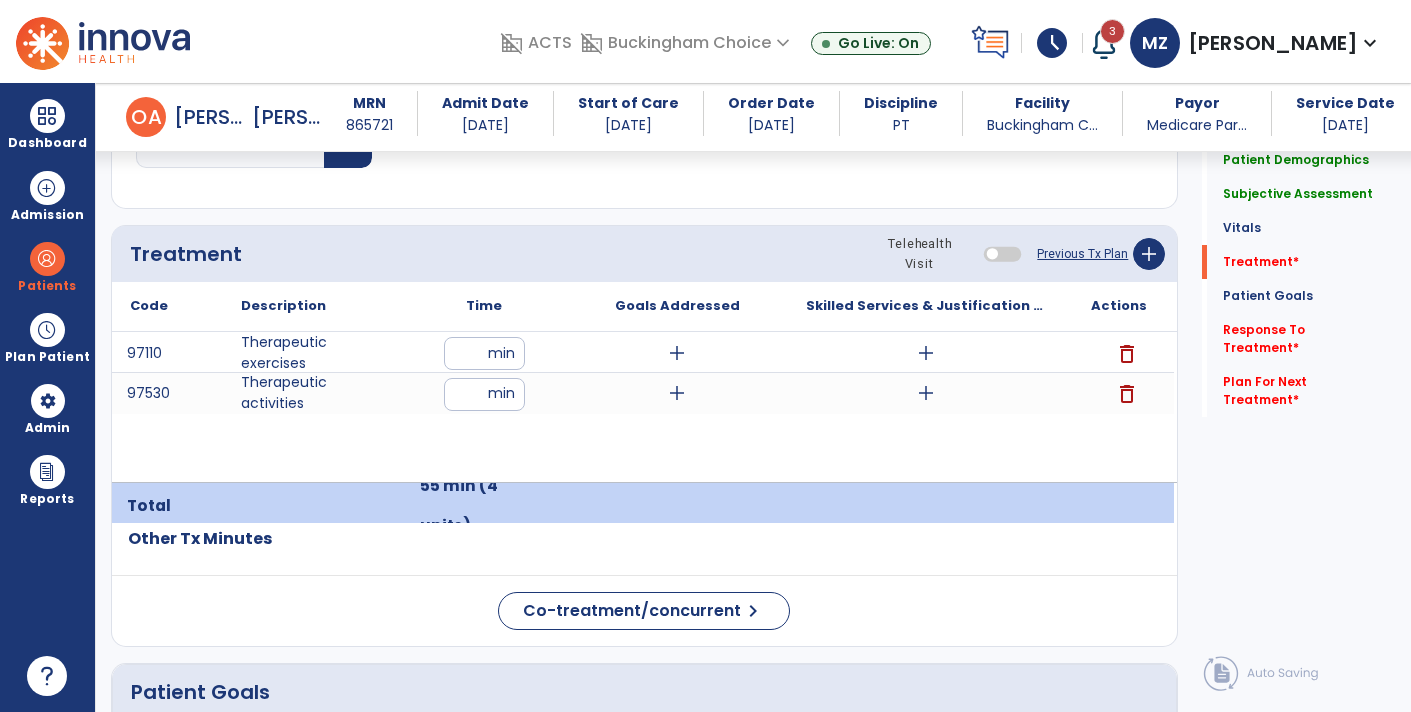 click on "add" at bounding box center (926, 353) 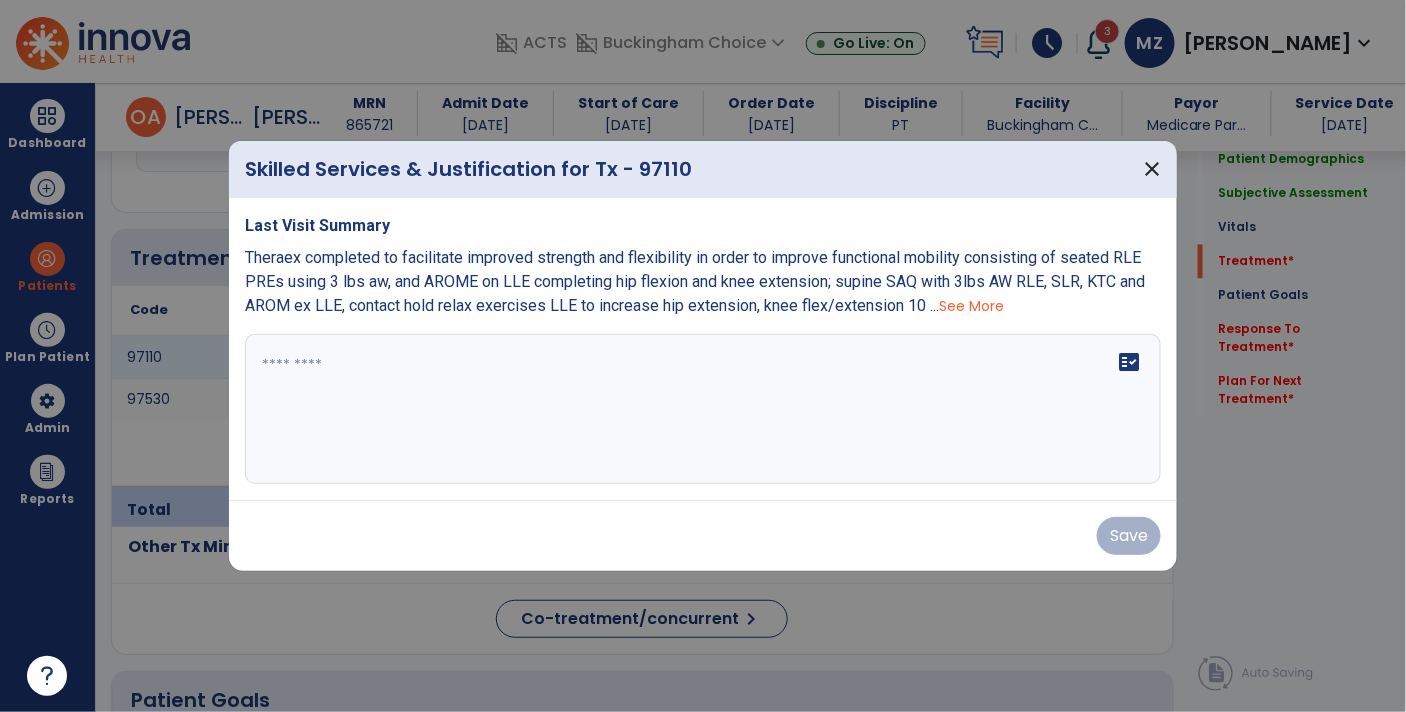 scroll, scrollTop: 1134, scrollLeft: 0, axis: vertical 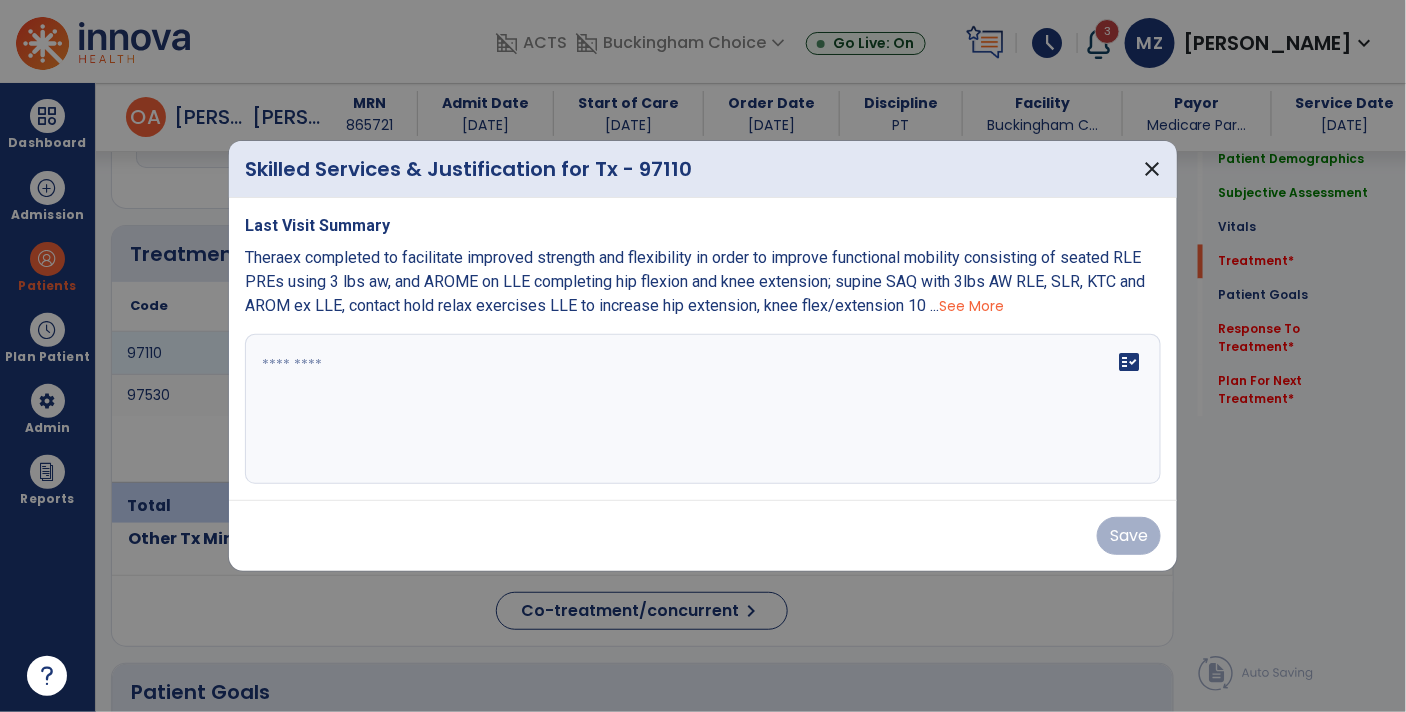 click on "See More" at bounding box center [971, 306] 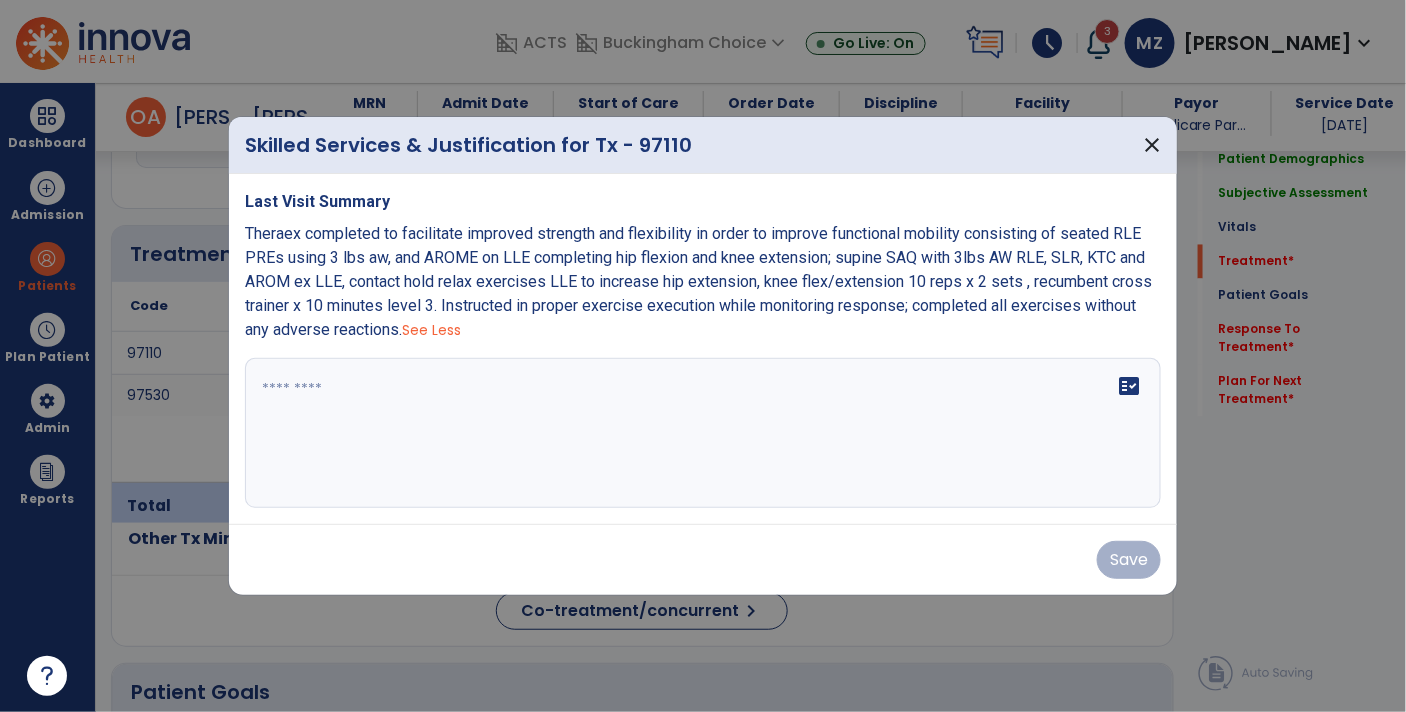 click on "Theraex completed to facilitate improved strength and flexibility in order to improve functional mobility consisting of seated RLE PREs using 3 lbs aw, and  AROME on LLE completing hip flexion and knee extension; supine SAQ with 3lbs AW RLE, SLR, KTC and AROM ex LLE, contact hold relax exercises LLE to increase hip extension, knee flex/extension 10 reps x 2 sets , recumbent cross trainer x 10 minutes level 3. Instructed in proper exercise execution while monitoring response; completed all exercises without any adverse reactions." at bounding box center (698, 281) 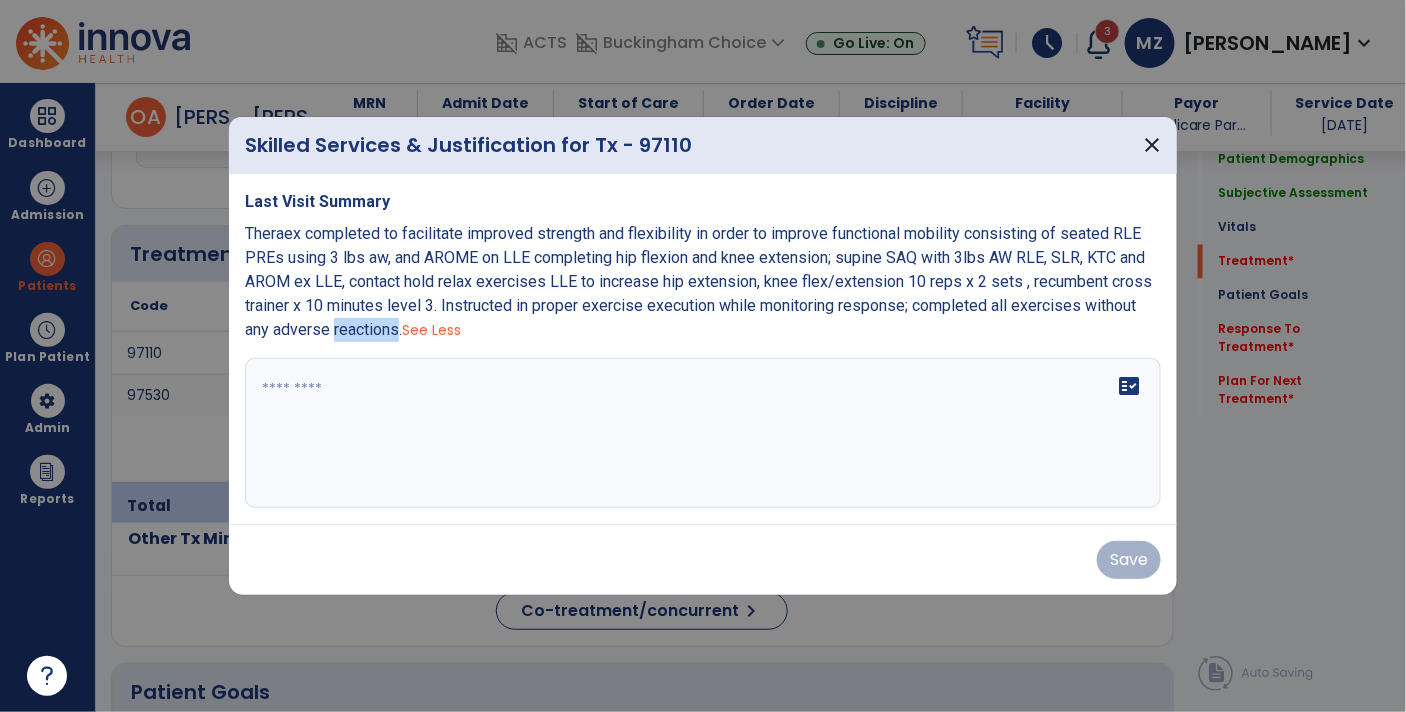 click on "Theraex completed to facilitate improved strength and flexibility in order to improve functional mobility consisting of seated RLE PREs using 3 lbs aw, and  AROME on LLE completing hip flexion and knee extension; supine SAQ with 3lbs AW RLE, SLR, KTC and AROM ex LLE, contact hold relax exercises LLE to increase hip extension, knee flex/extension 10 reps x 2 sets , recumbent cross trainer x 10 minutes level 3. Instructed in proper exercise execution while monitoring response; completed all exercises without any adverse reactions." at bounding box center (698, 281) 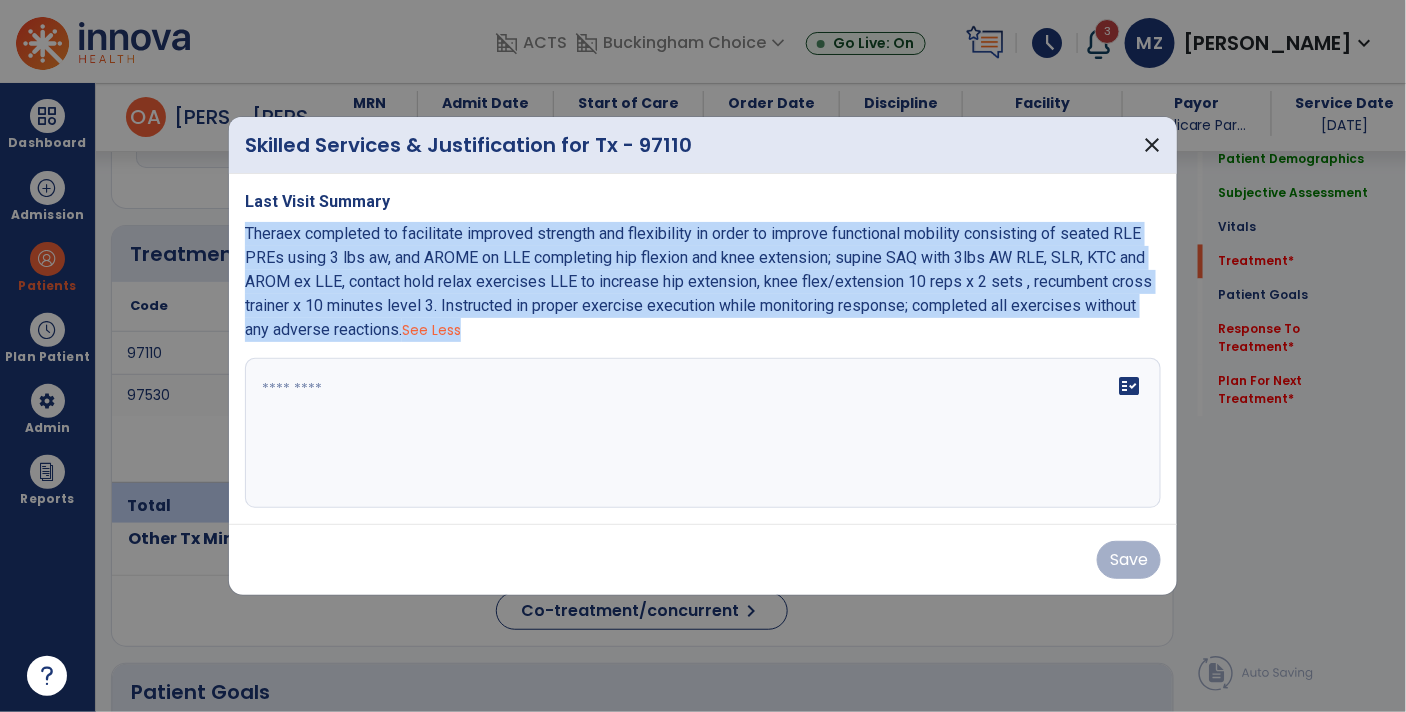 copy on "Theraex completed to facilitate improved strength and flexibility in order to improve functional mobility consisting of seated RLE PREs using 3 lbs aw, and  AROME on LLE completing hip flexion and knee extension; supine SAQ with 3lbs AW RLE, SLR, KTC and AROM ex LLE, contact hold relax exercises LLE to increase hip extension, knee flex/extension 10 reps x 2 sets , recumbent cross trainer x 10 minutes level 3. Instructed in proper exercise execution while monitoring response; completed all exercises without any adverse reactions.
See Less" 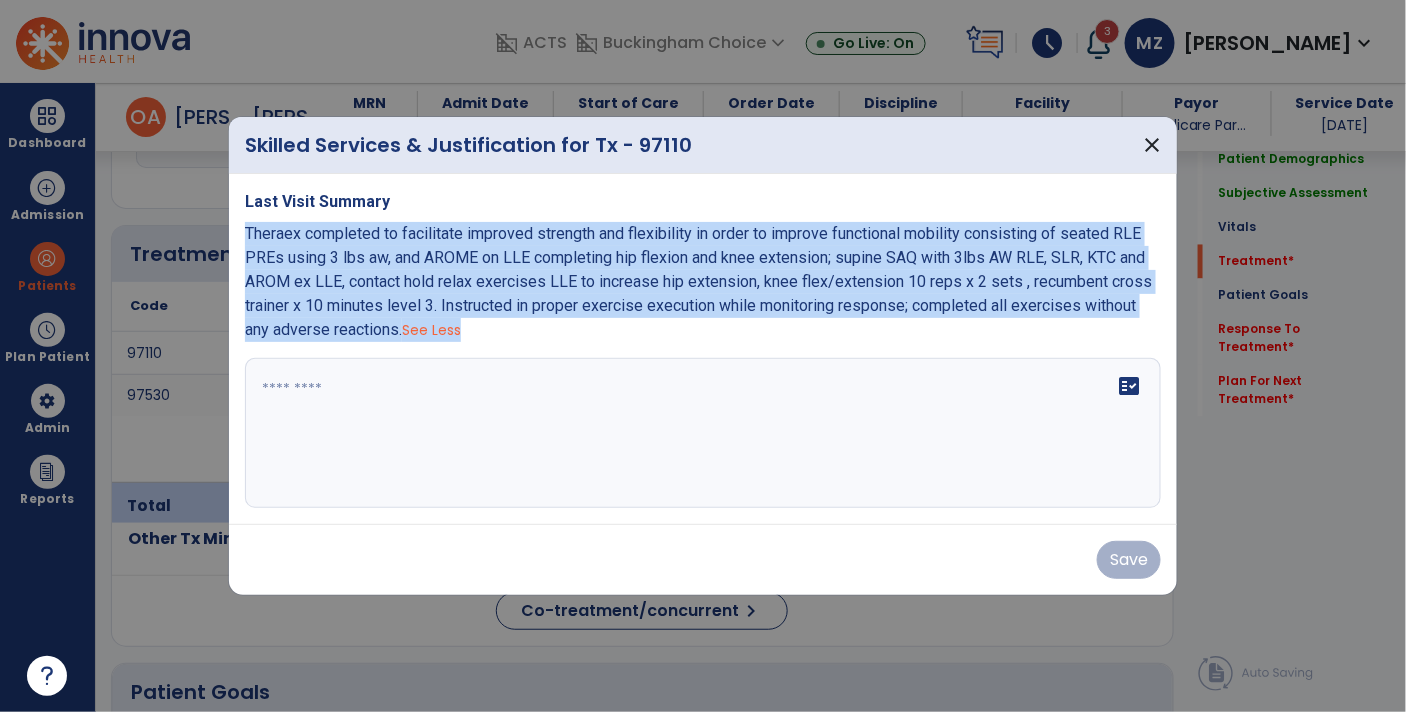 click at bounding box center [703, 433] 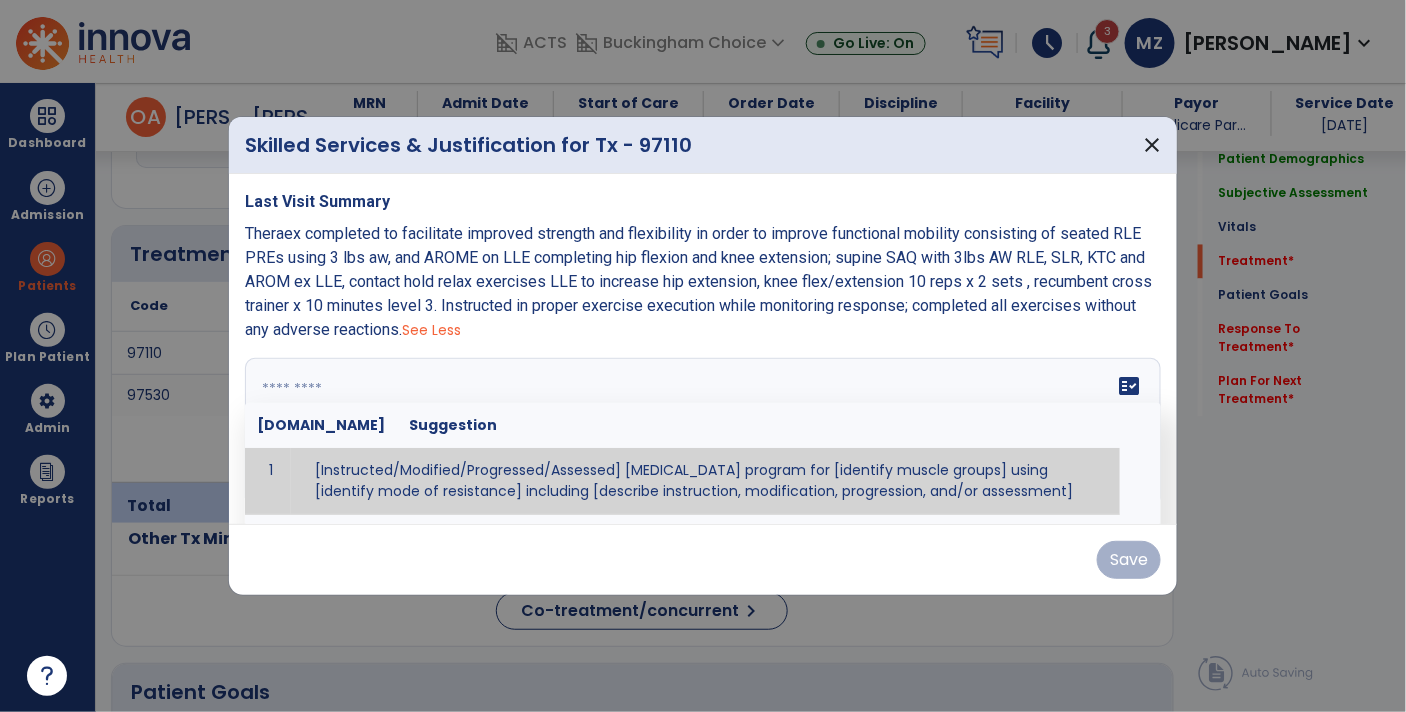 paste on "**********" 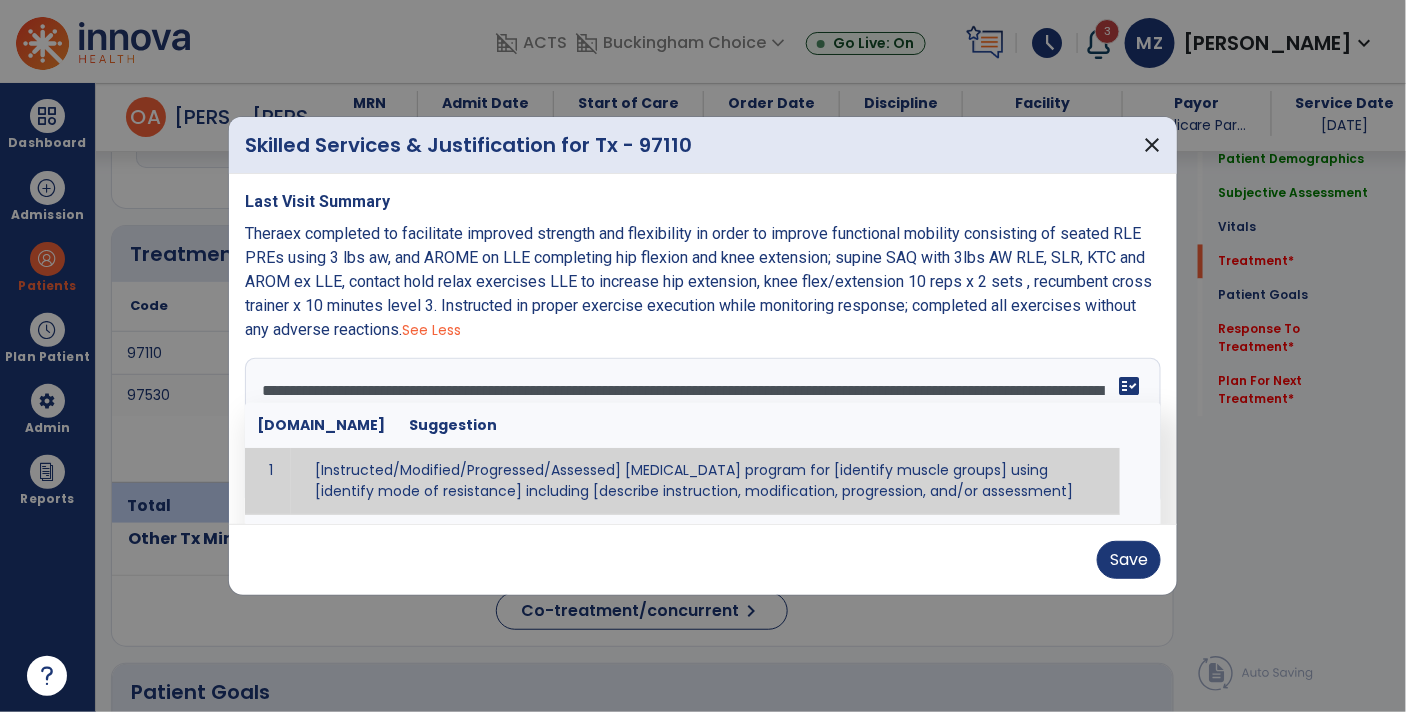 scroll, scrollTop: 63, scrollLeft: 0, axis: vertical 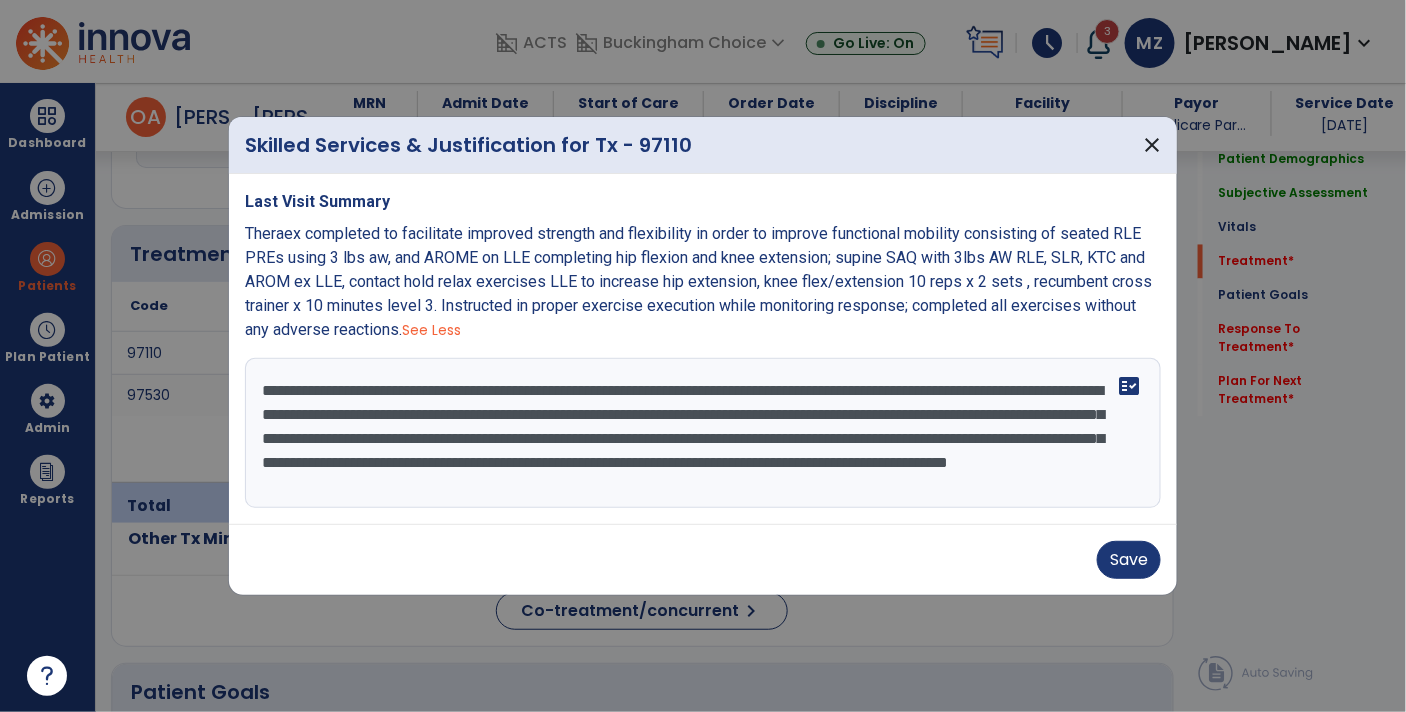 click on "**********" at bounding box center [703, 433] 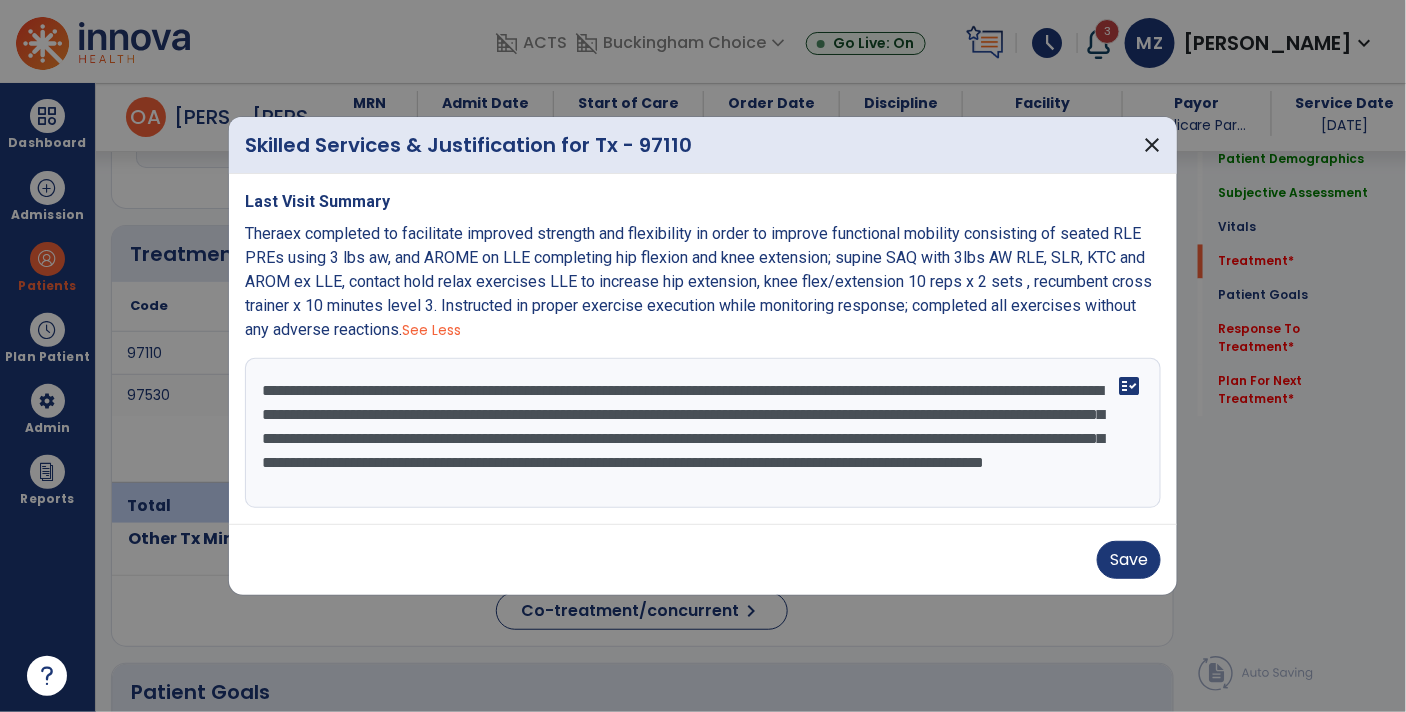 click on "**********" at bounding box center (703, 433) 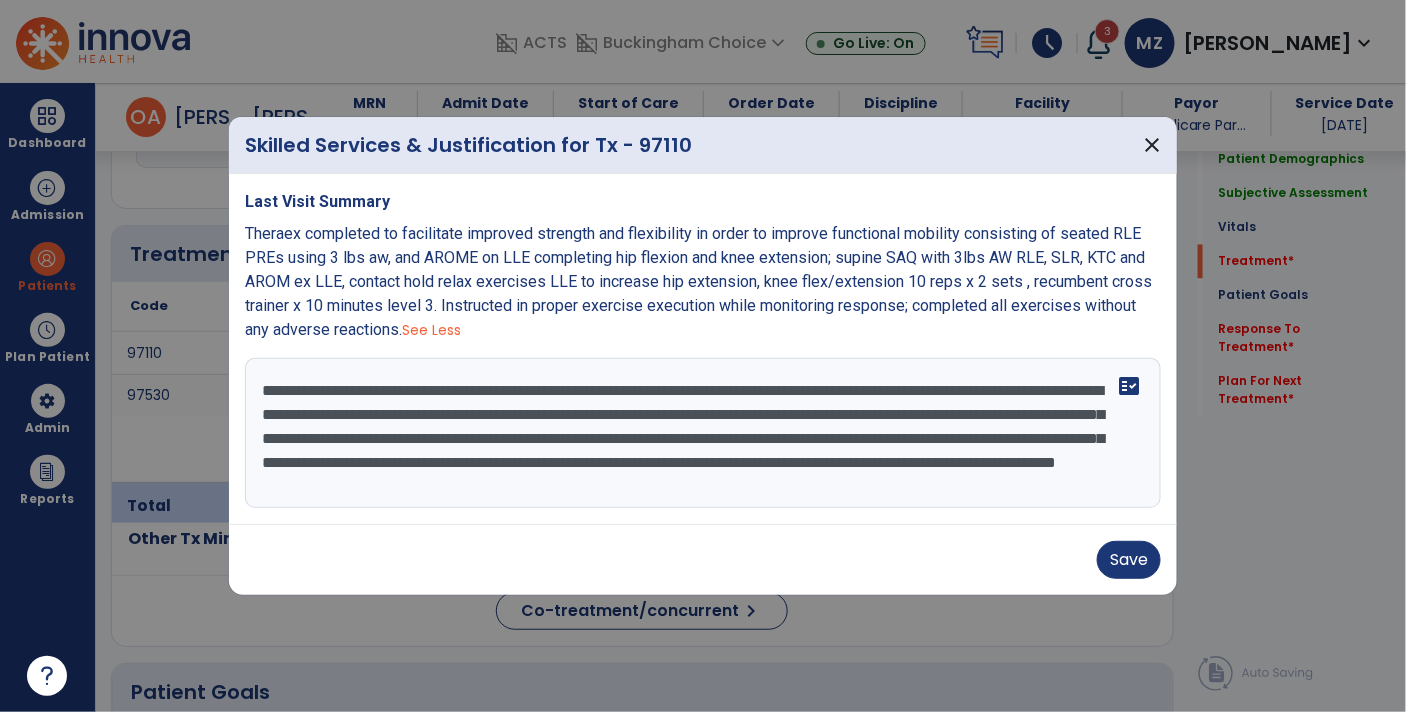 type on "**********" 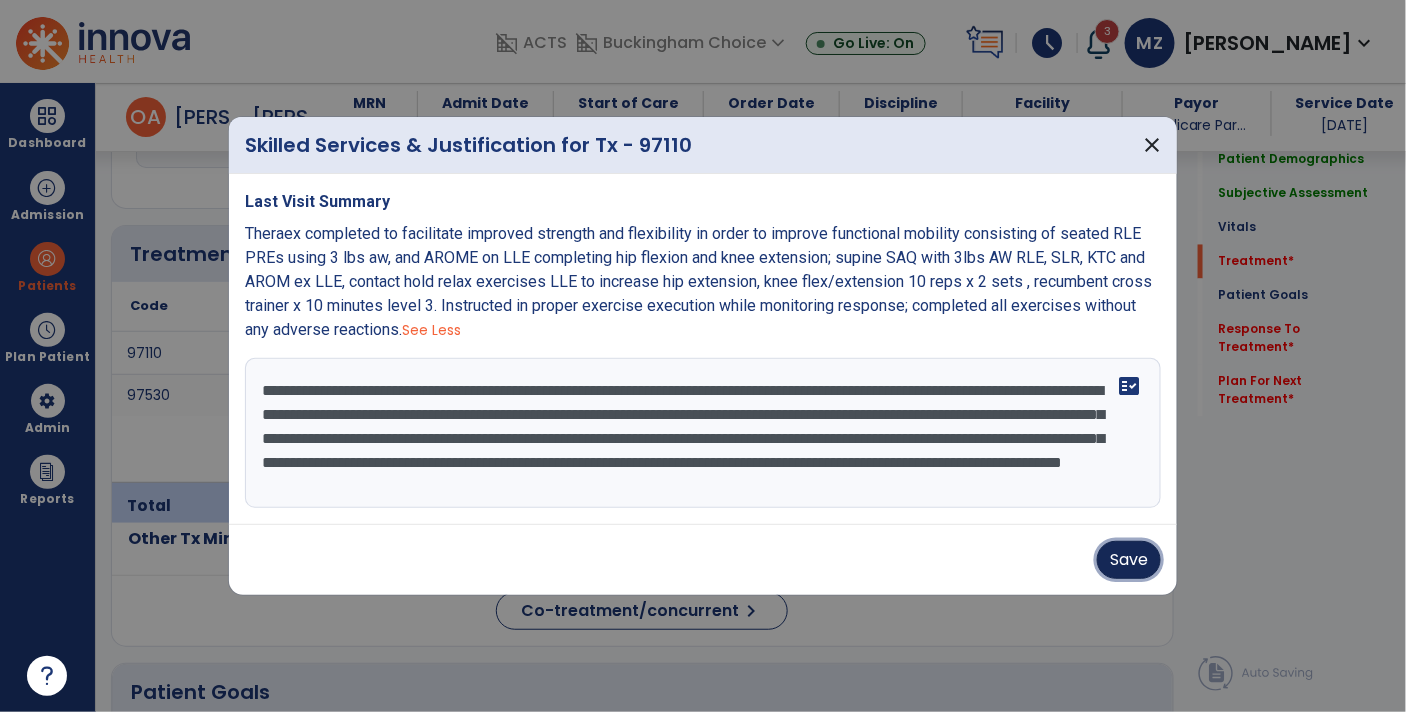 click on "Save" at bounding box center (1129, 560) 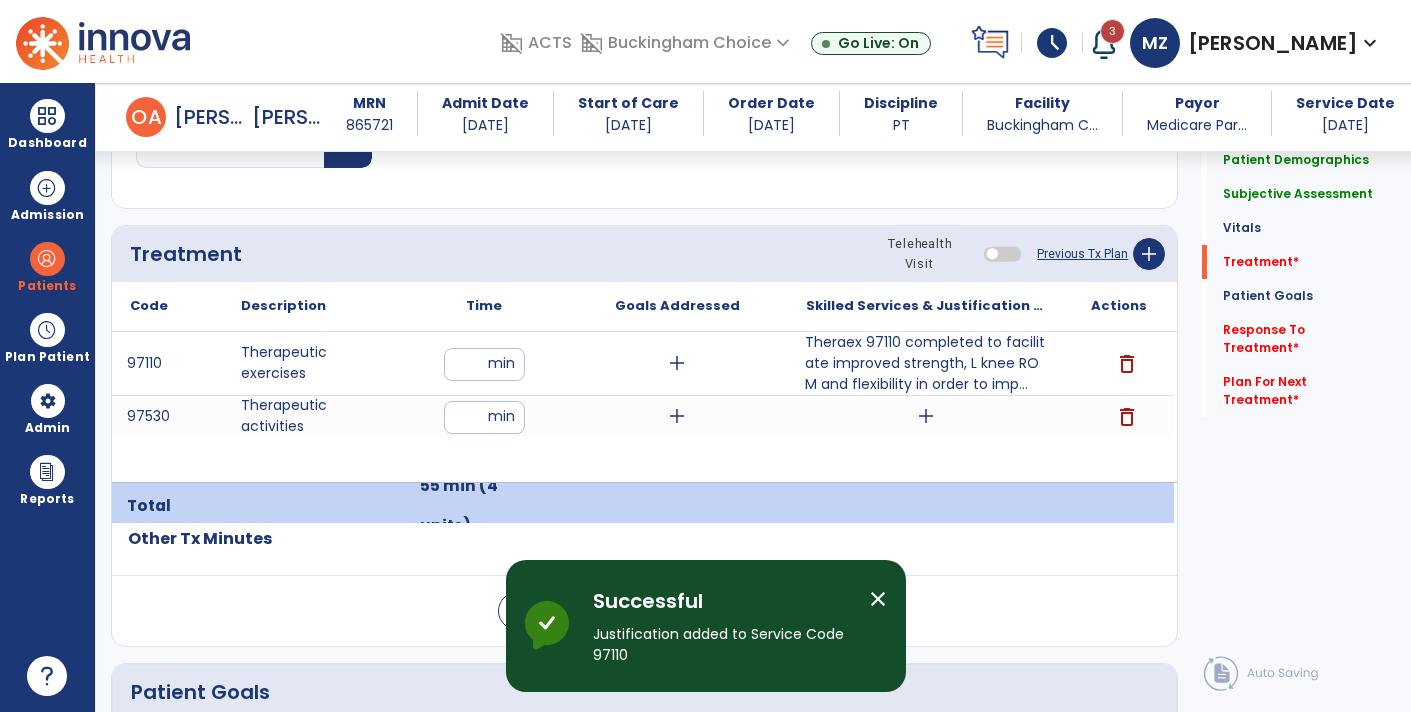 click on "add" at bounding box center (926, 416) 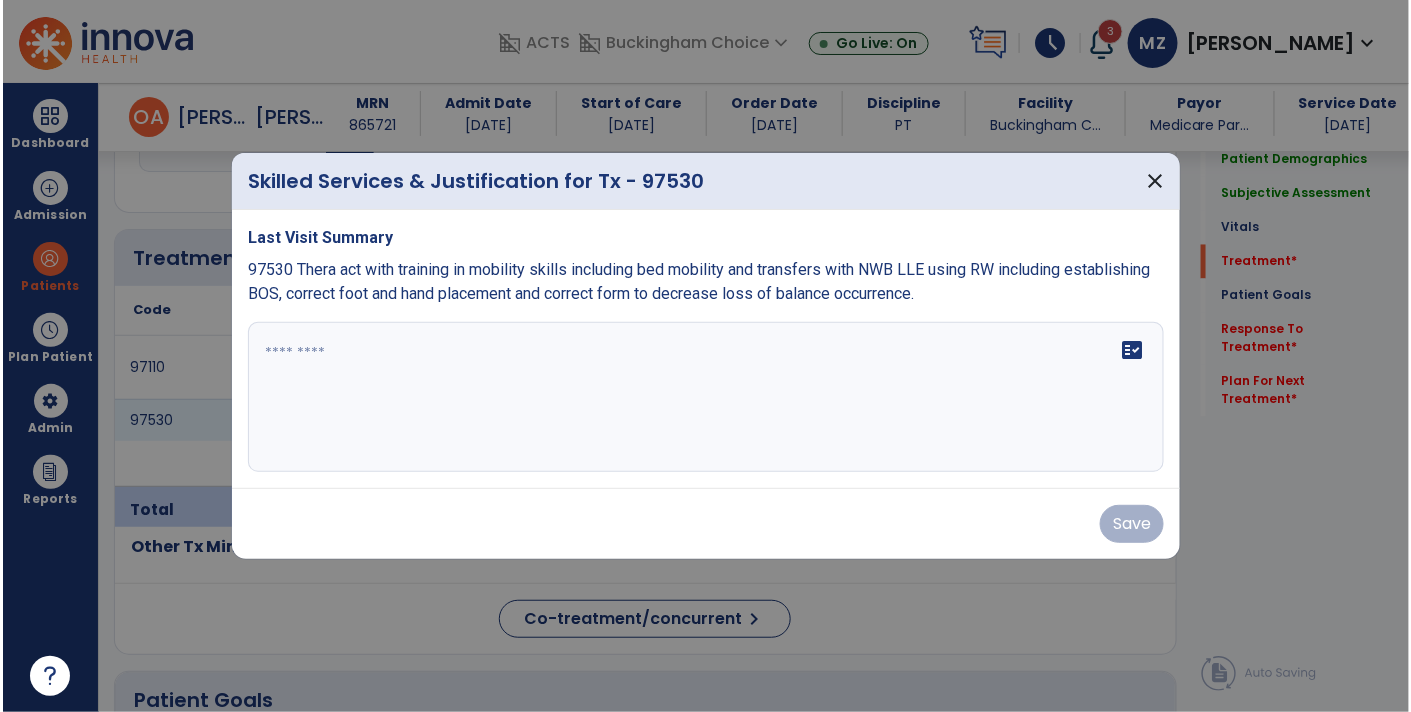 scroll, scrollTop: 1134, scrollLeft: 0, axis: vertical 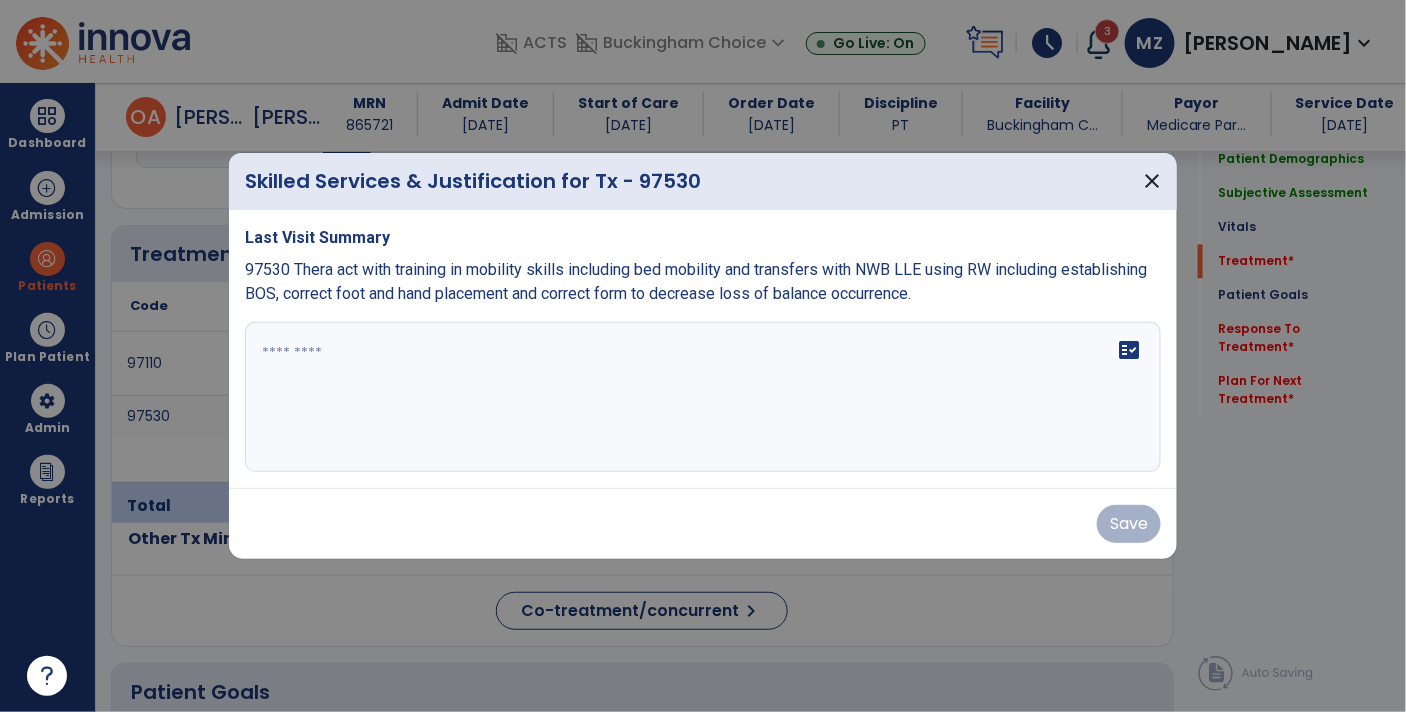 click on "97530 Thera act with training  in mobility skills including bed mobility and transfers with NWB LLE using RW  including establishing BOS, correct foot and hand placement and correct form to decrease loss of balance occurrence." at bounding box center (696, 281) 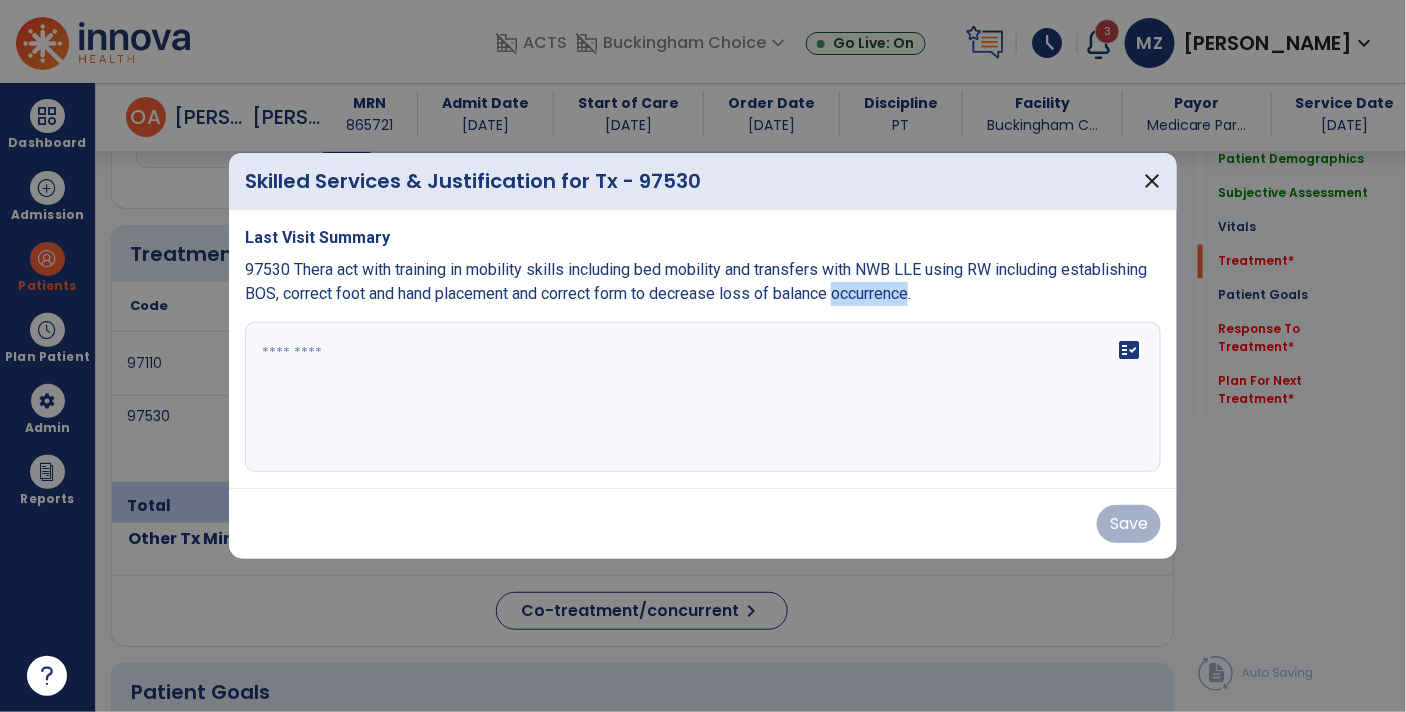 click on "97530 Thera act with training  in mobility skills including bed mobility and transfers with NWB LLE using RW  including establishing BOS, correct foot and hand placement and correct form to decrease loss of balance occurrence." at bounding box center (696, 281) 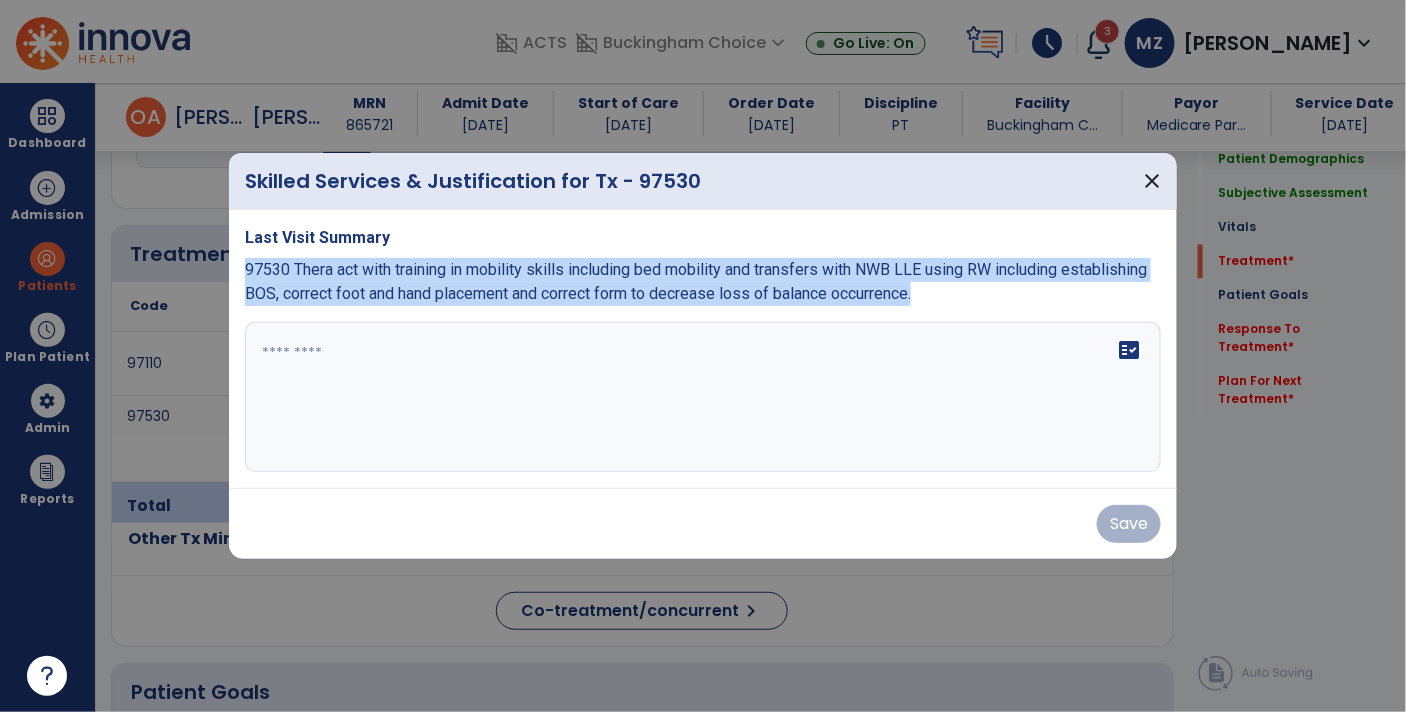 copy on "97530 Thera act with training  in mobility skills including bed mobility and transfers with NWB LLE using RW  including establishing BOS, correct foot and hand placement and correct form to decrease loss of balance occurrence." 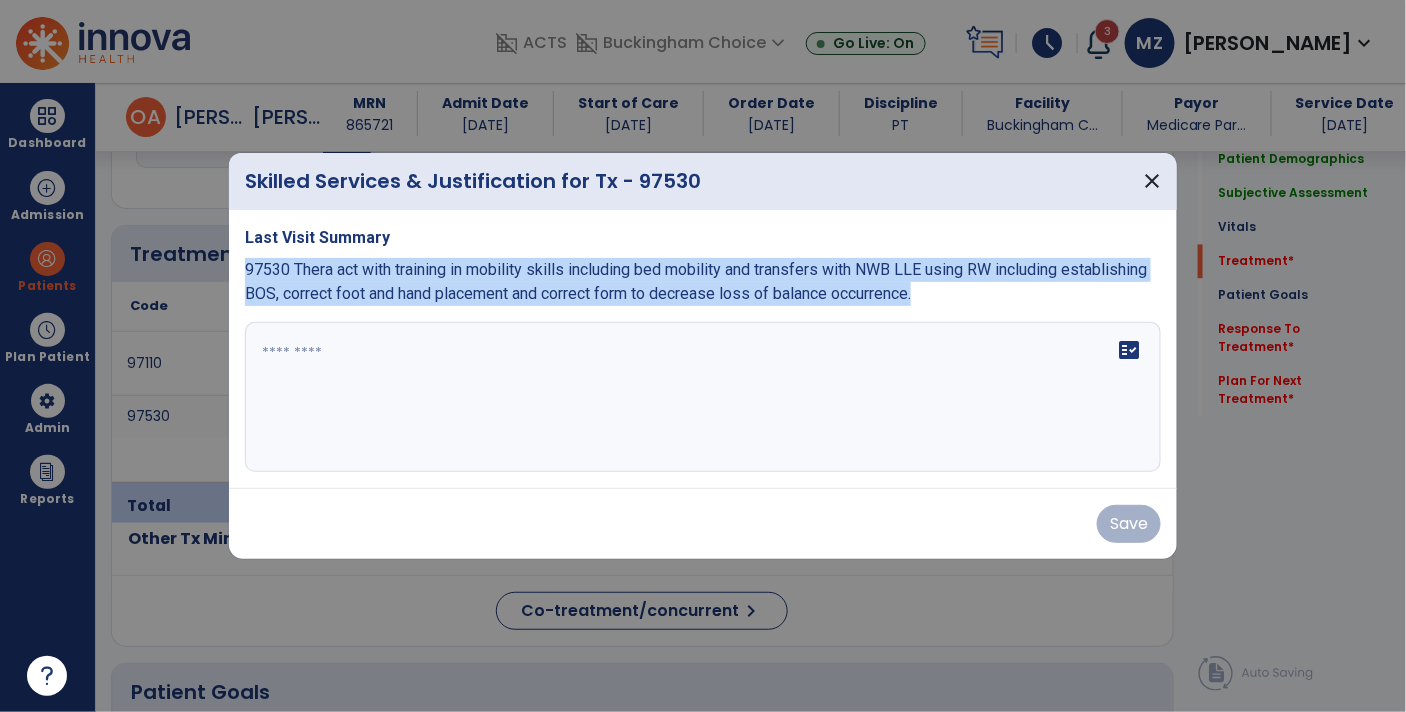 click on "fact_check" at bounding box center (703, 397) 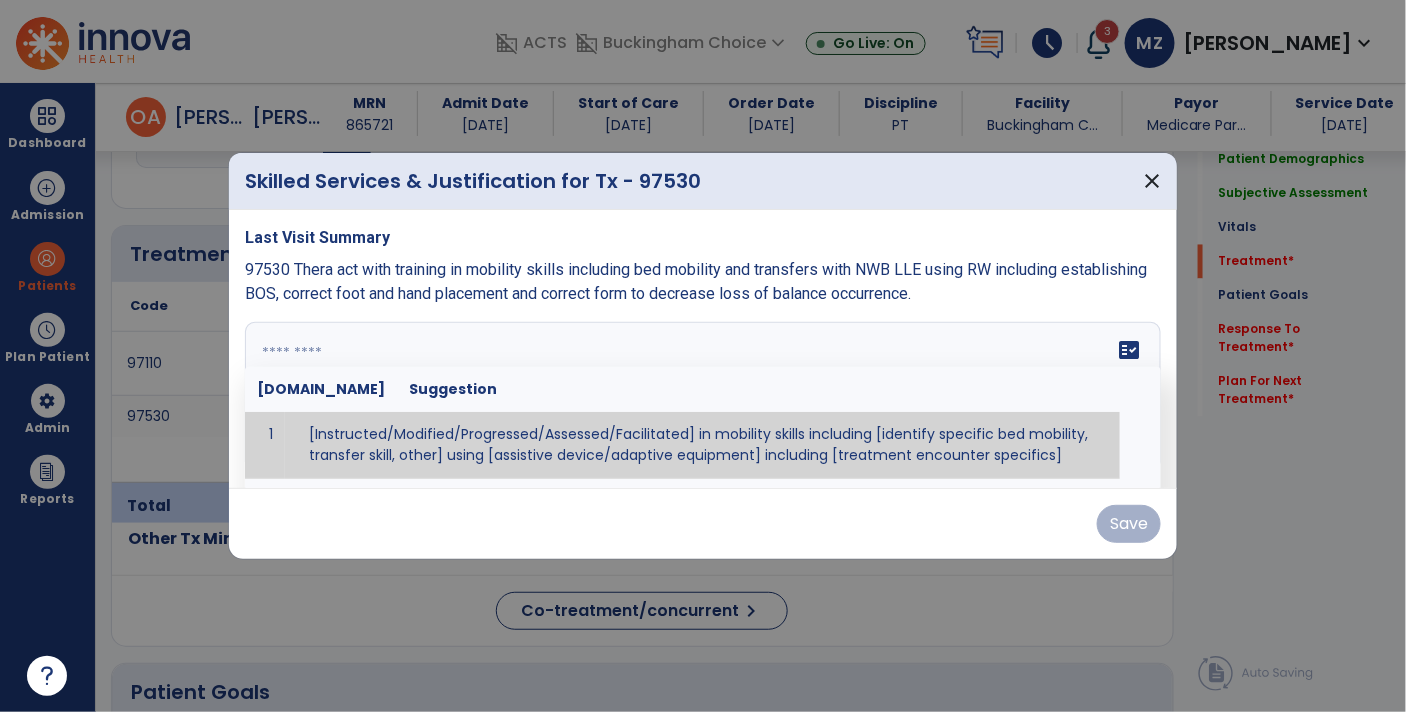 paste on "**********" 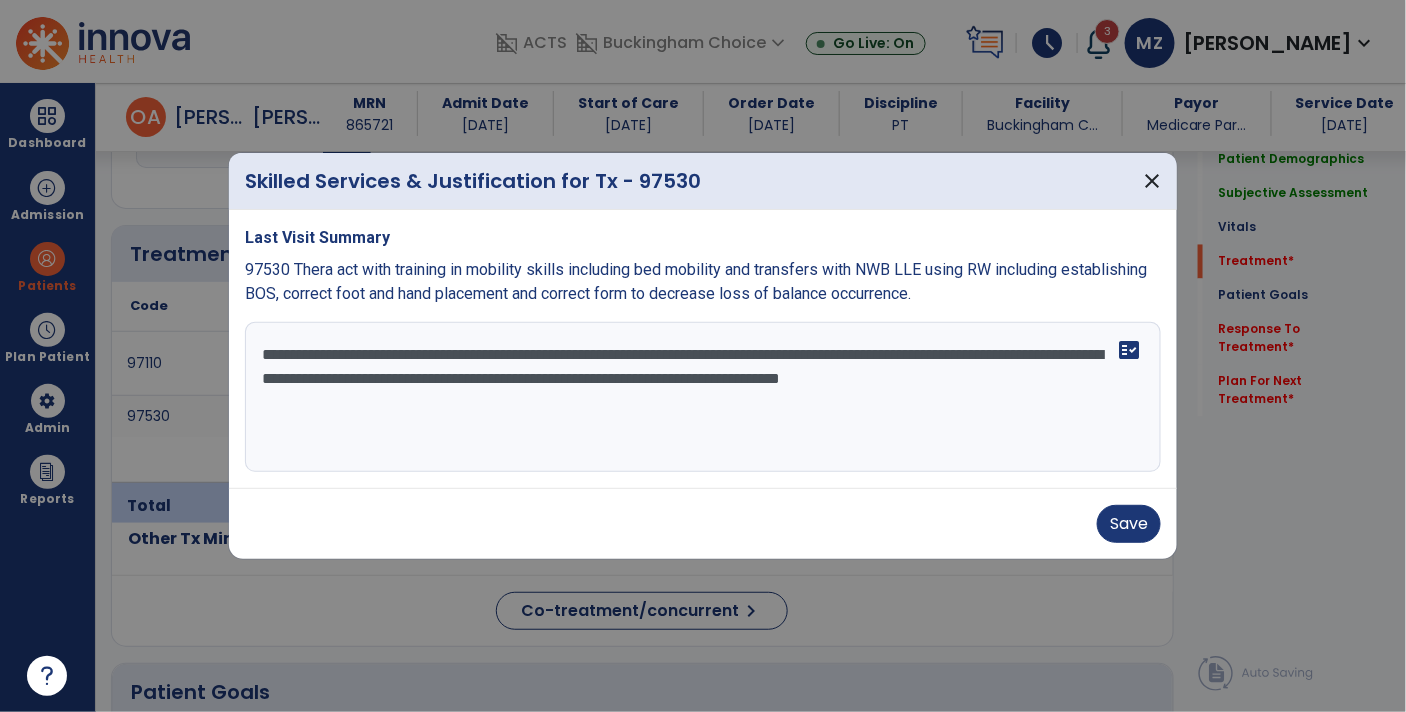 click on "**********" at bounding box center [703, 397] 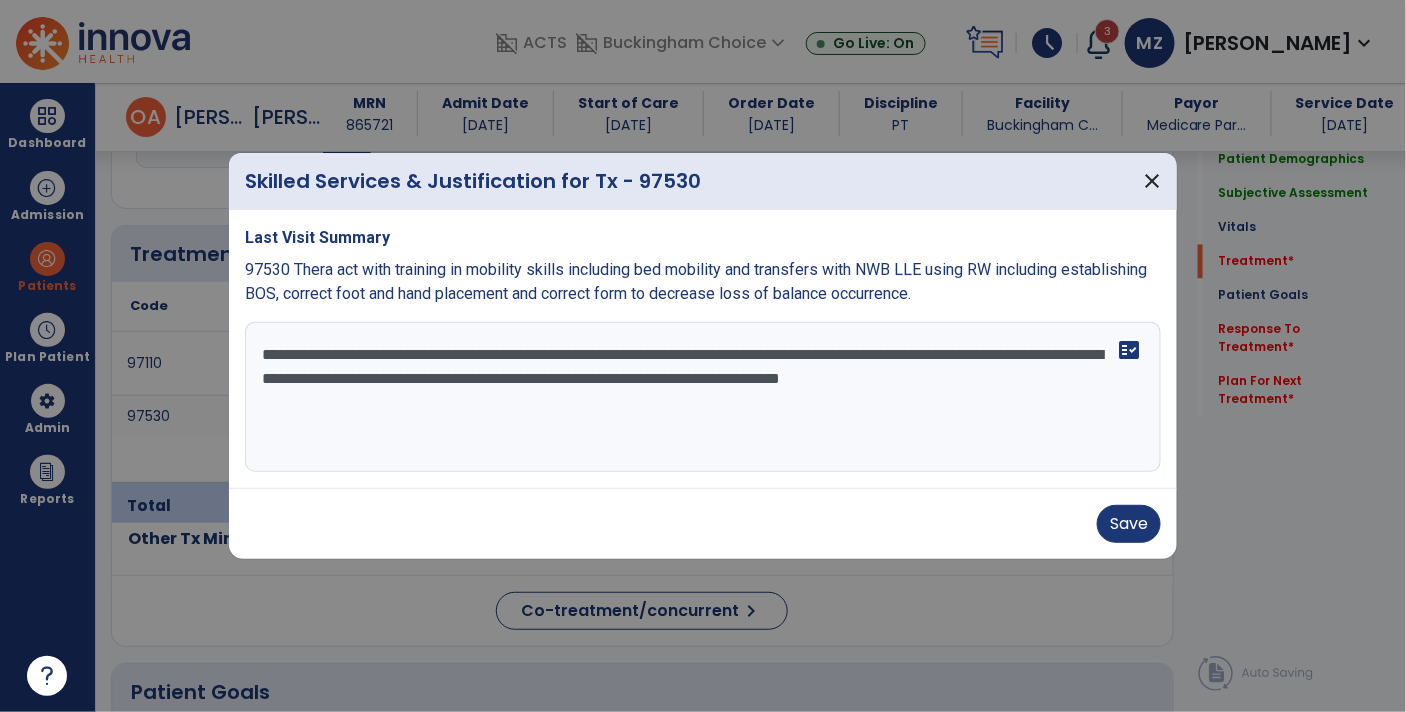 click on "**********" at bounding box center [703, 397] 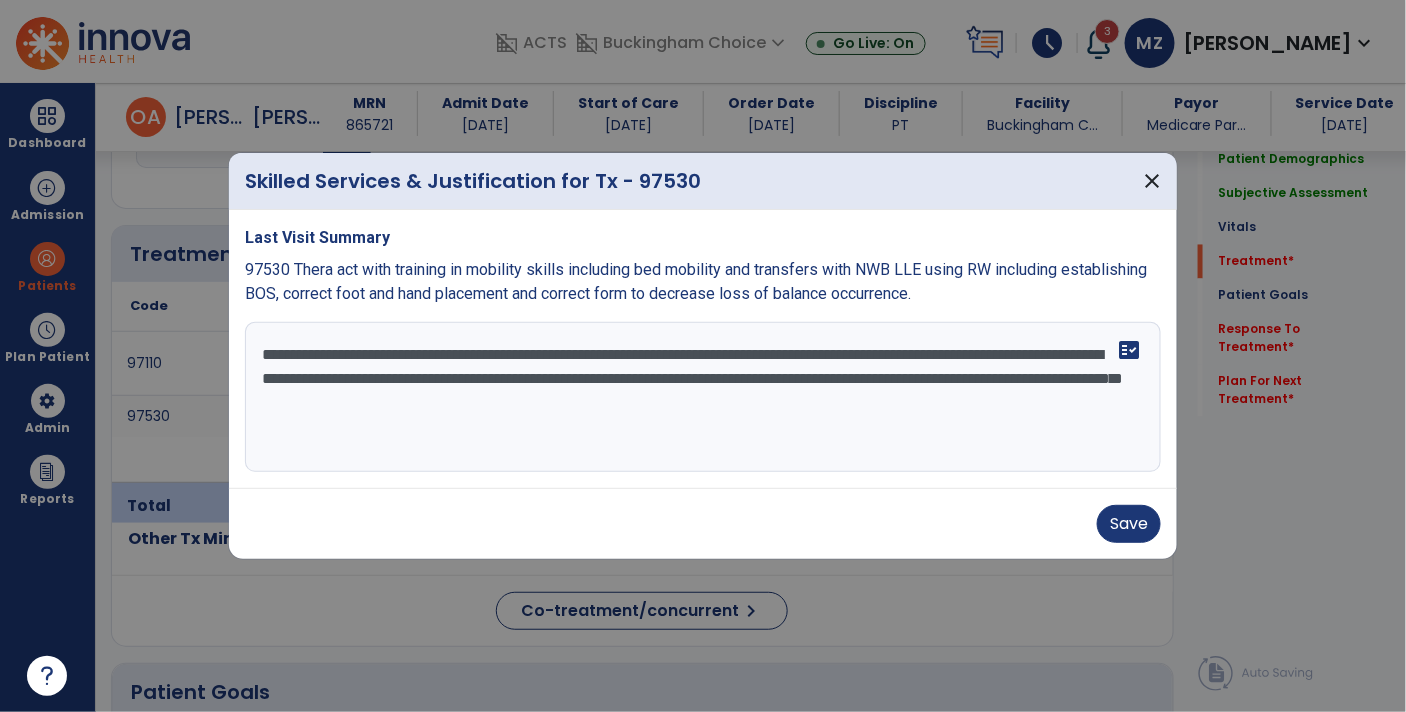 type on "**********" 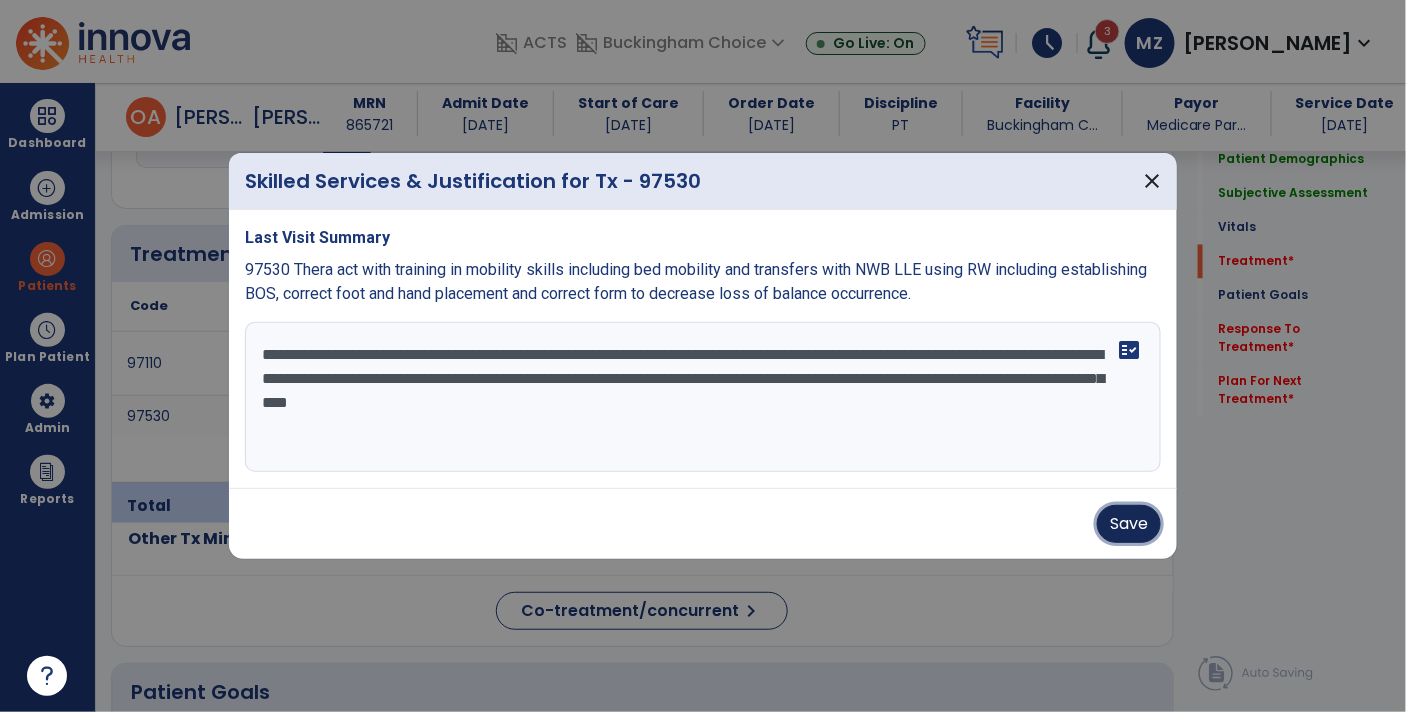 click on "Save" at bounding box center (1129, 524) 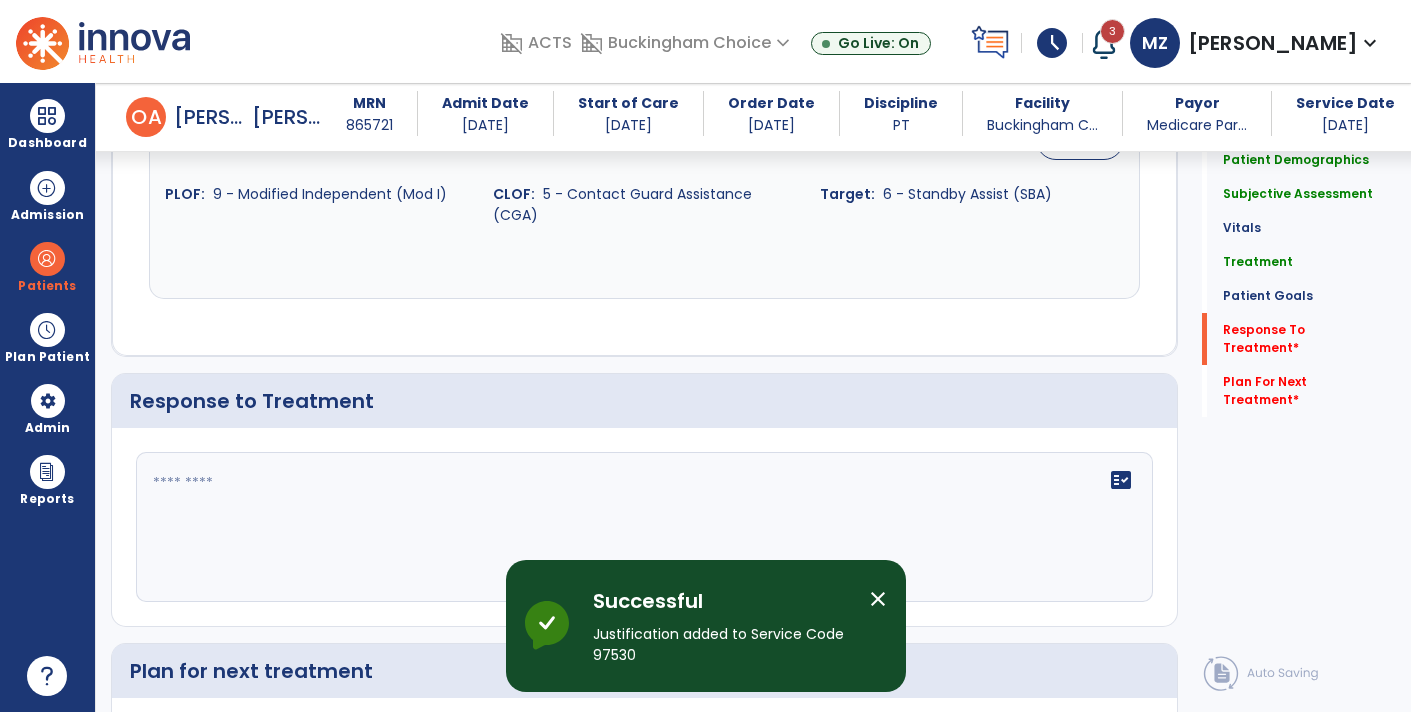 scroll, scrollTop: 2772, scrollLeft: 0, axis: vertical 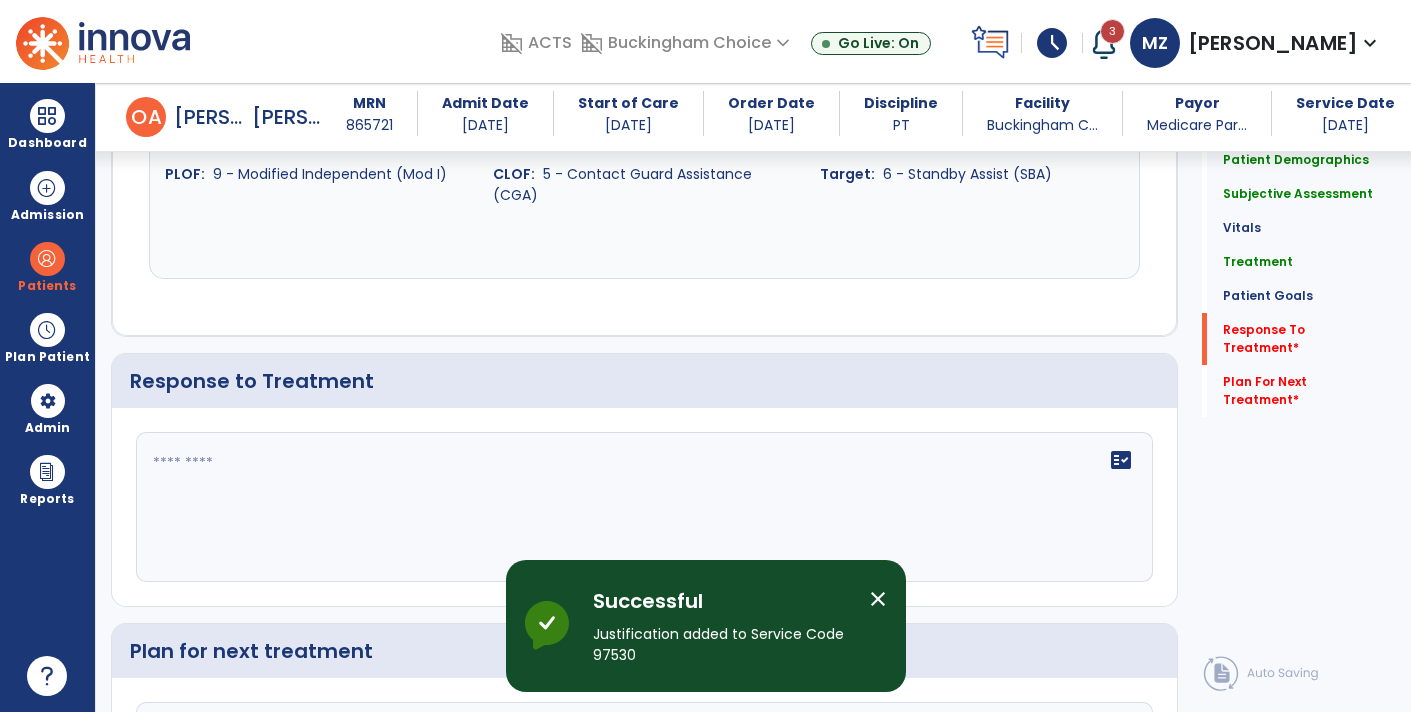 click on "Quick Links  Patient Demographics   Patient Demographics   Subjective Assessment   Subjective Assessment   Vitals   Vitals   Treatment   Treatment   Patient Goals   Patient Goals   Response To Treatment   *  Response To Treatment   *  Plan For Next Treatment   *  Plan For Next Treatment   *" 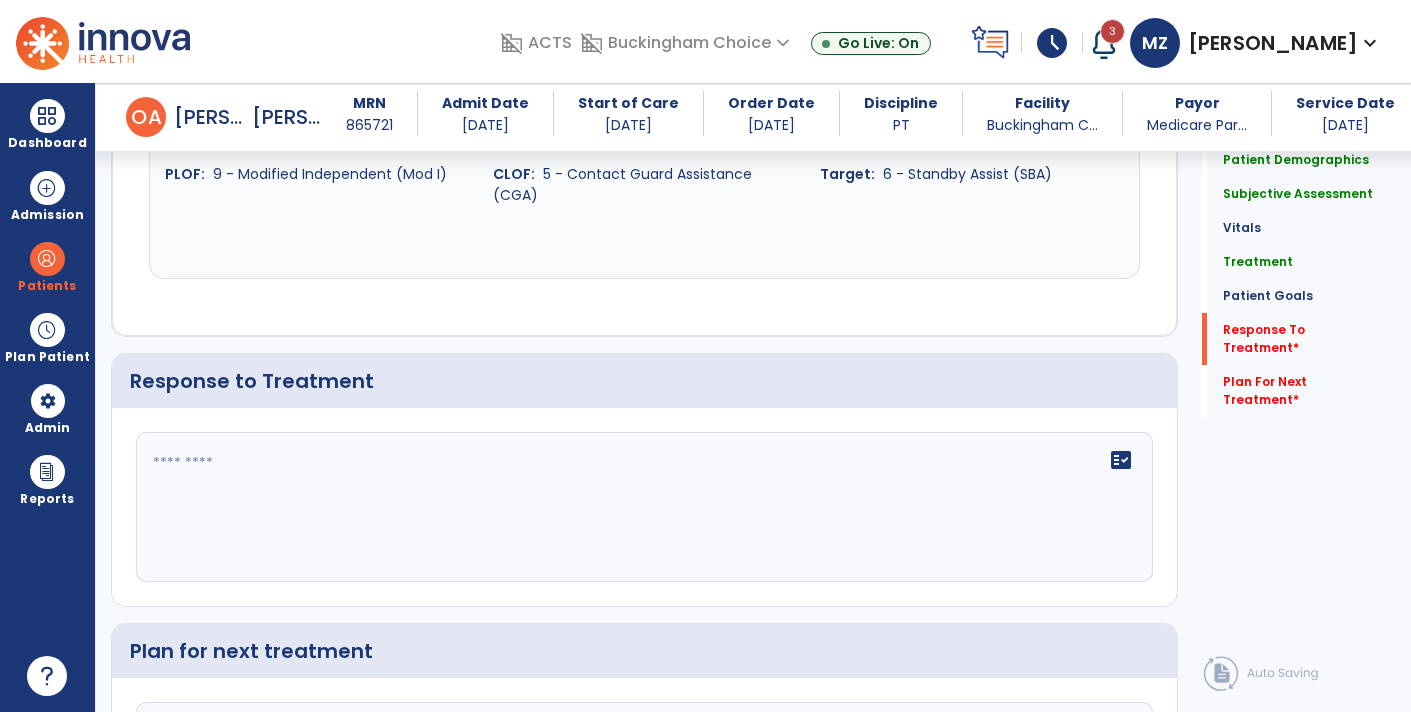 click on "fact_check" 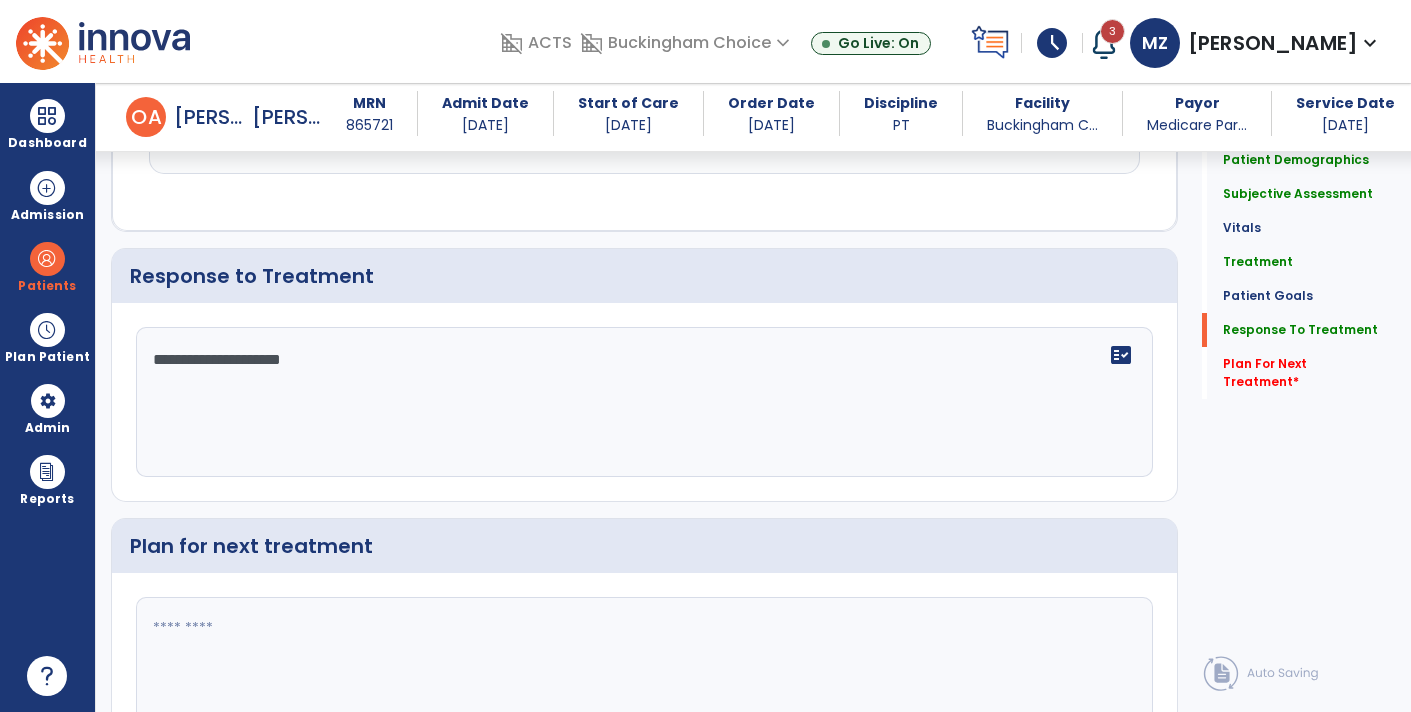 scroll, scrollTop: 2896, scrollLeft: 0, axis: vertical 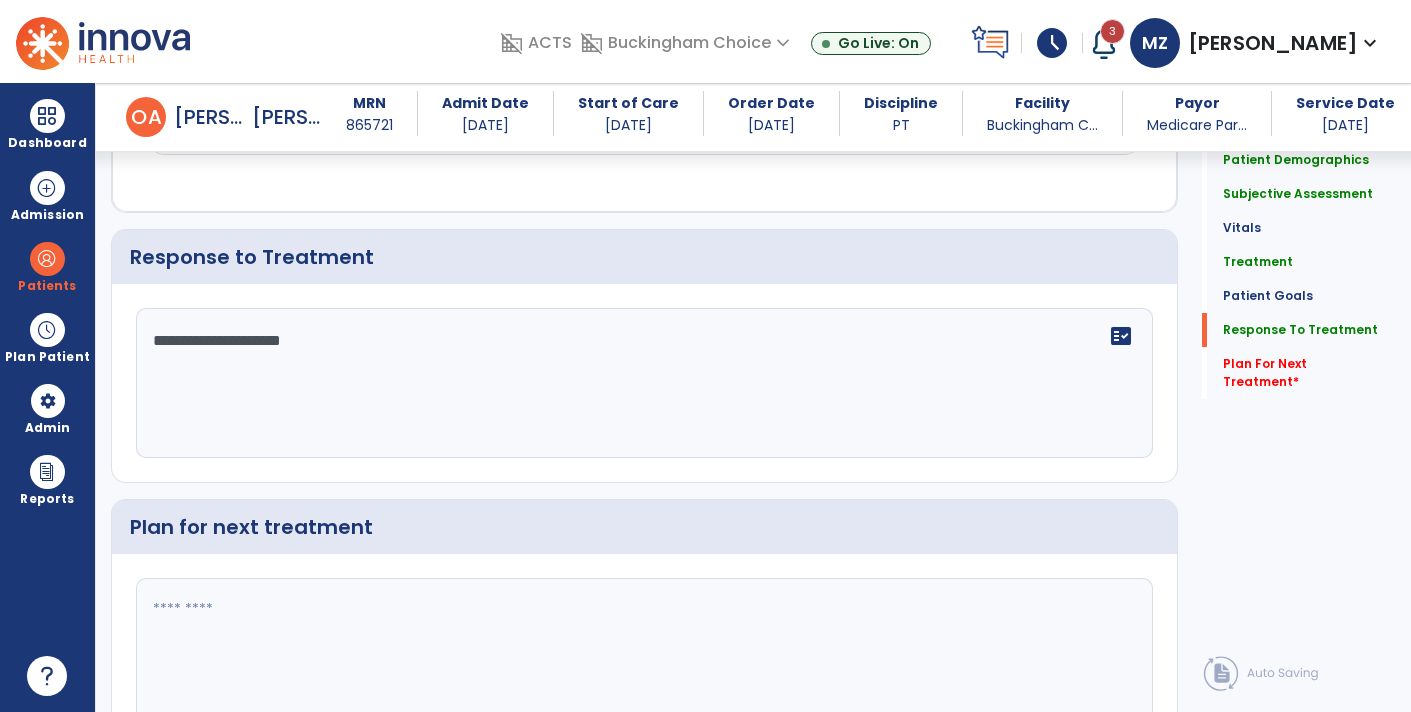 type on "**********" 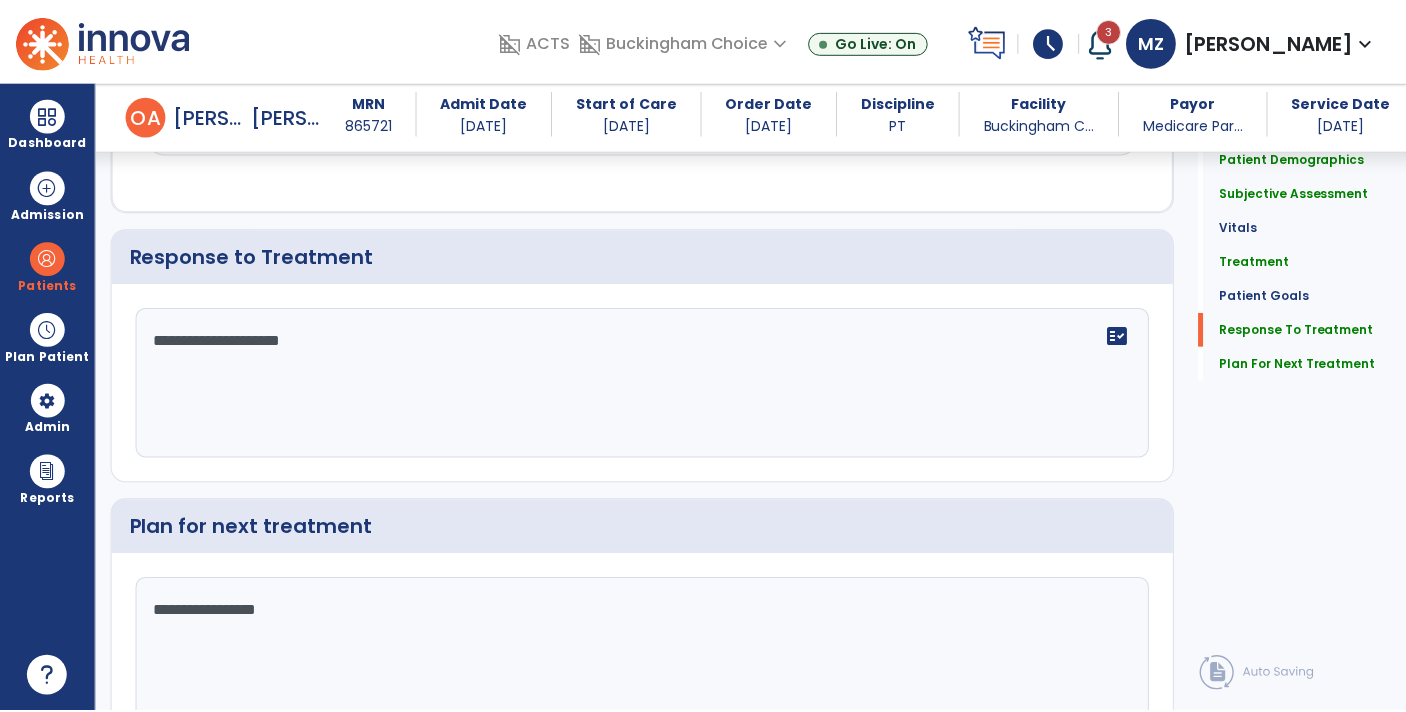 scroll, scrollTop: 2949, scrollLeft: 0, axis: vertical 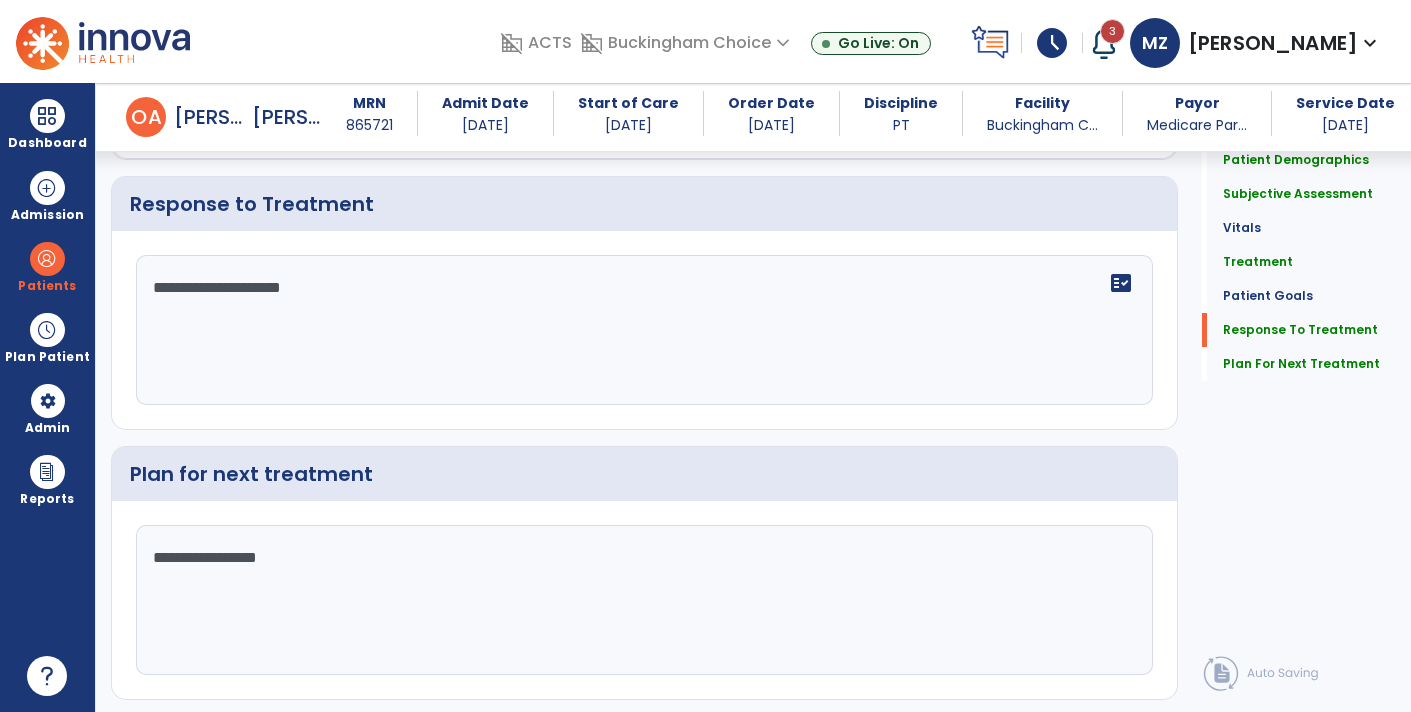 type on "**********" 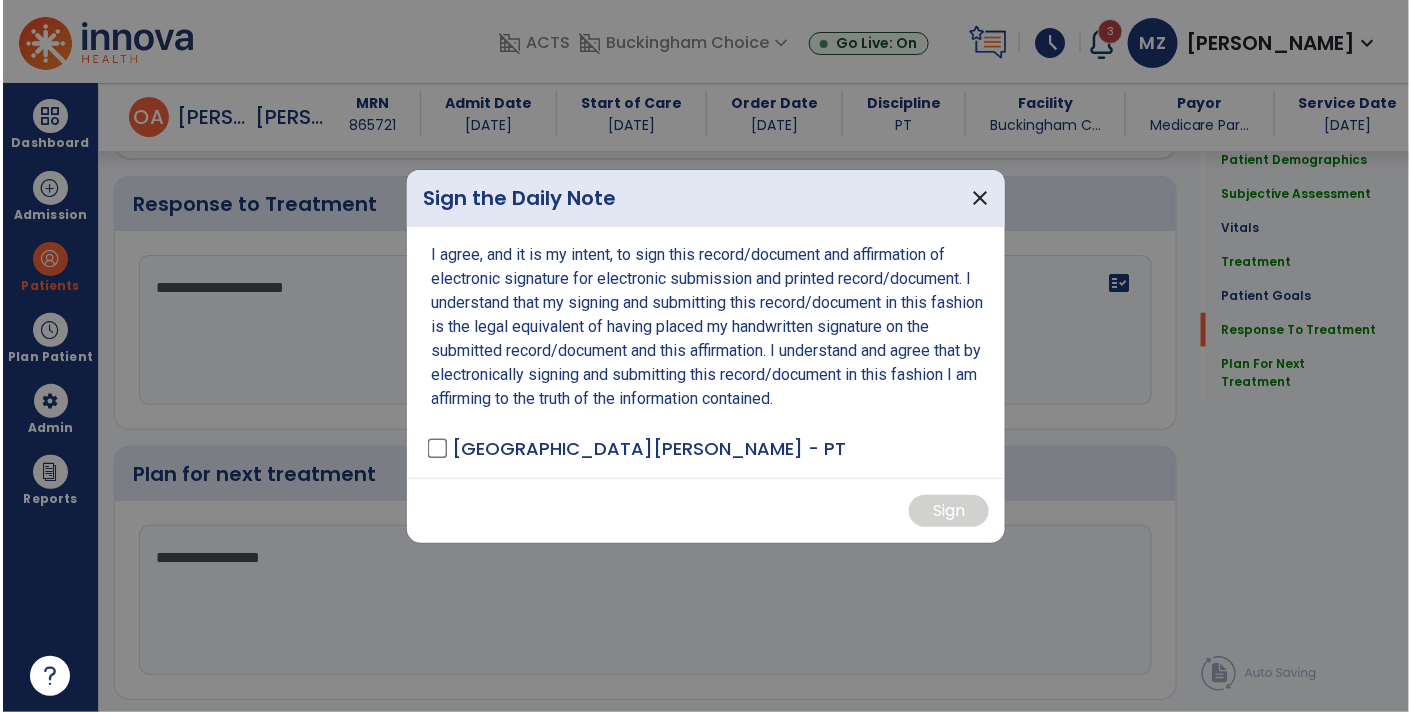 scroll, scrollTop: 2949, scrollLeft: 0, axis: vertical 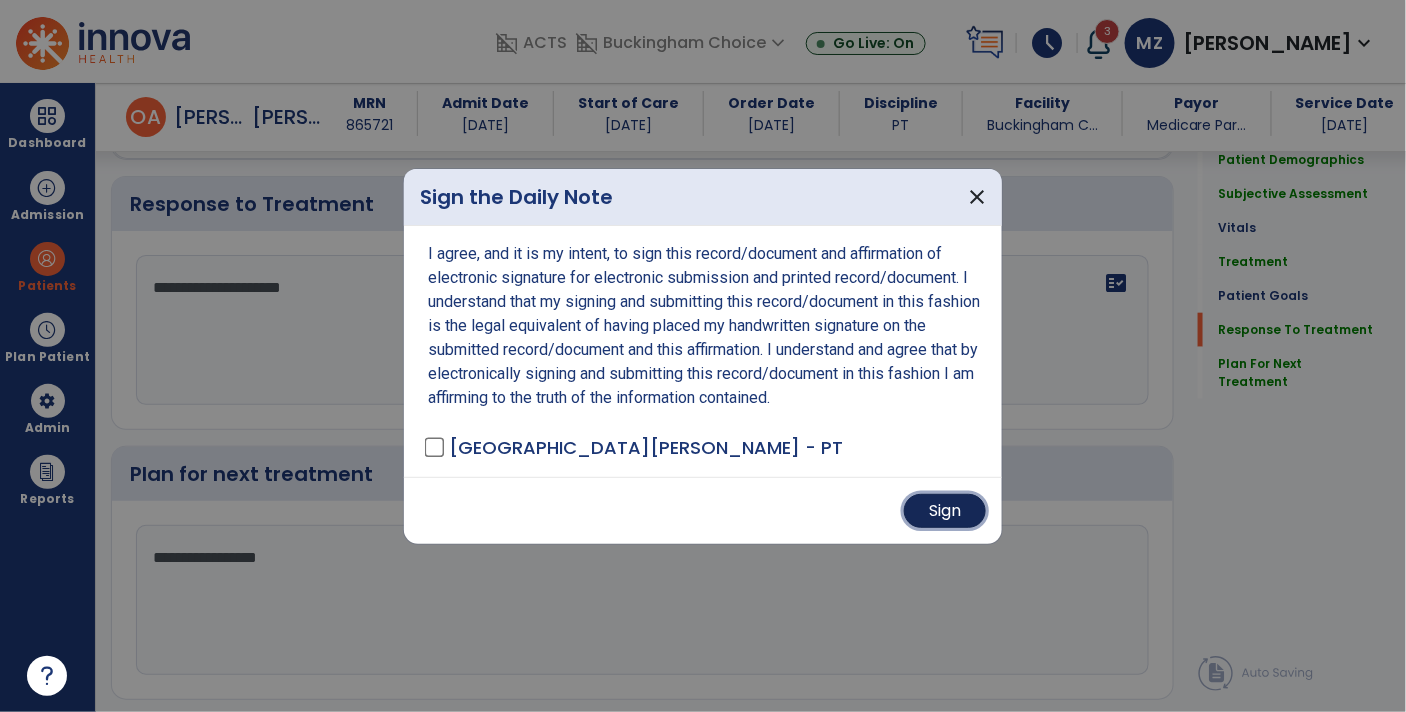 click on "Sign" at bounding box center [945, 511] 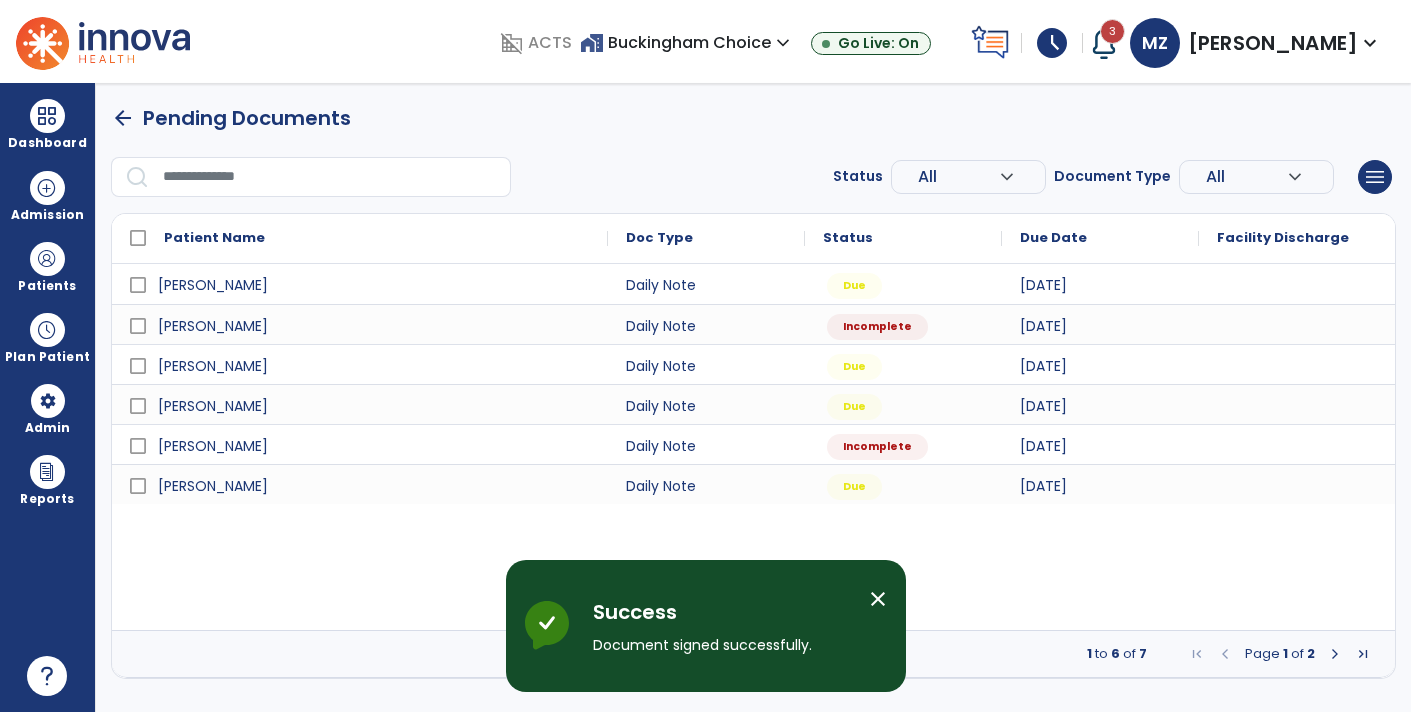 scroll, scrollTop: 0, scrollLeft: 0, axis: both 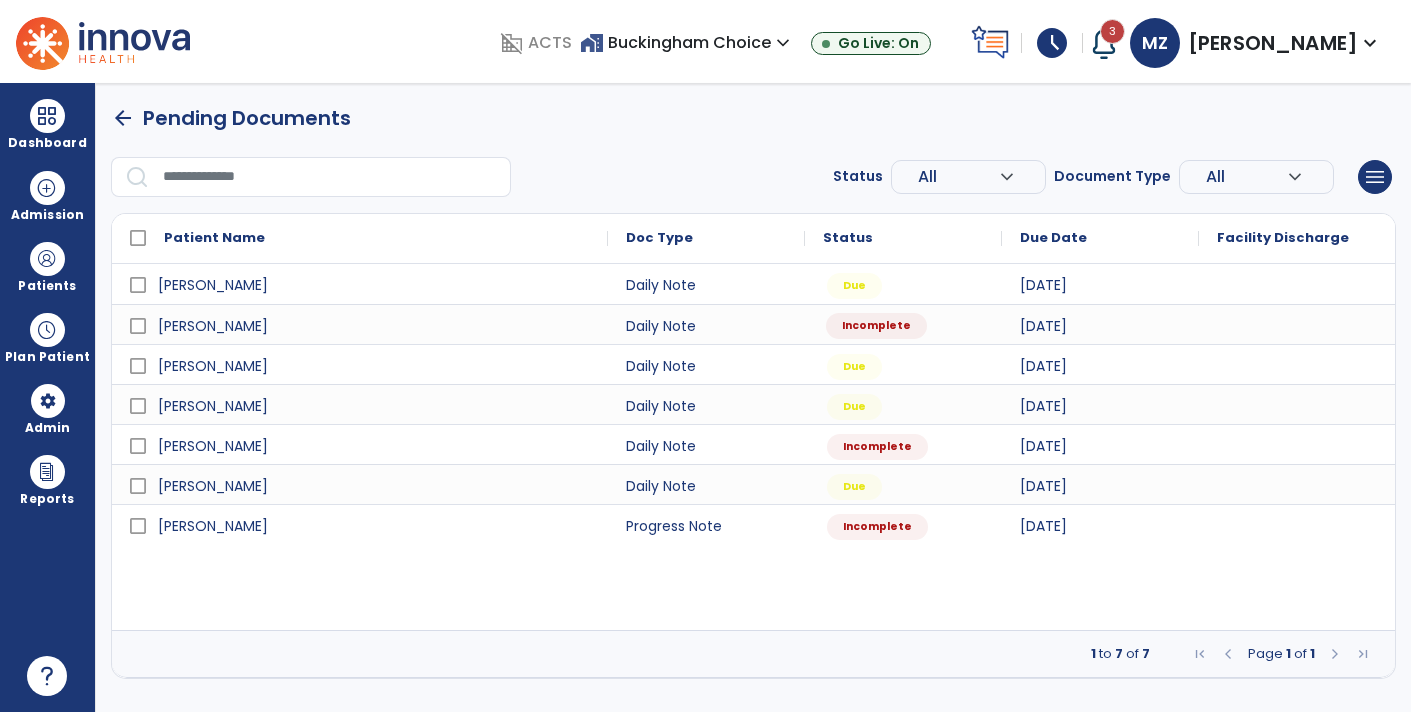 click on "Incomplete" at bounding box center (876, 326) 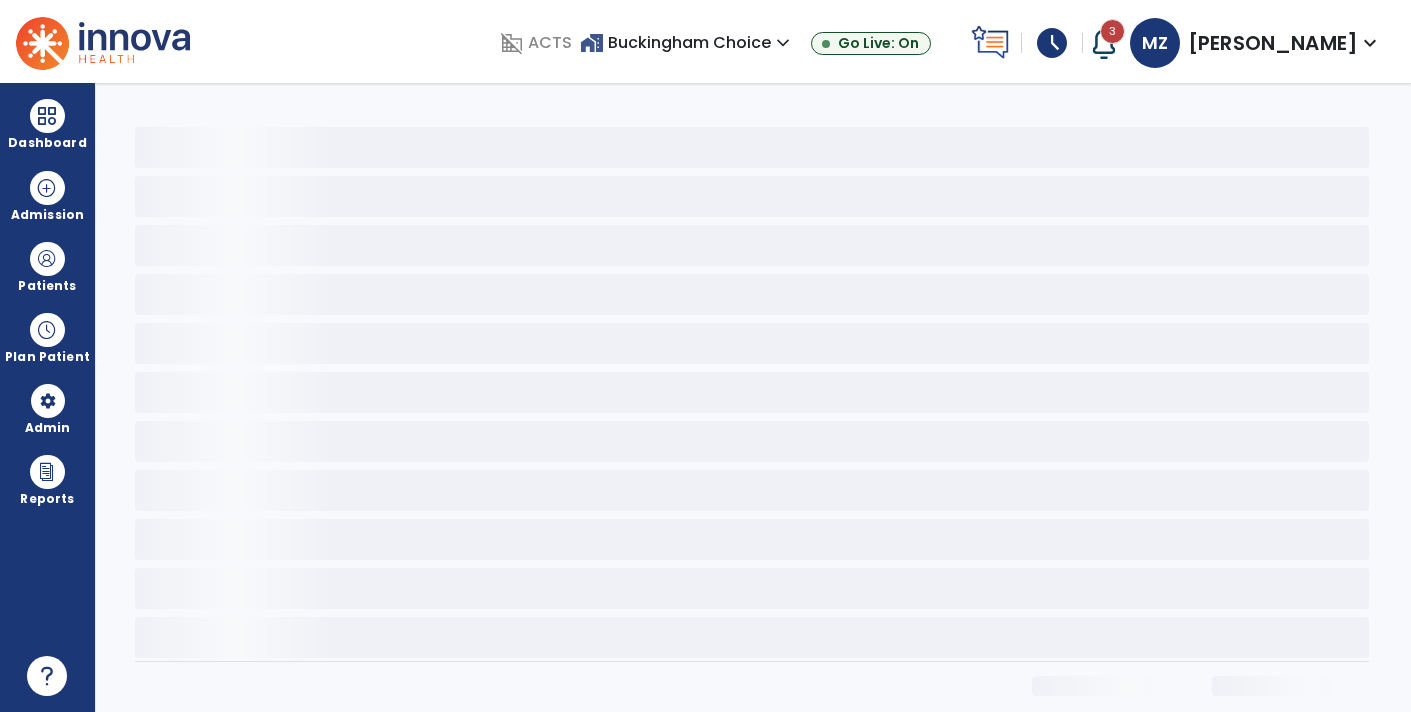 select on "*" 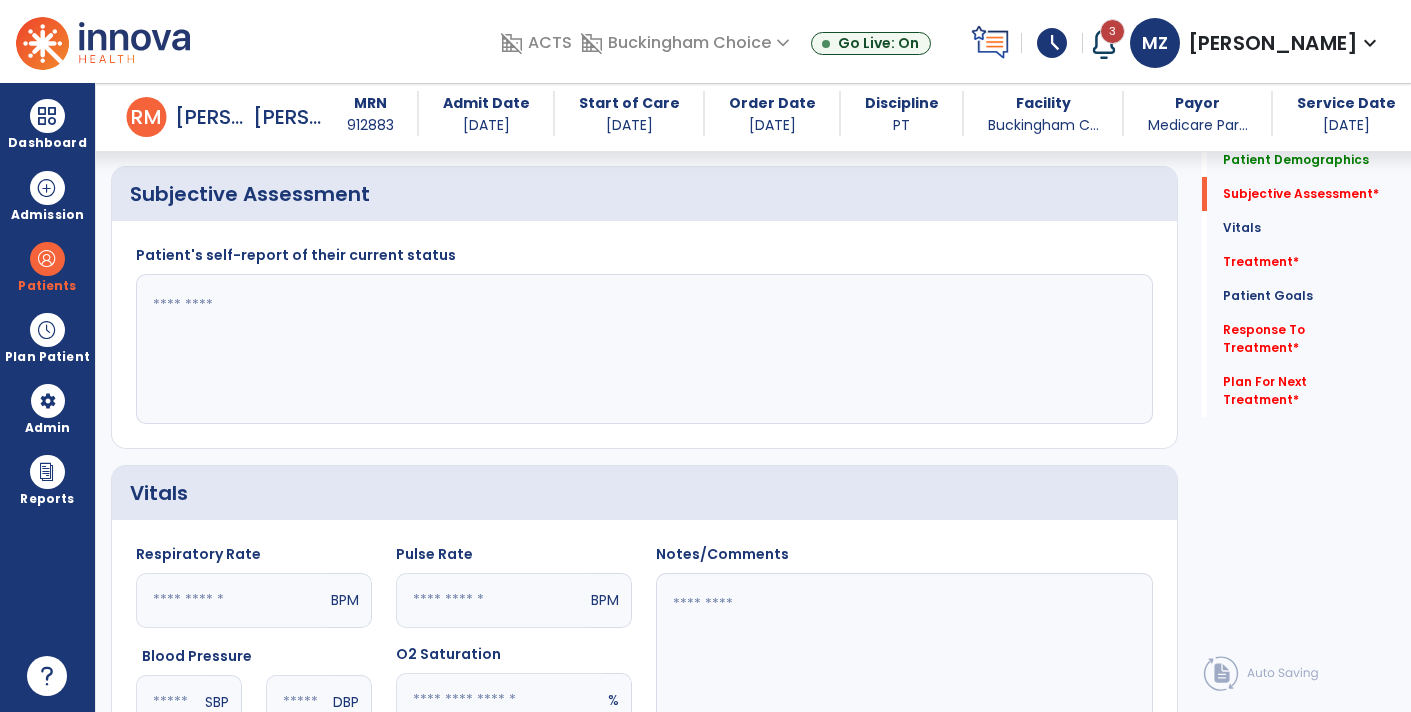 scroll, scrollTop: 470, scrollLeft: 0, axis: vertical 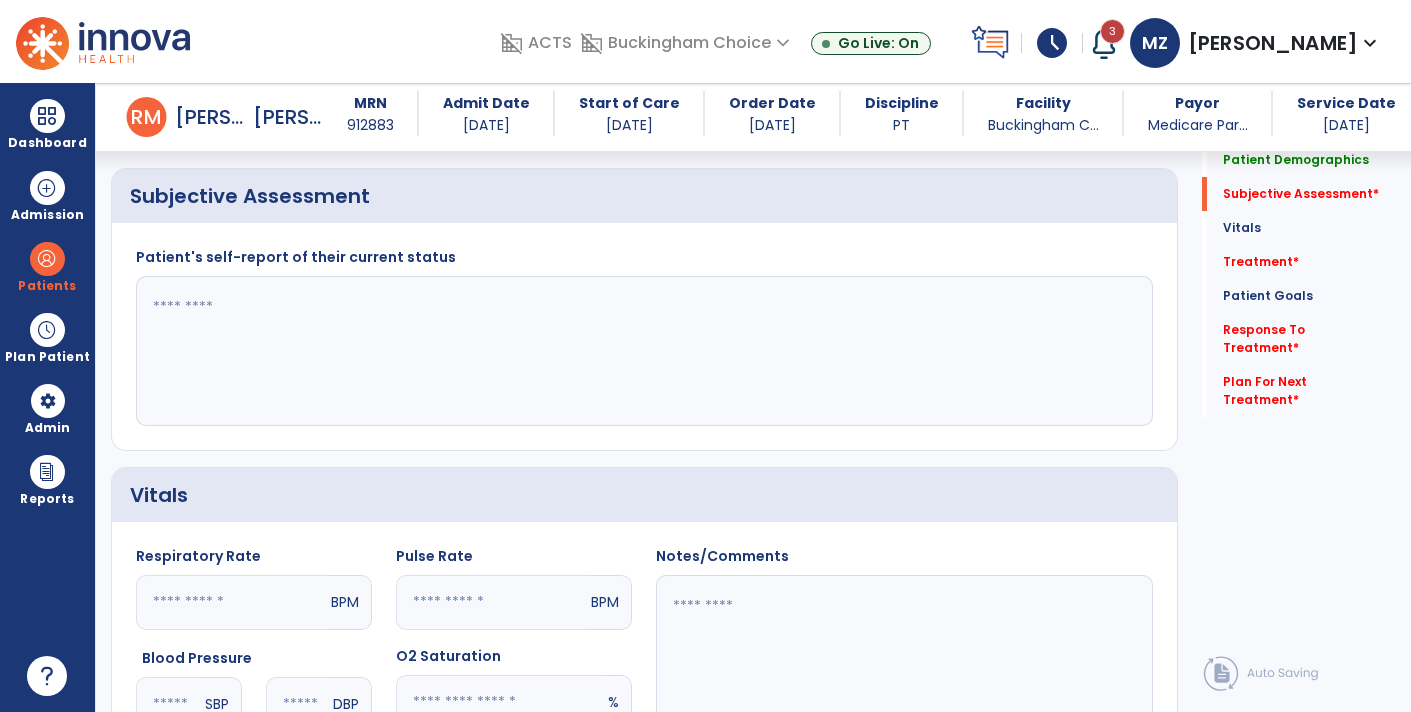click 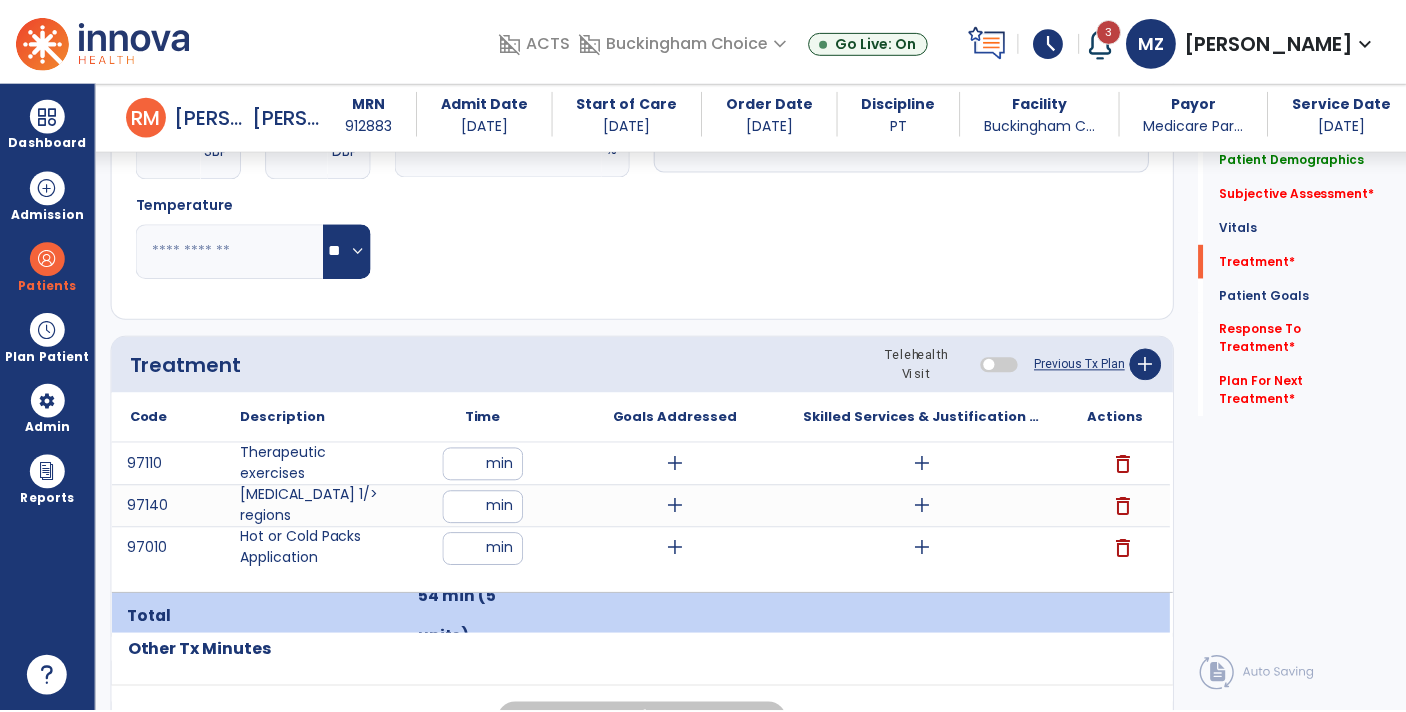 scroll, scrollTop: 1059, scrollLeft: 0, axis: vertical 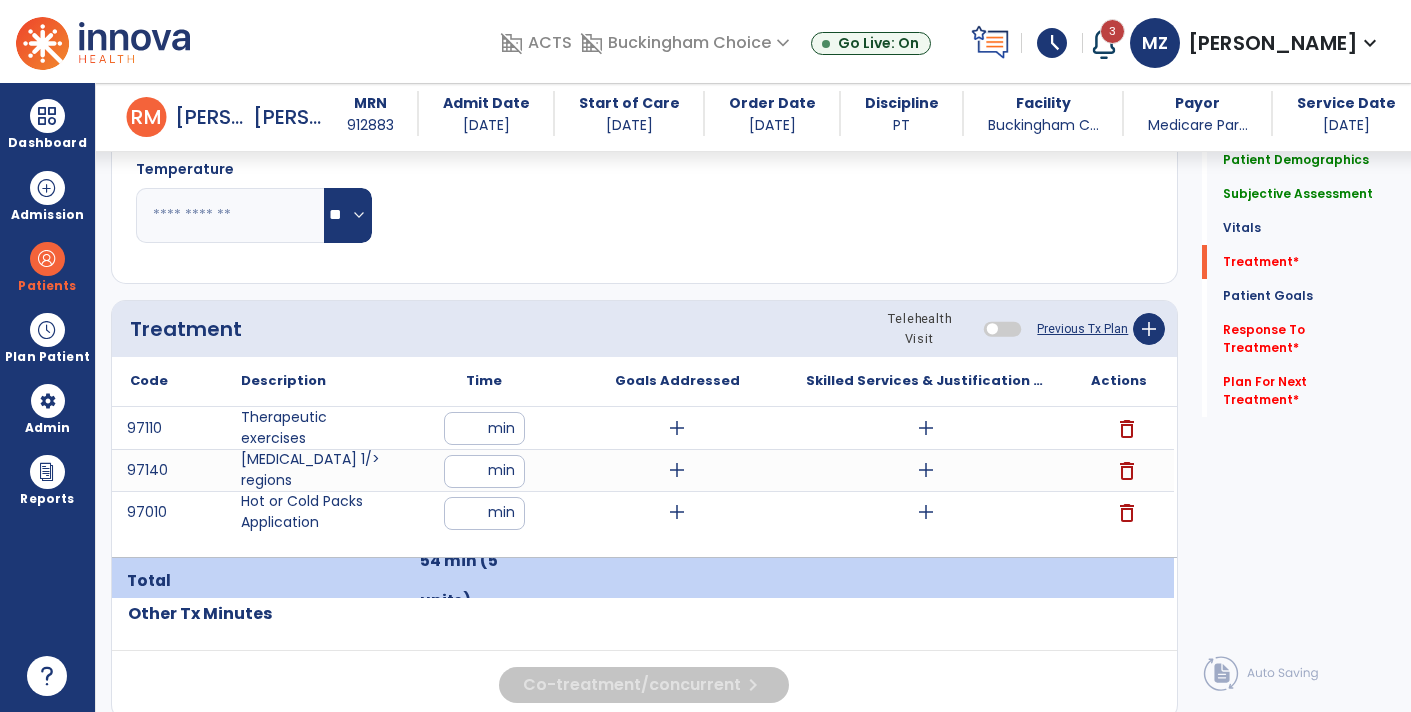 type on "**********" 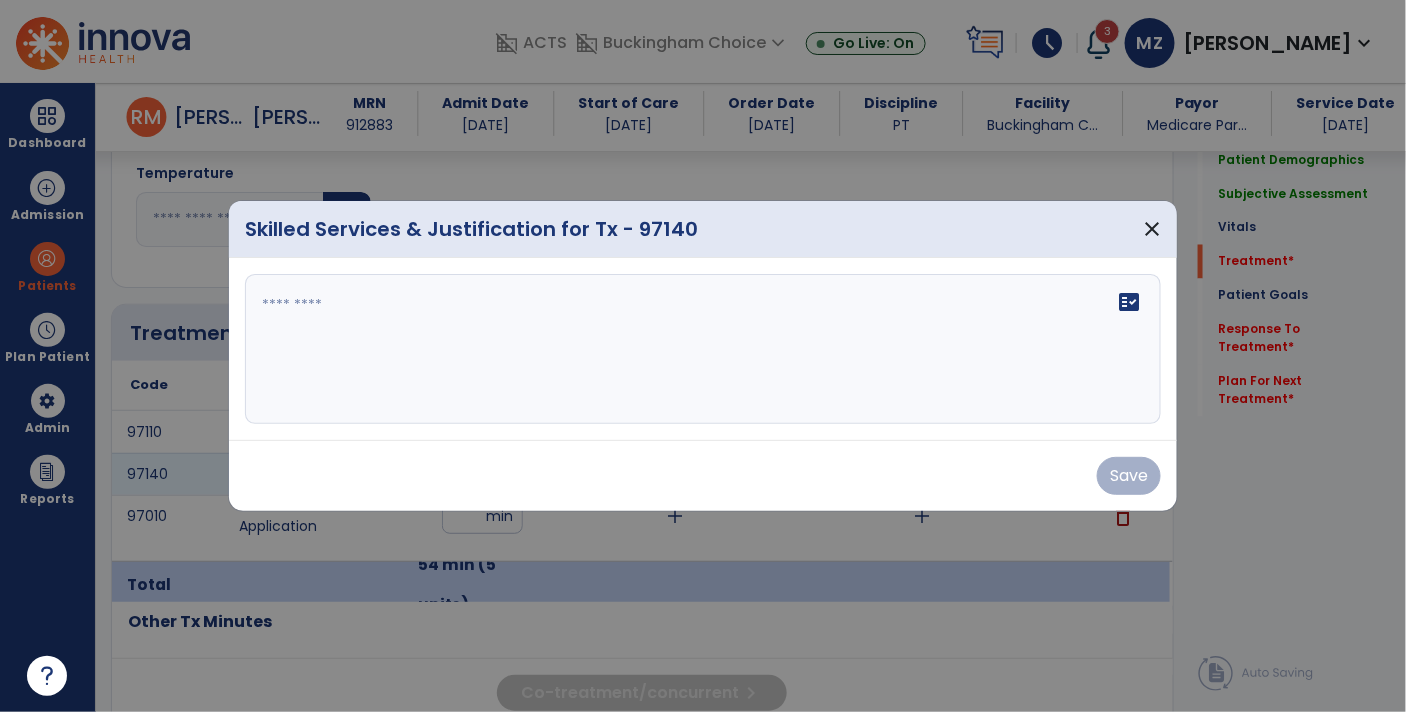 scroll, scrollTop: 1059, scrollLeft: 0, axis: vertical 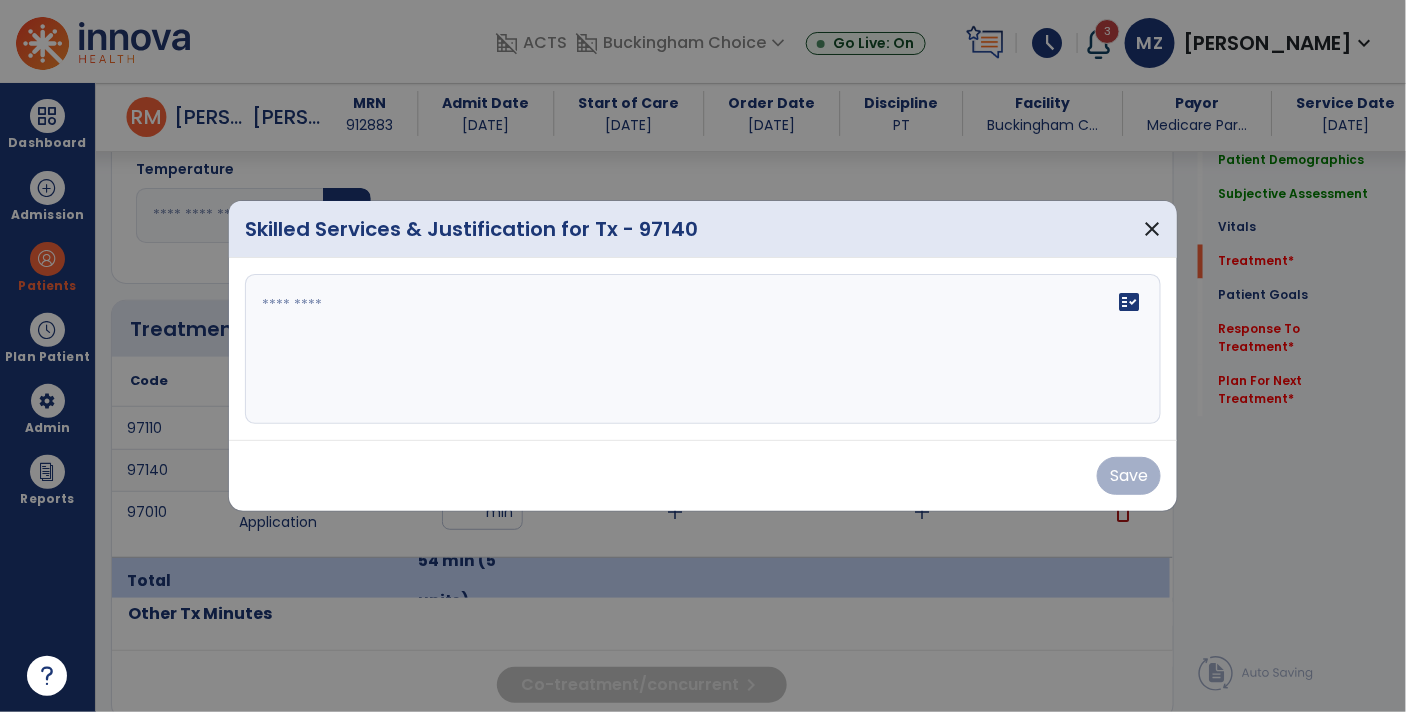 click 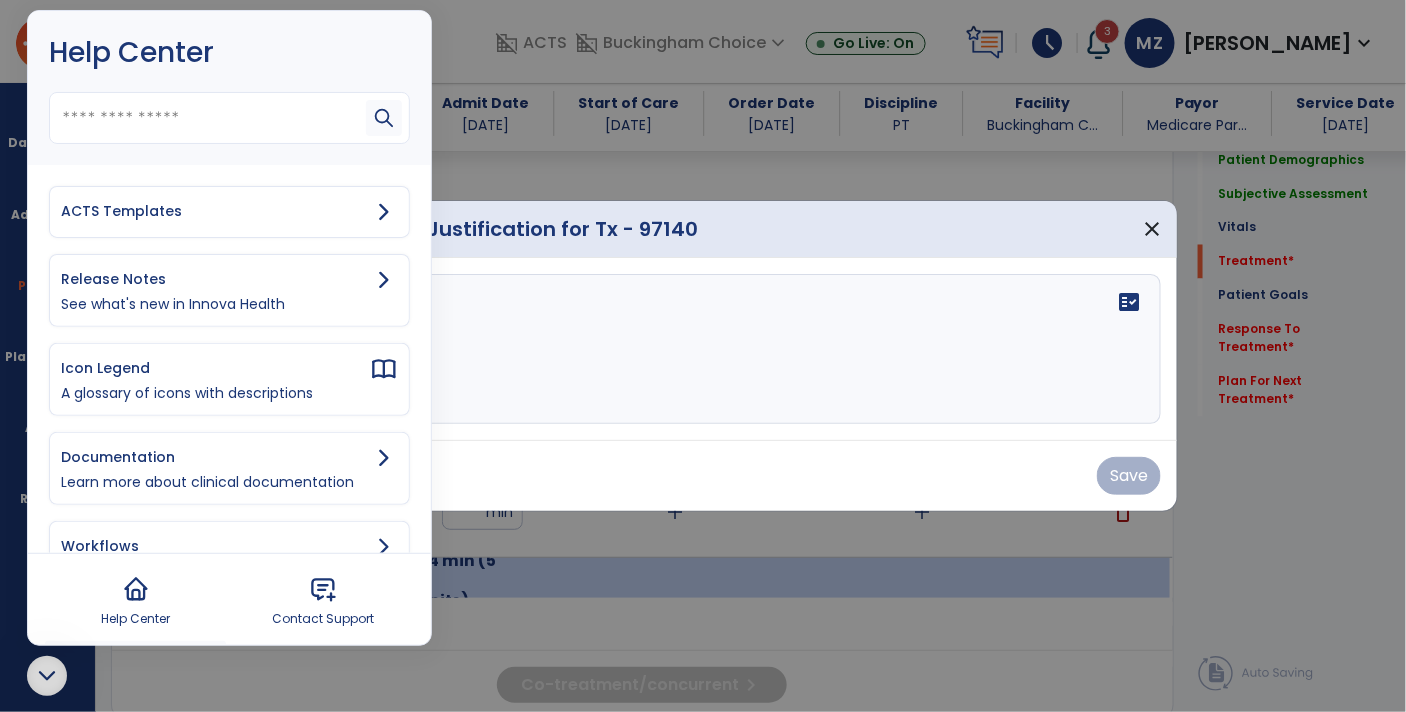 click on "ACTS Templates" at bounding box center (229, 212) 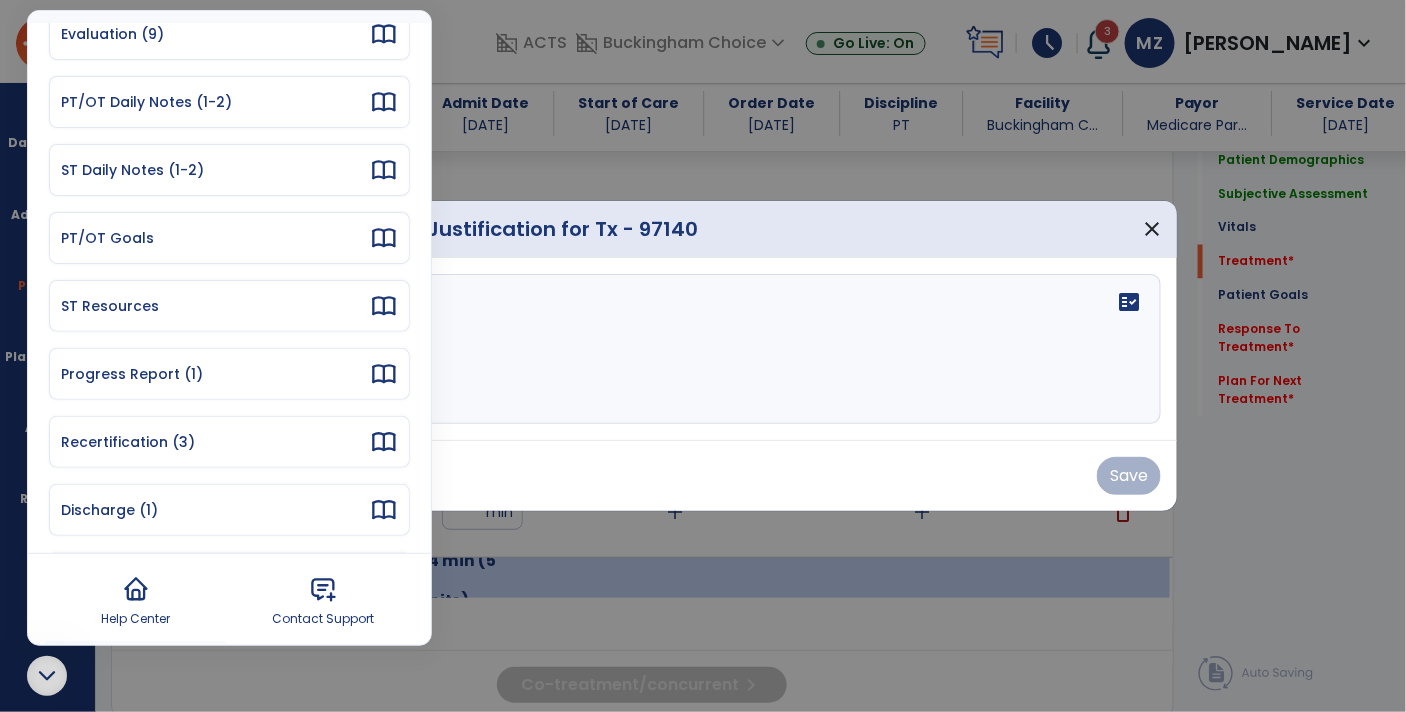 scroll, scrollTop: 41, scrollLeft: 0, axis: vertical 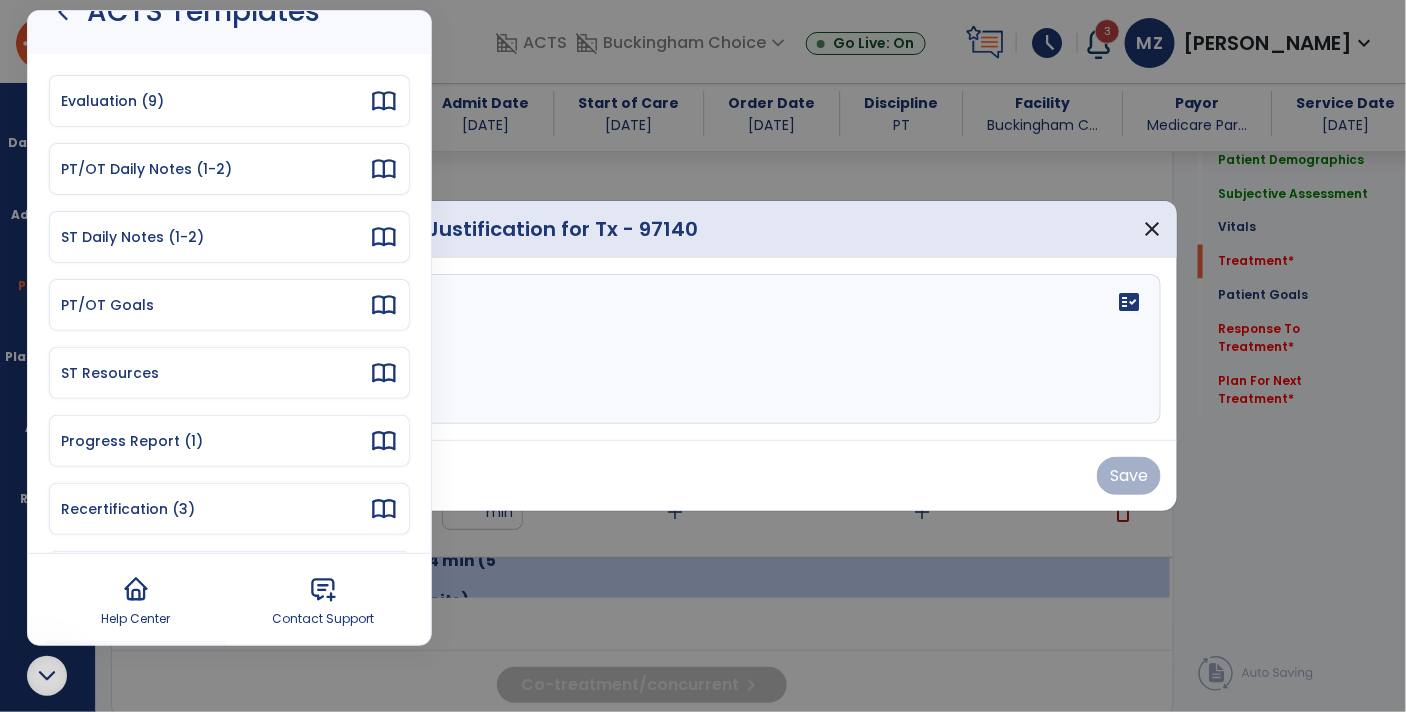 click on "PT/OT Daily Notes (1-2)" at bounding box center (215, 169) 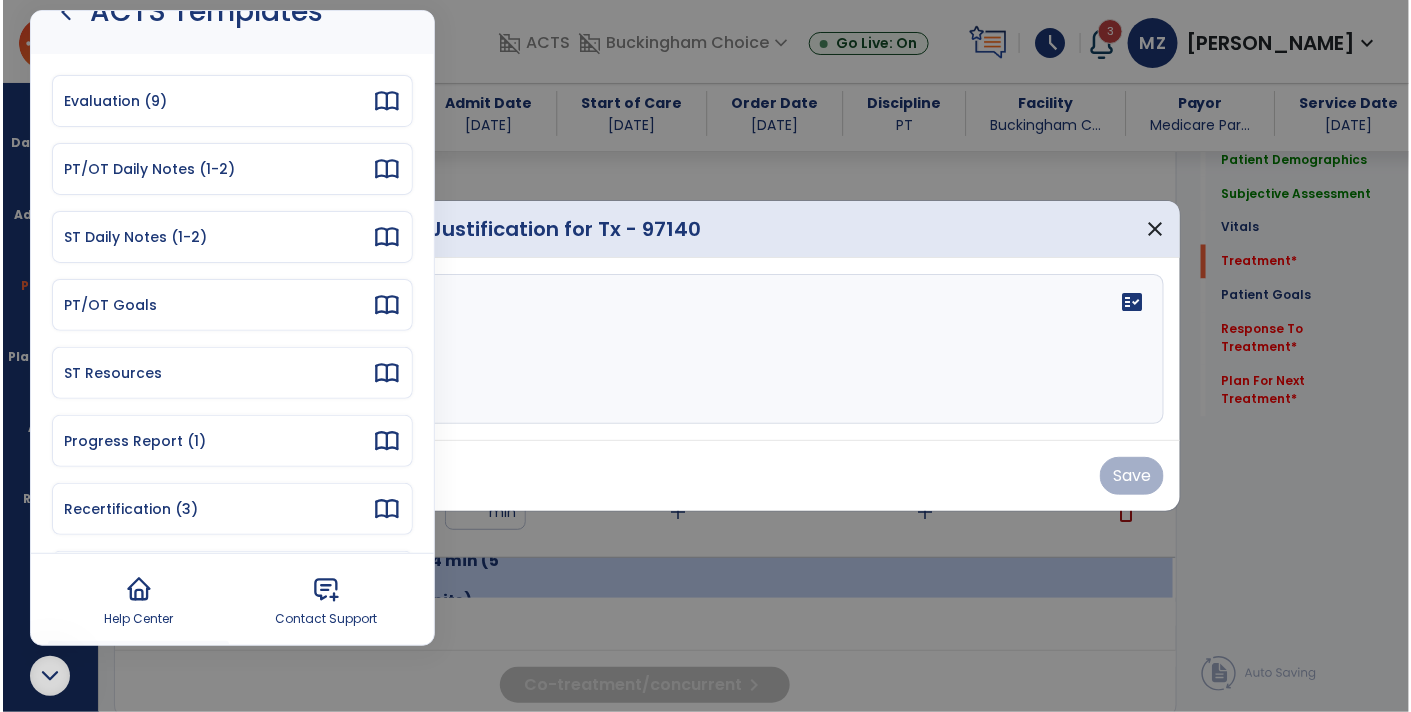 scroll, scrollTop: 0, scrollLeft: 0, axis: both 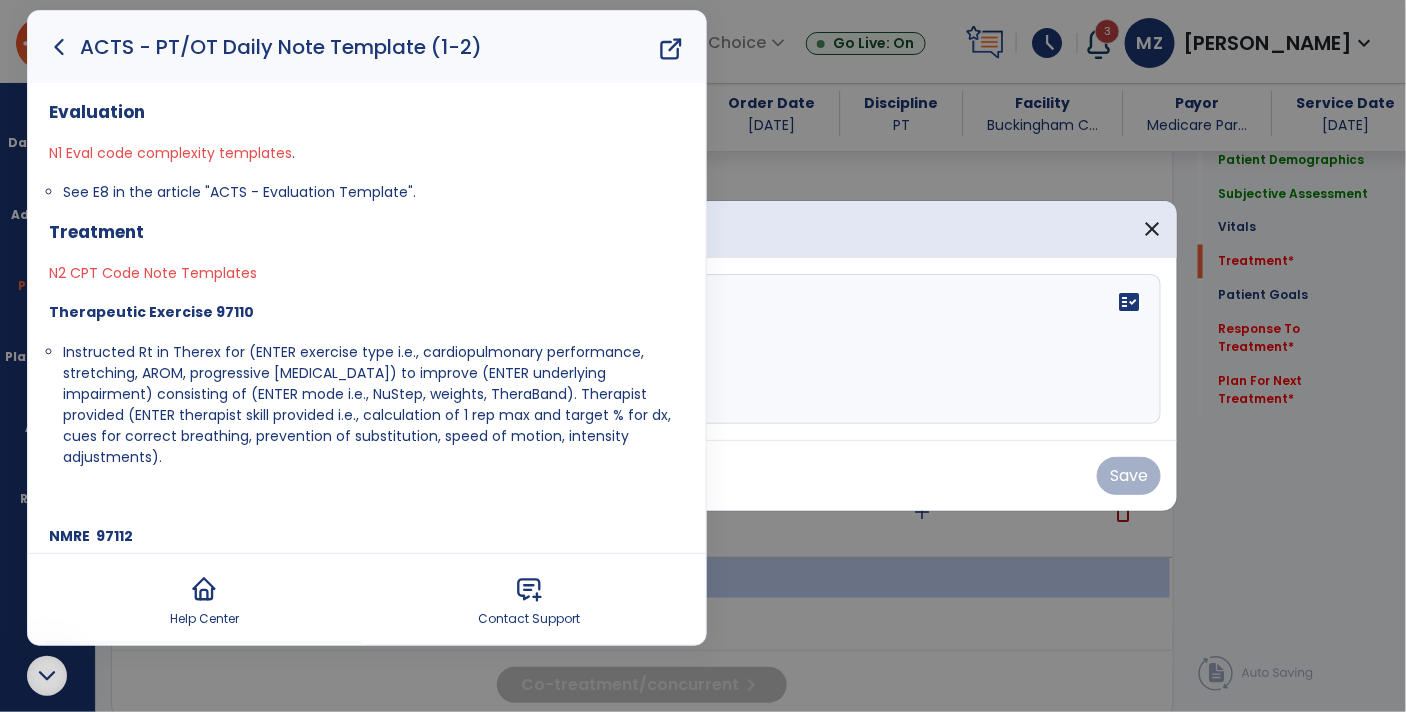 click 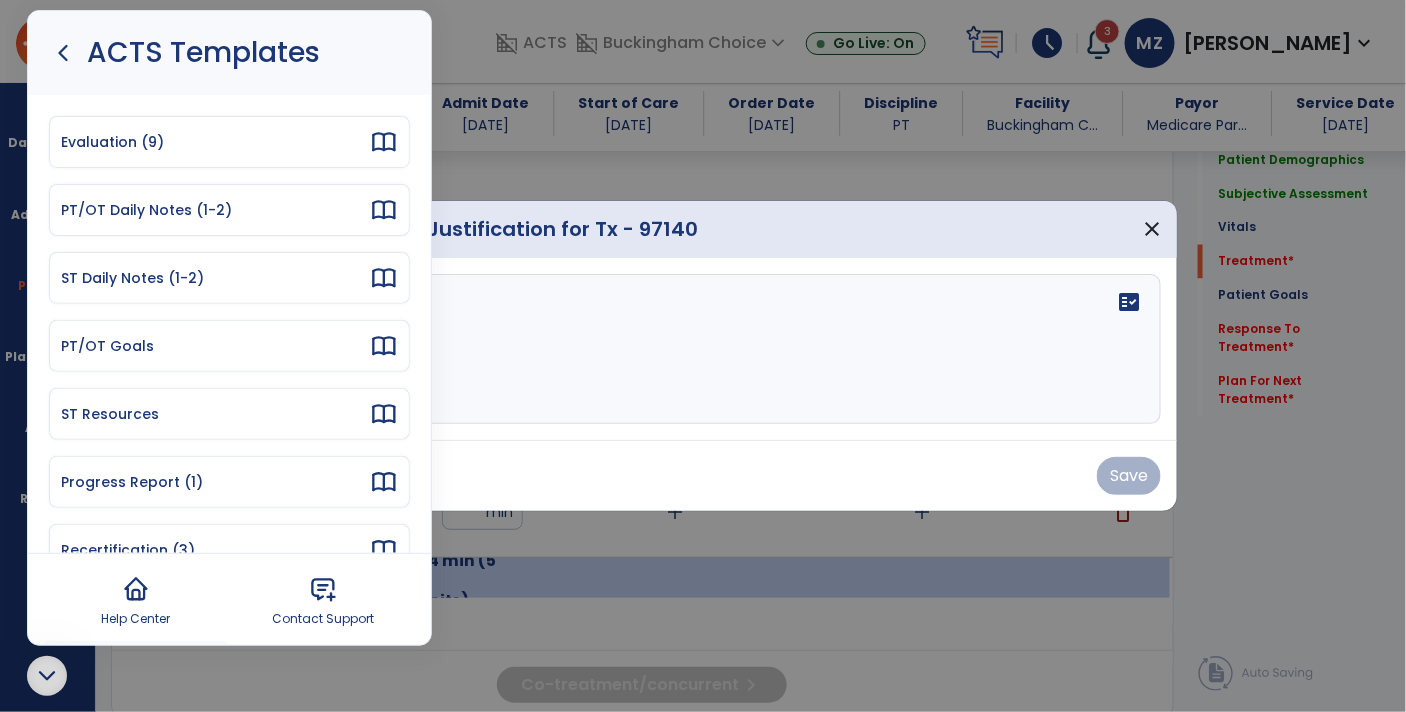 click 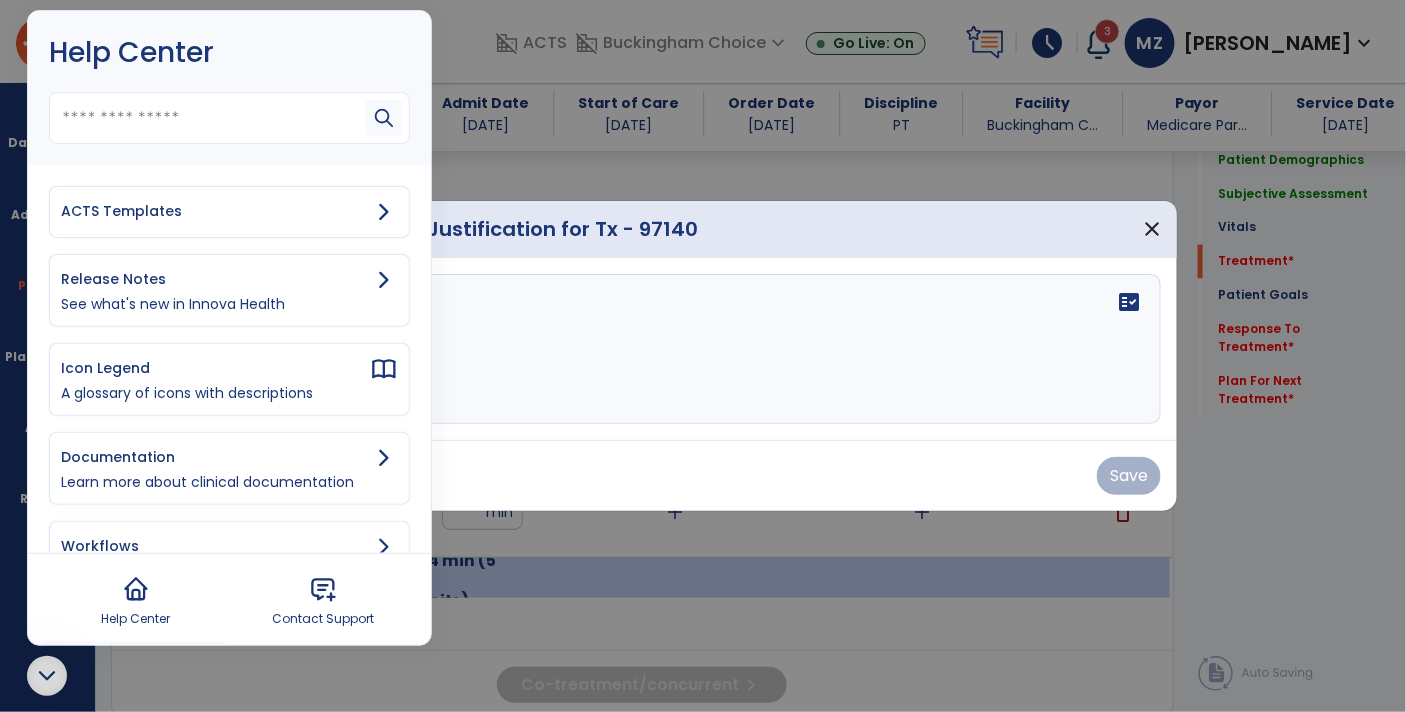 click 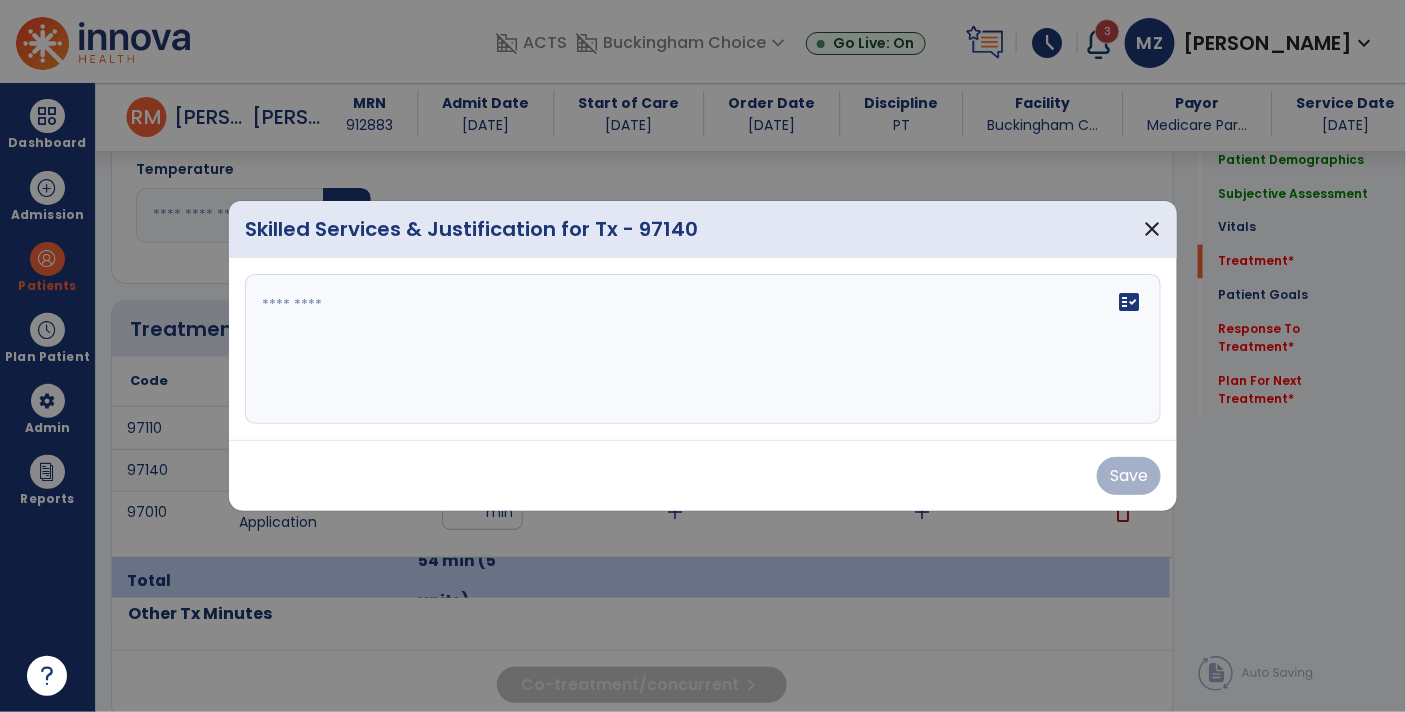 click on "fact_check" at bounding box center [703, 349] 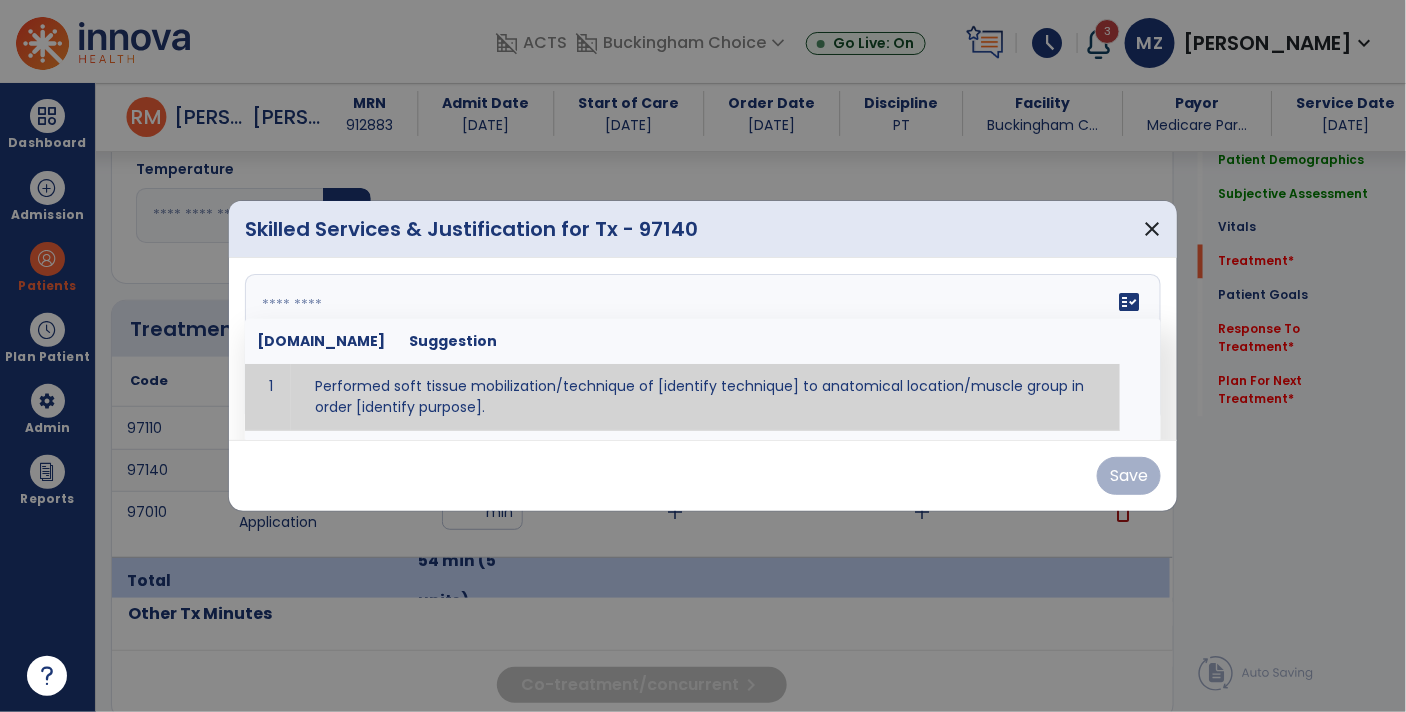 paste on "**********" 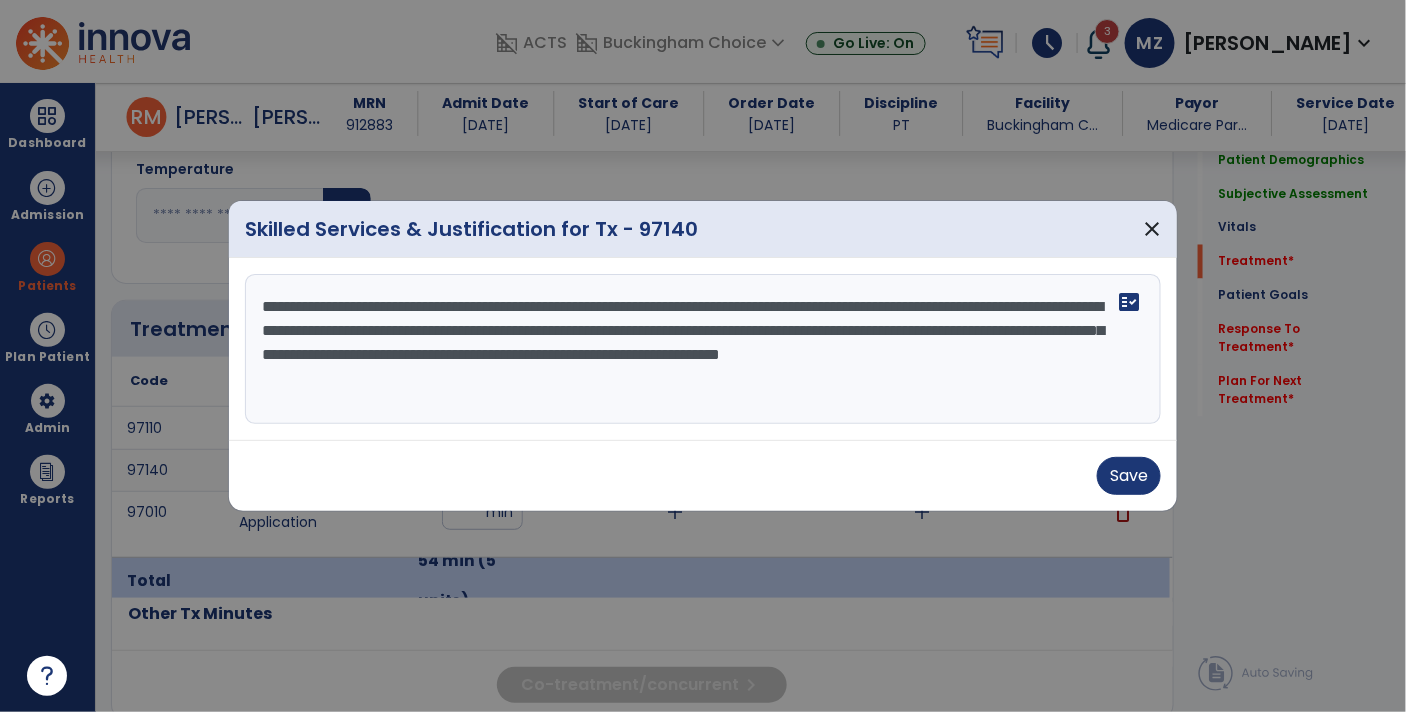 click on "**********" at bounding box center [703, 349] 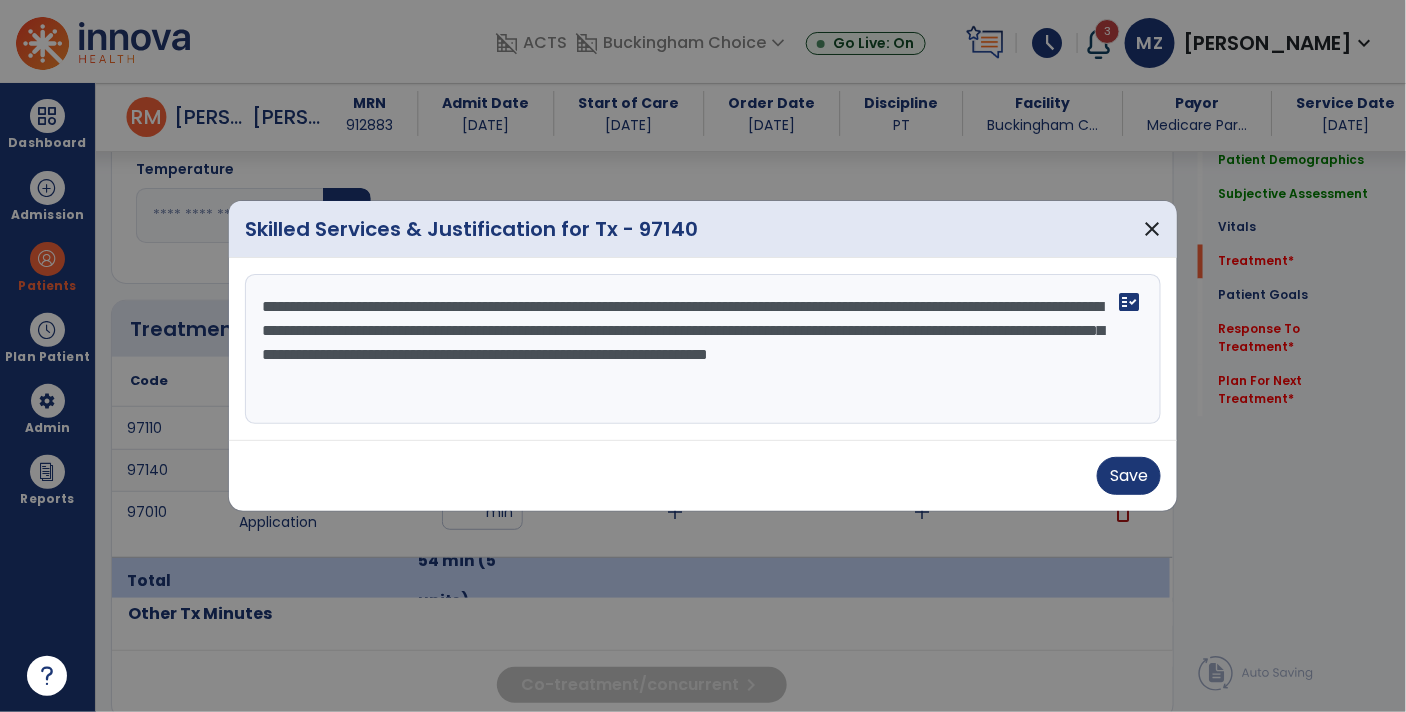 click on "**********" at bounding box center (703, 349) 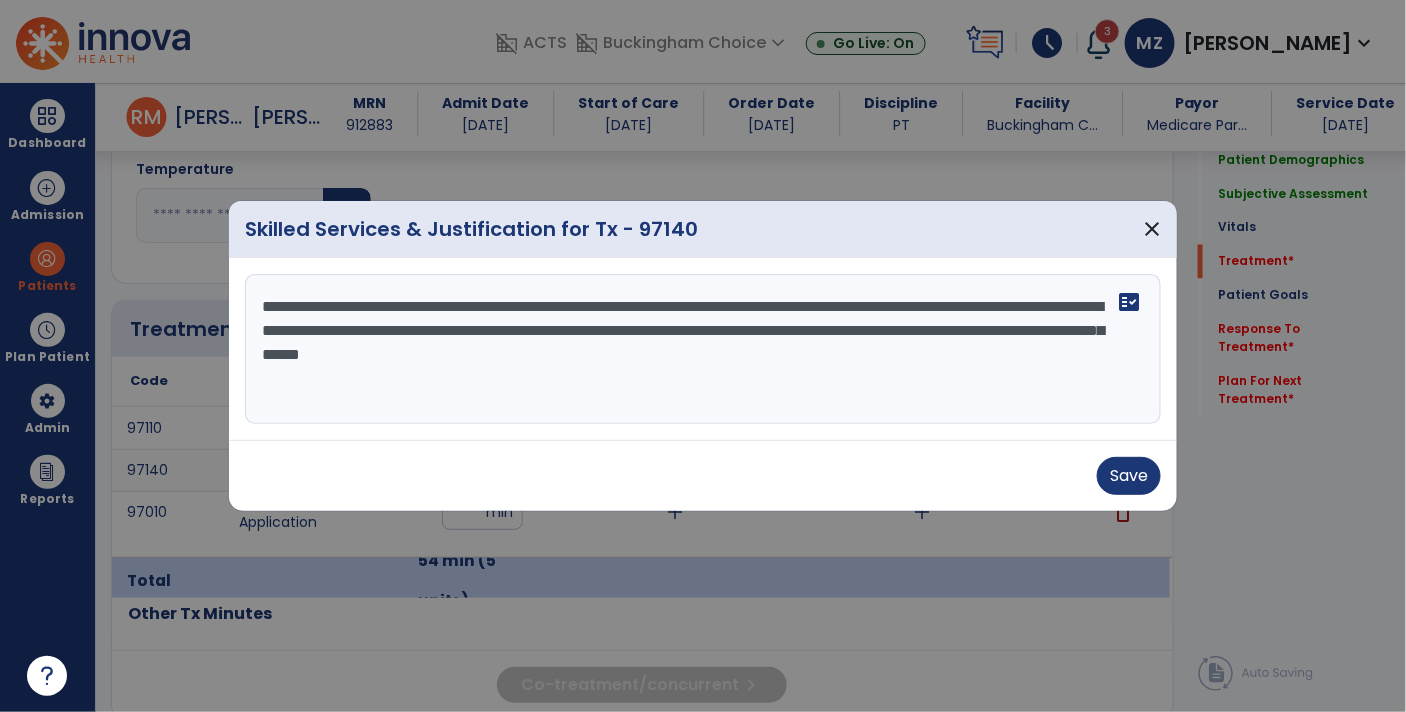 click on "**********" at bounding box center (703, 349) 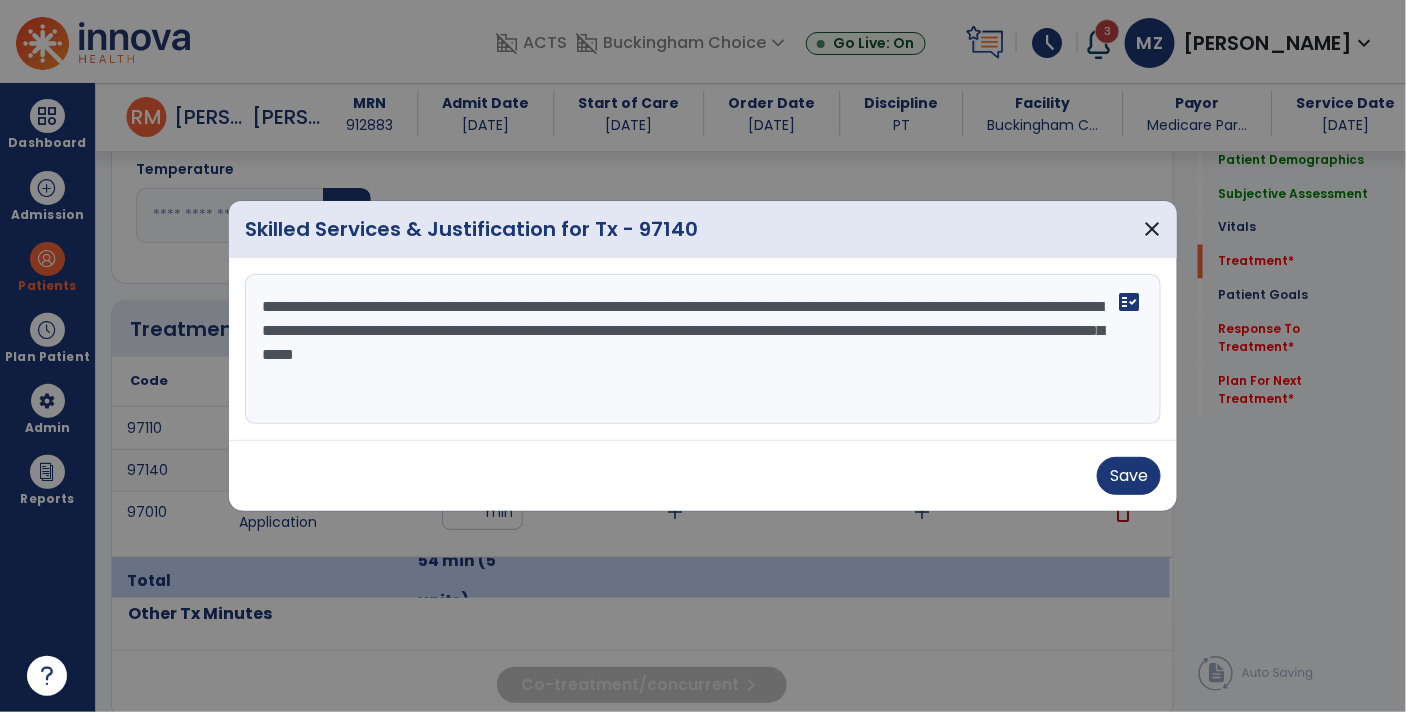 click on "**********" at bounding box center [703, 349] 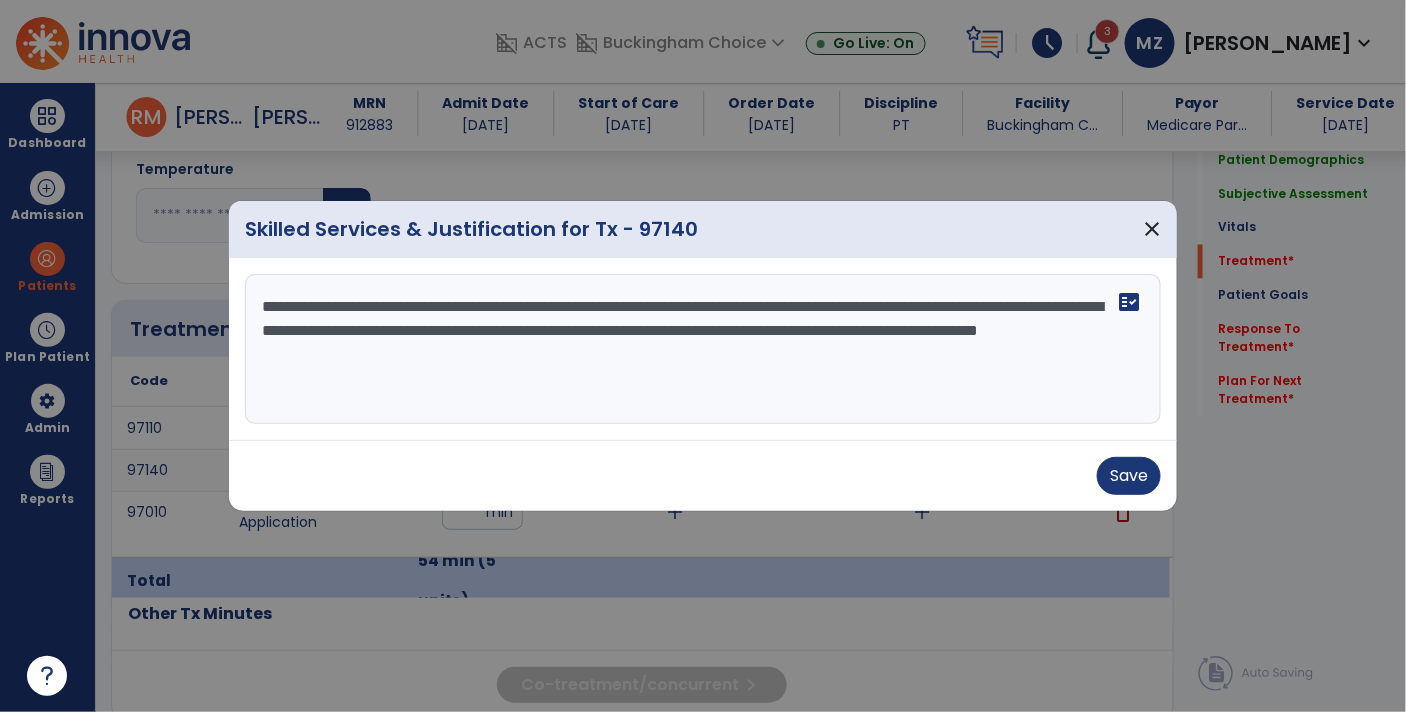 click on "**********" at bounding box center [703, 349] 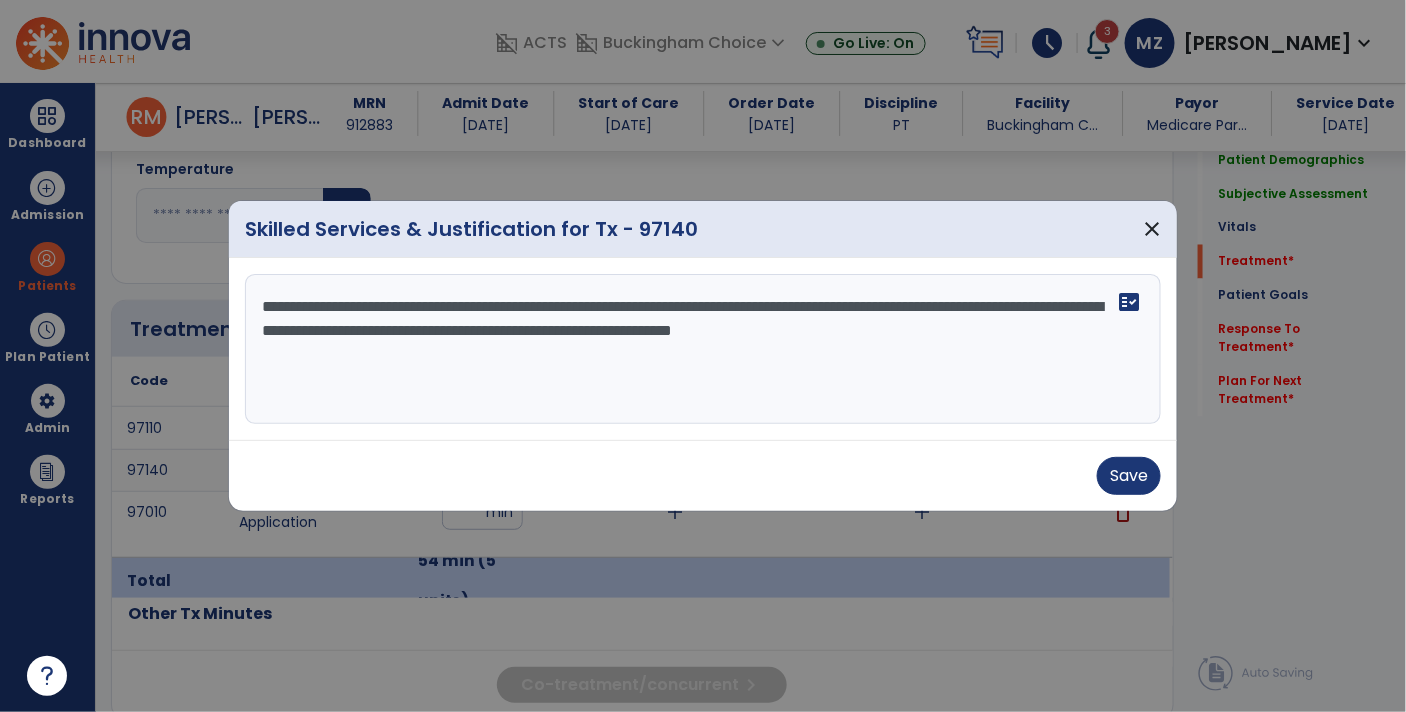 click on "**********" at bounding box center (703, 349) 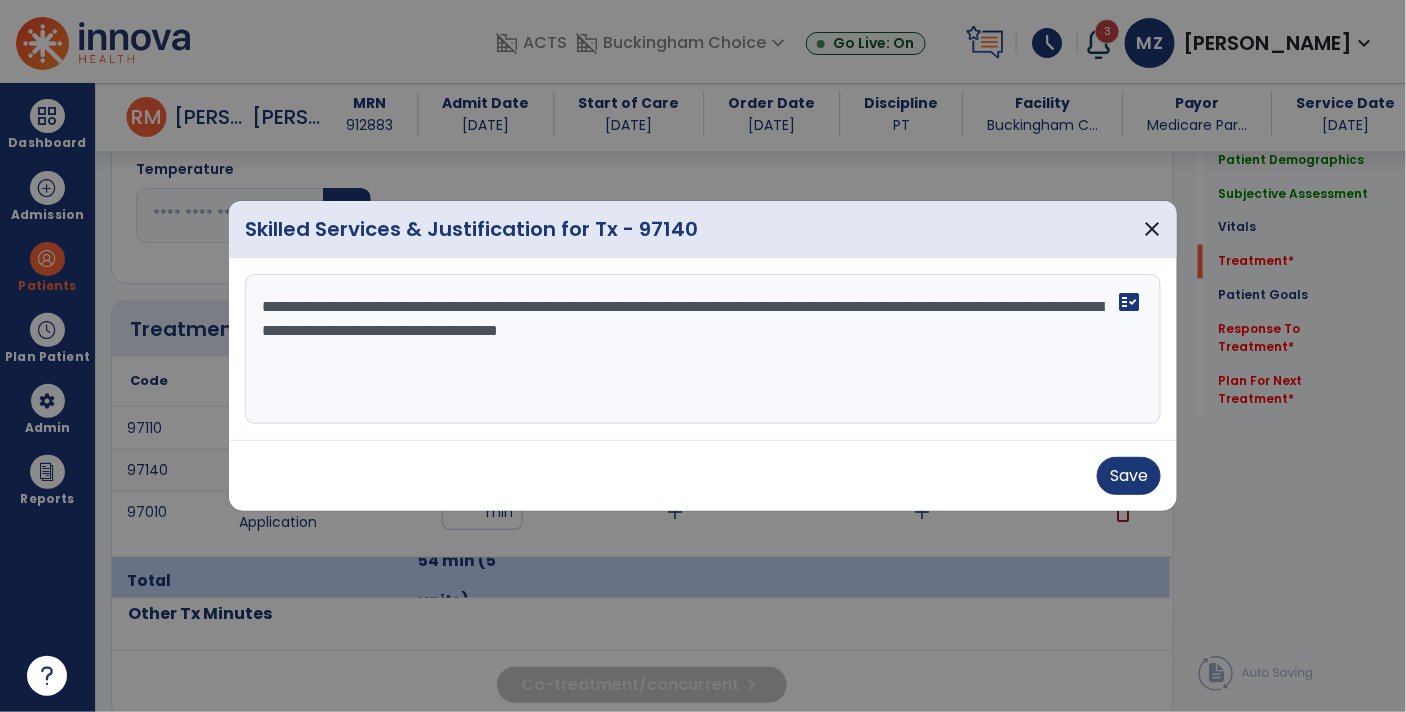 click on "**********" at bounding box center [703, 349] 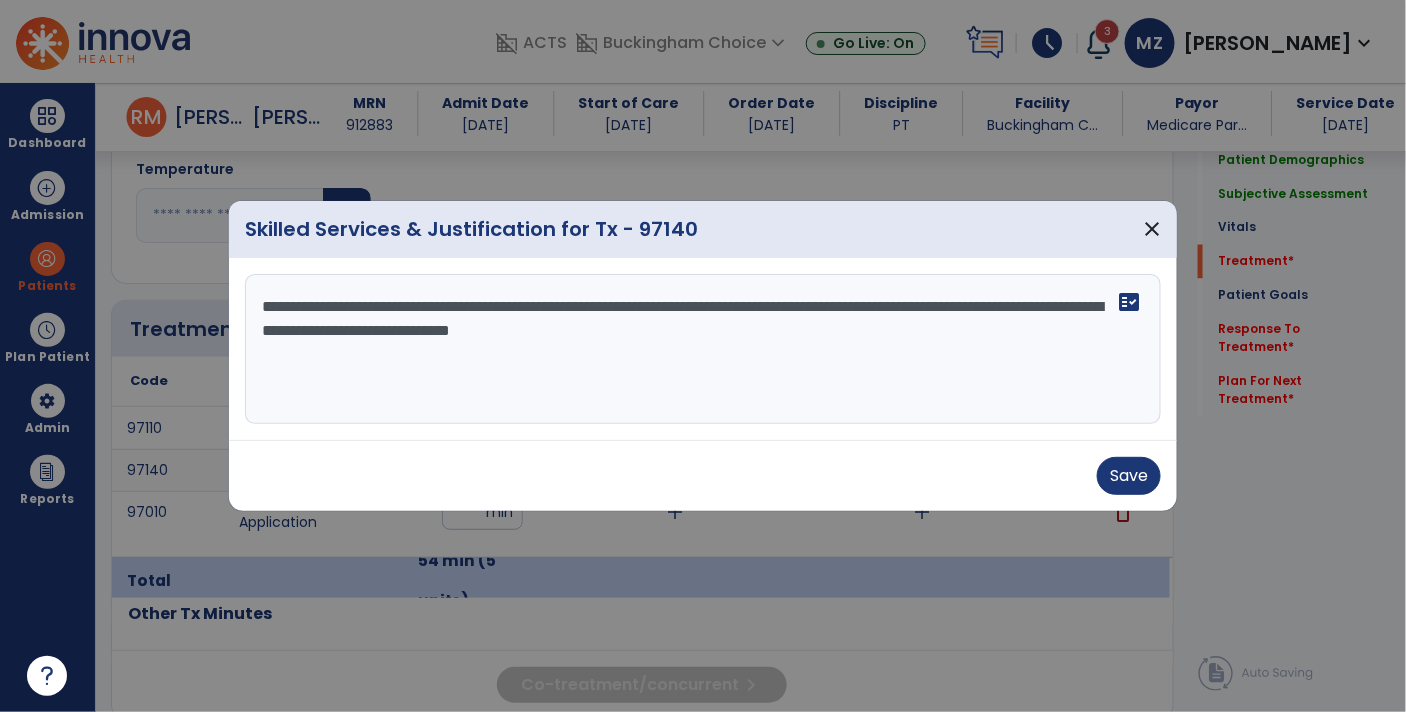 type on "**********" 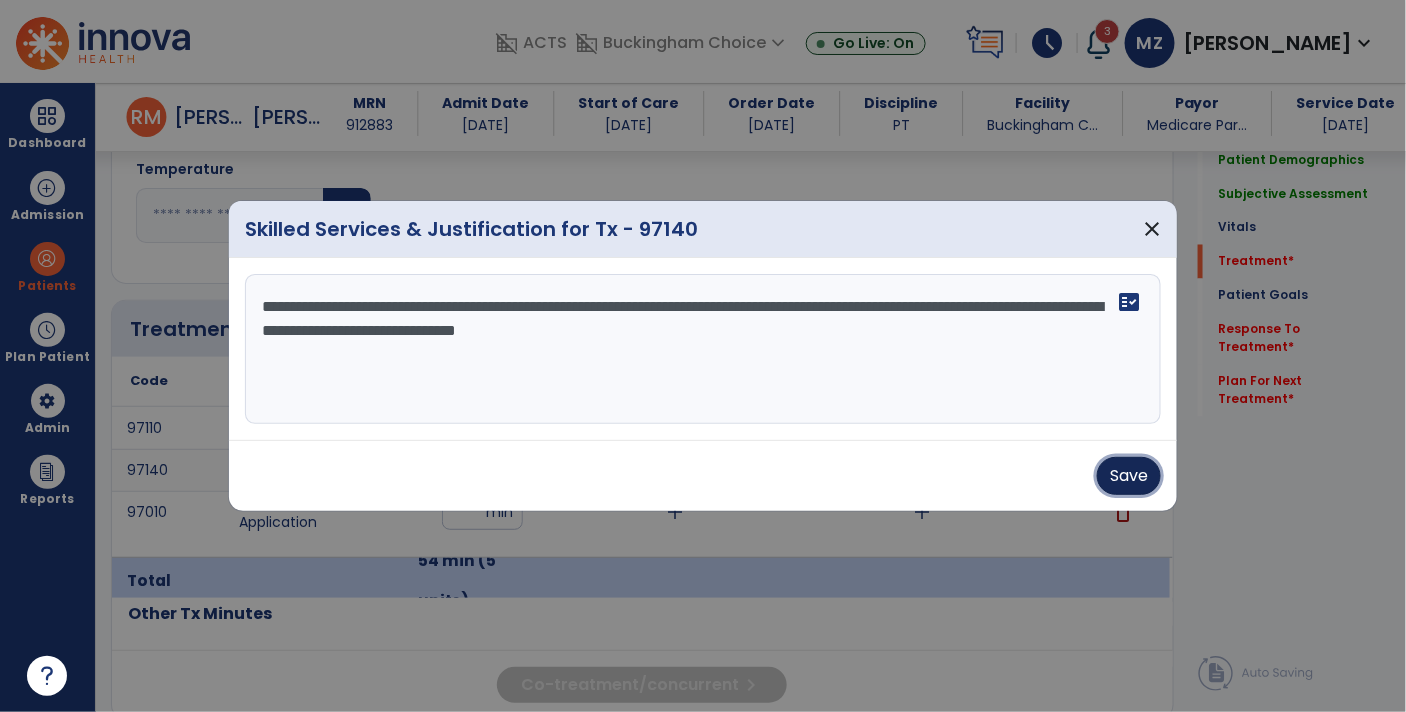 click on "Save" at bounding box center [1129, 476] 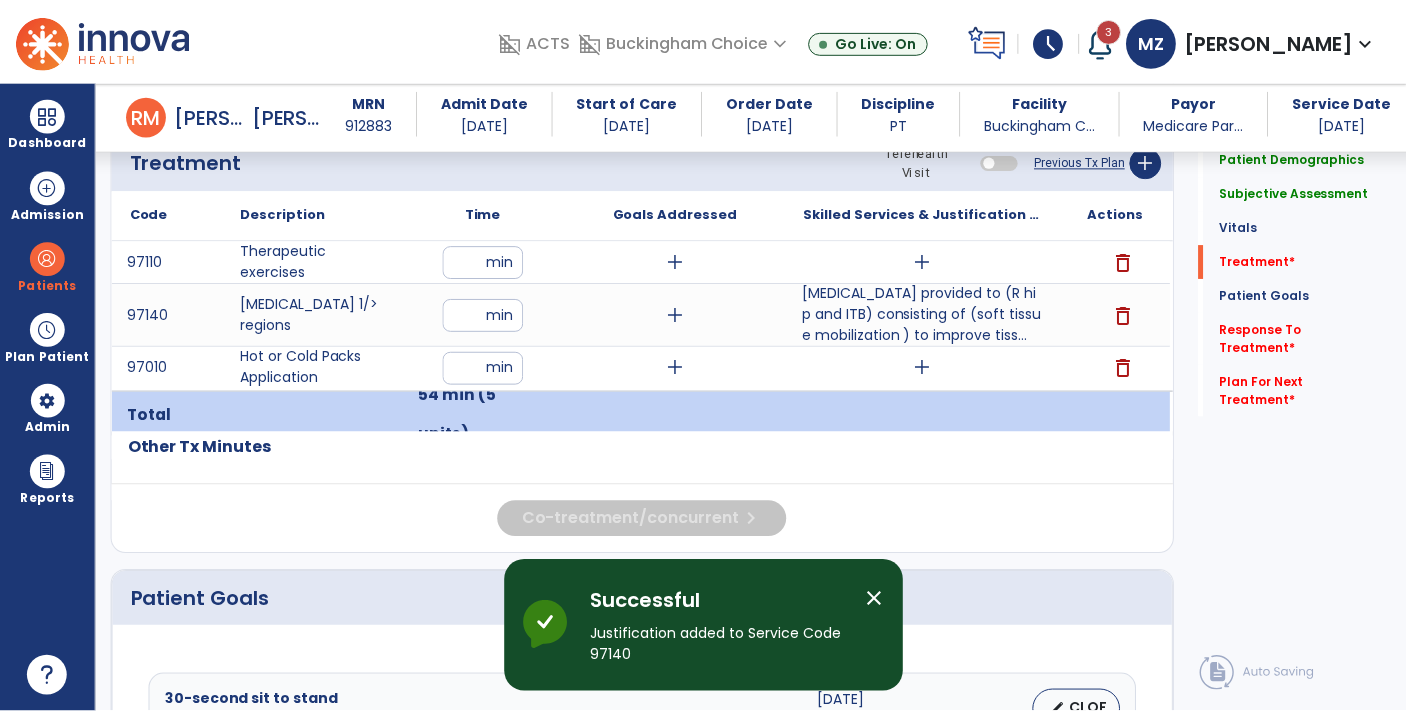 scroll, scrollTop: 1228, scrollLeft: 0, axis: vertical 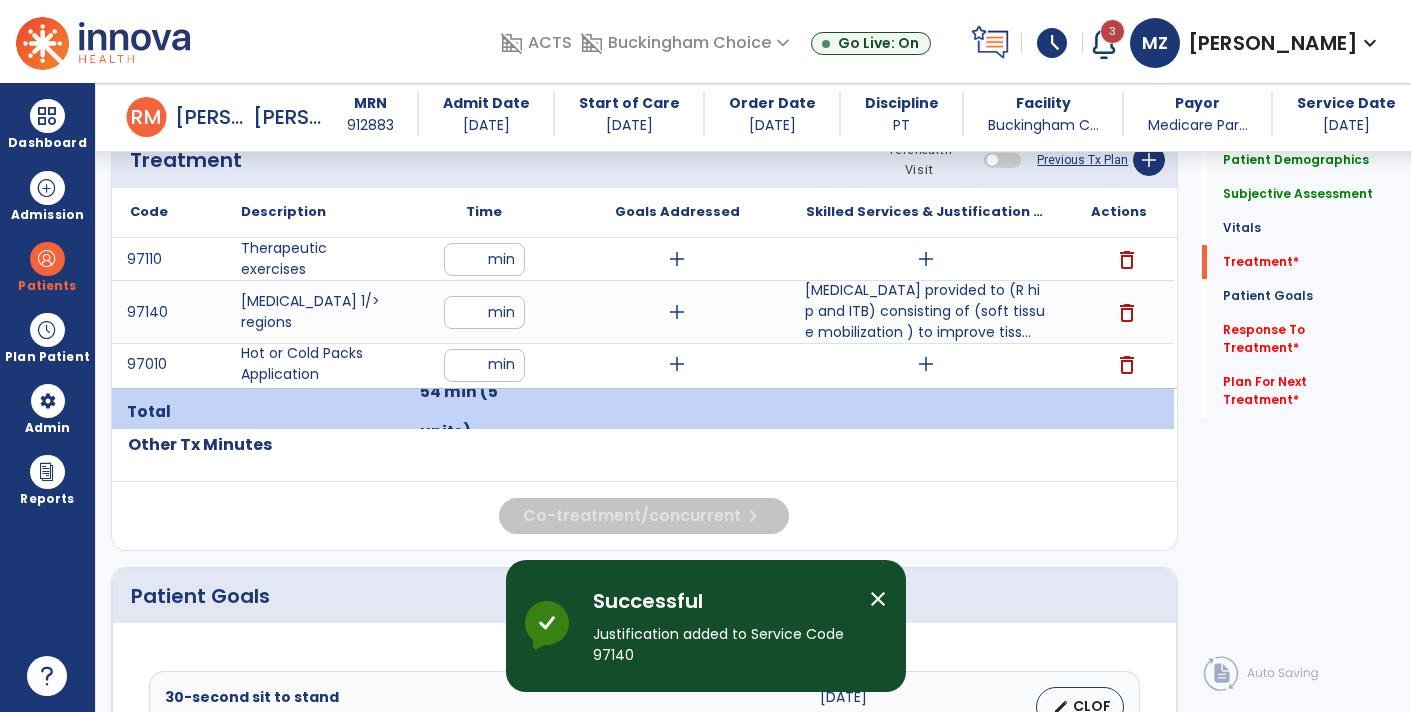click on "add" at bounding box center (926, 259) 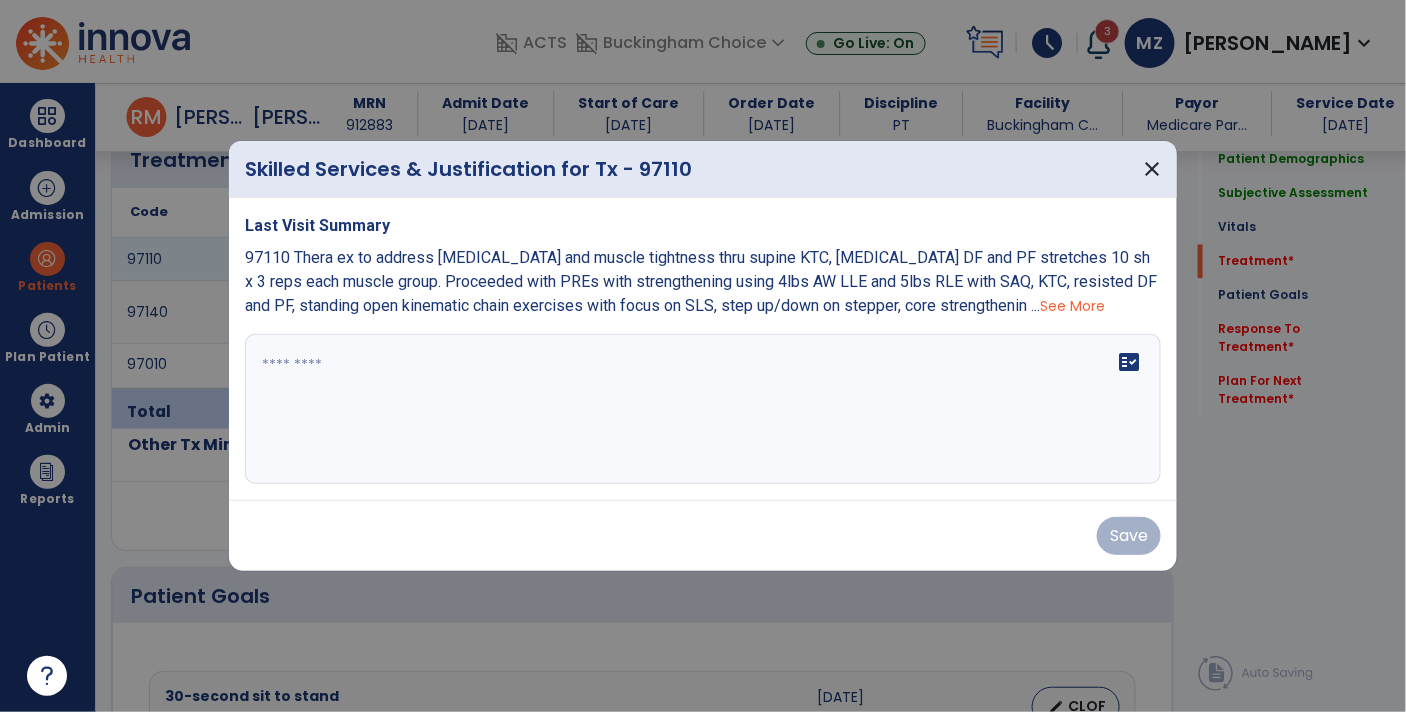 scroll, scrollTop: 1228, scrollLeft: 0, axis: vertical 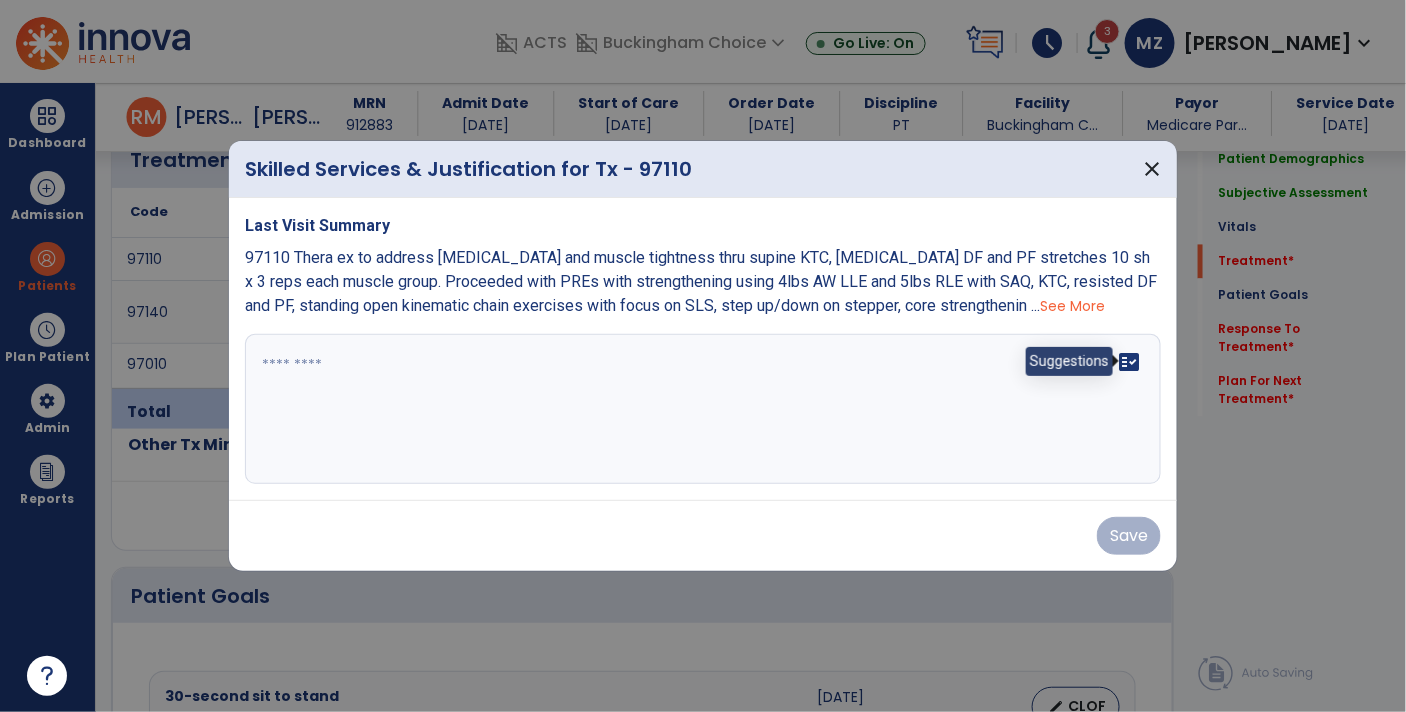 click on "fact_check" at bounding box center [1129, 362] 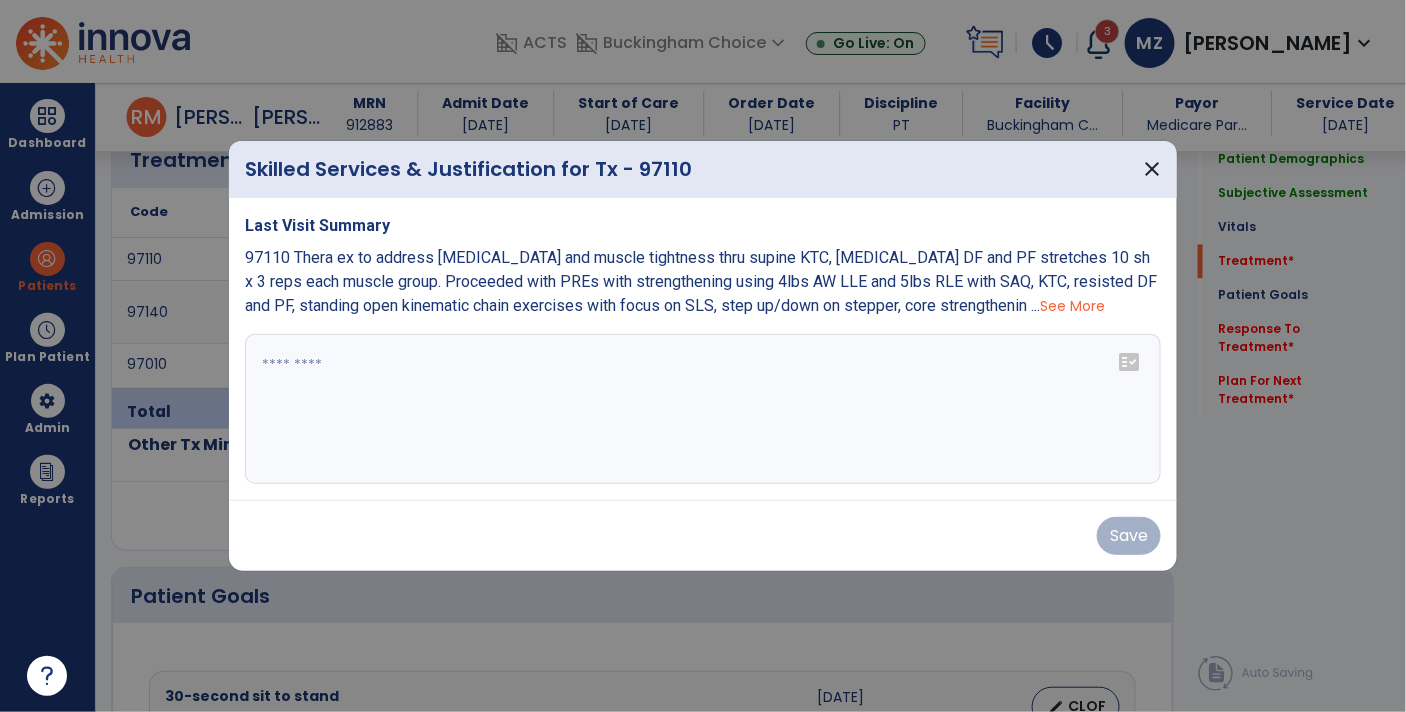 click on "fact_check" at bounding box center [1129, 362] 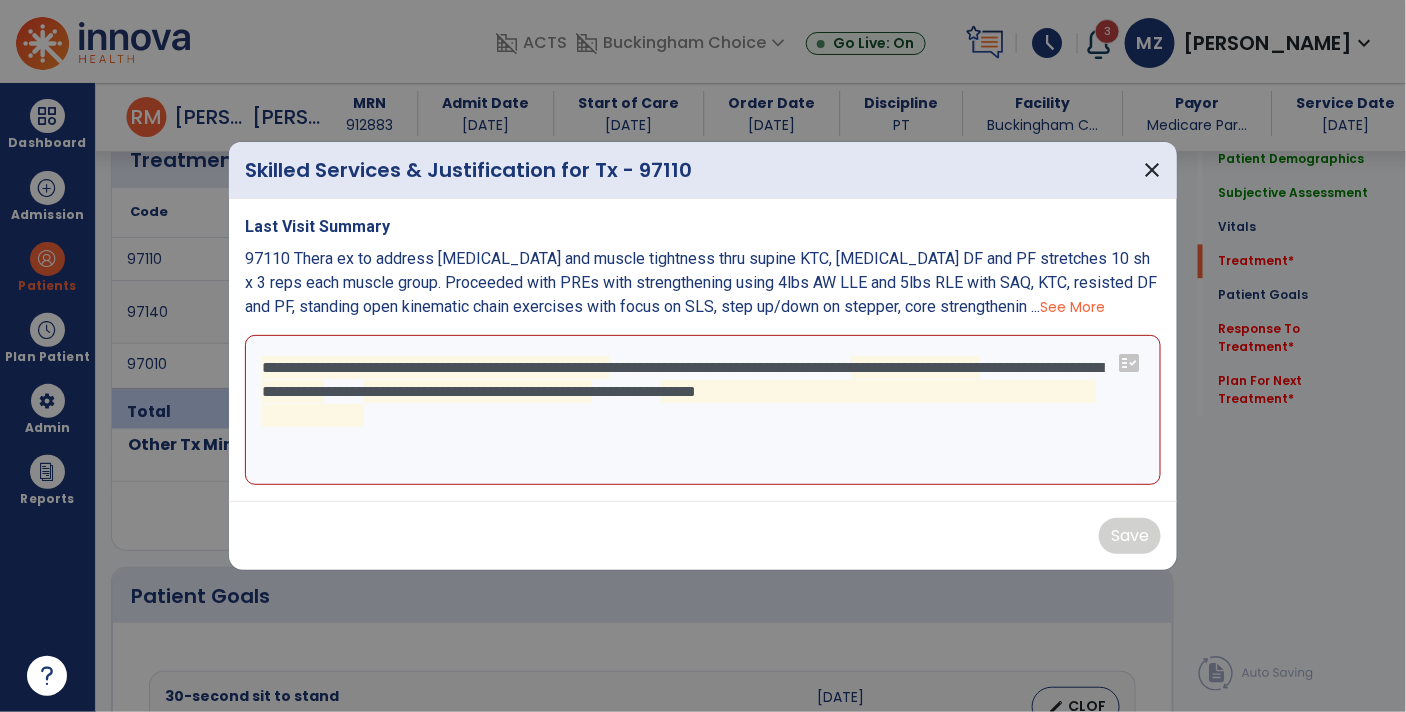 click on "**********" at bounding box center (703, 410) 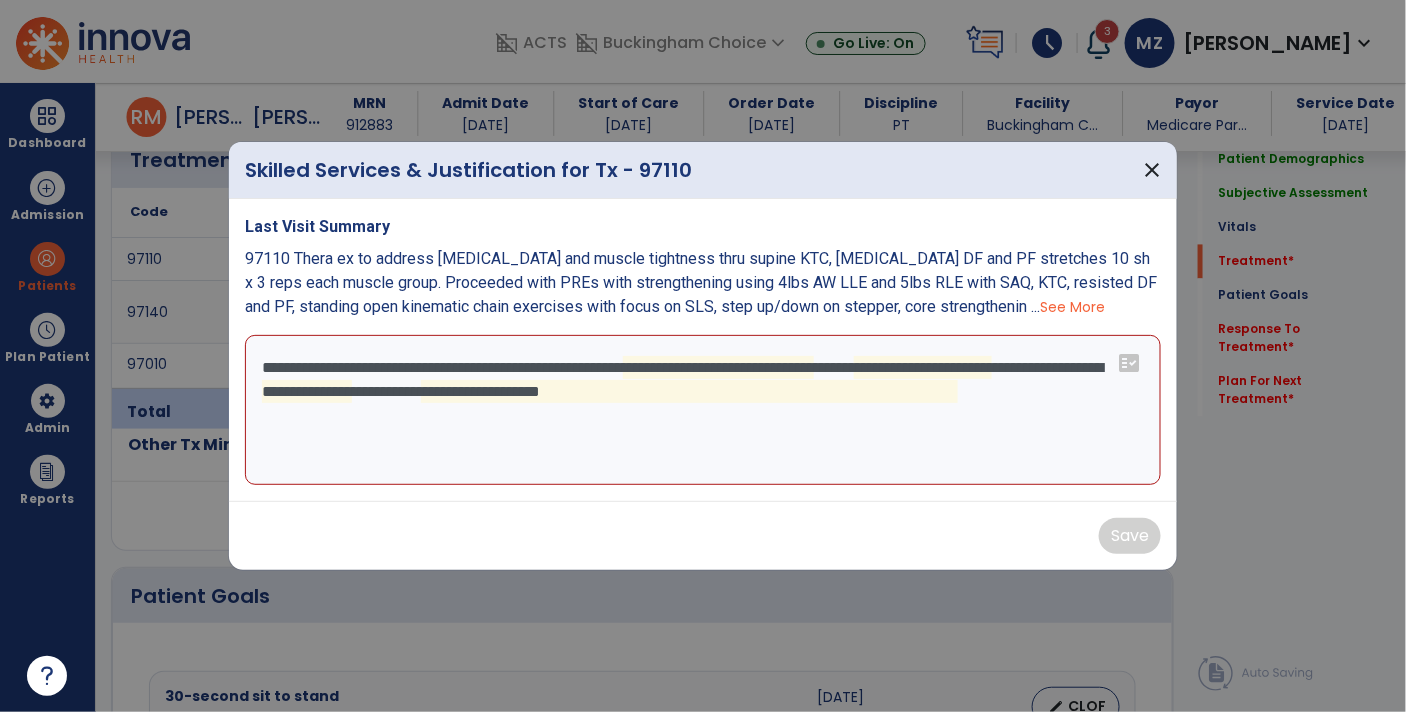 click on "**********" at bounding box center (703, 410) 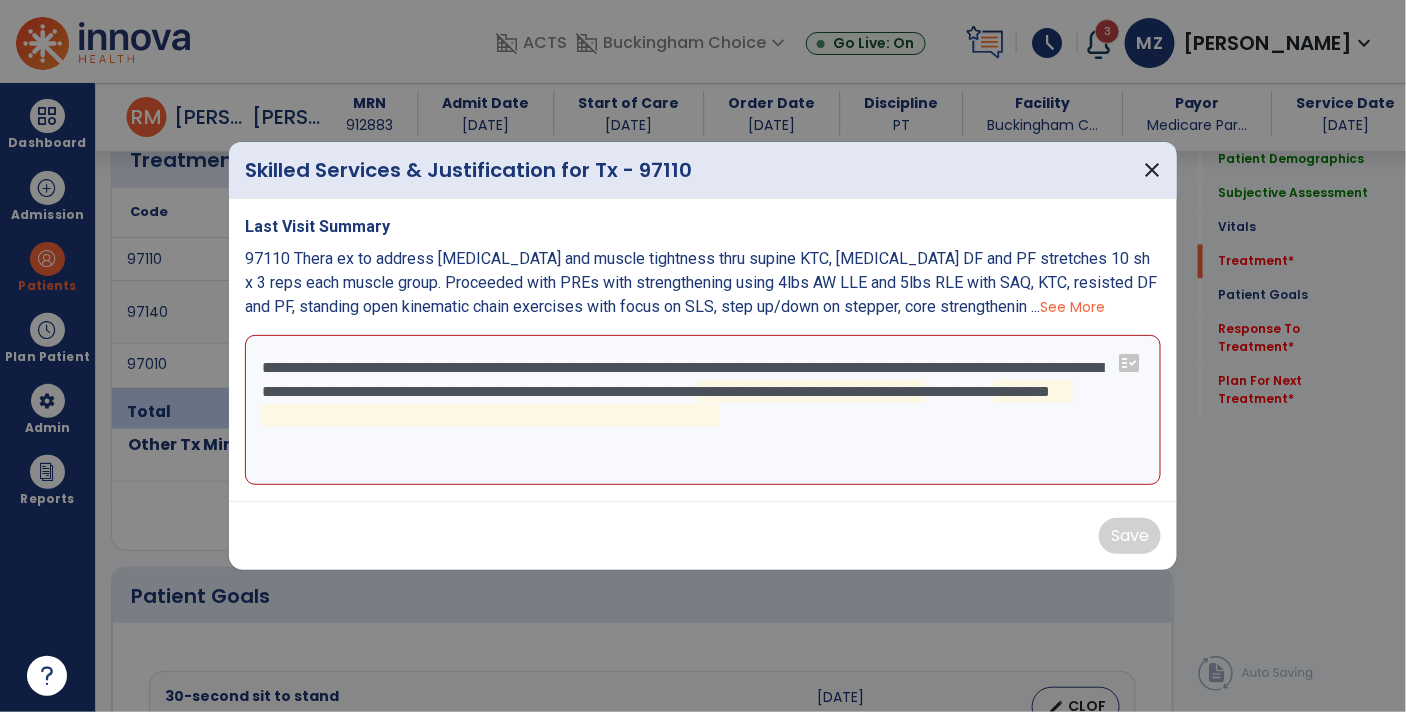 click on "**********" at bounding box center [703, 410] 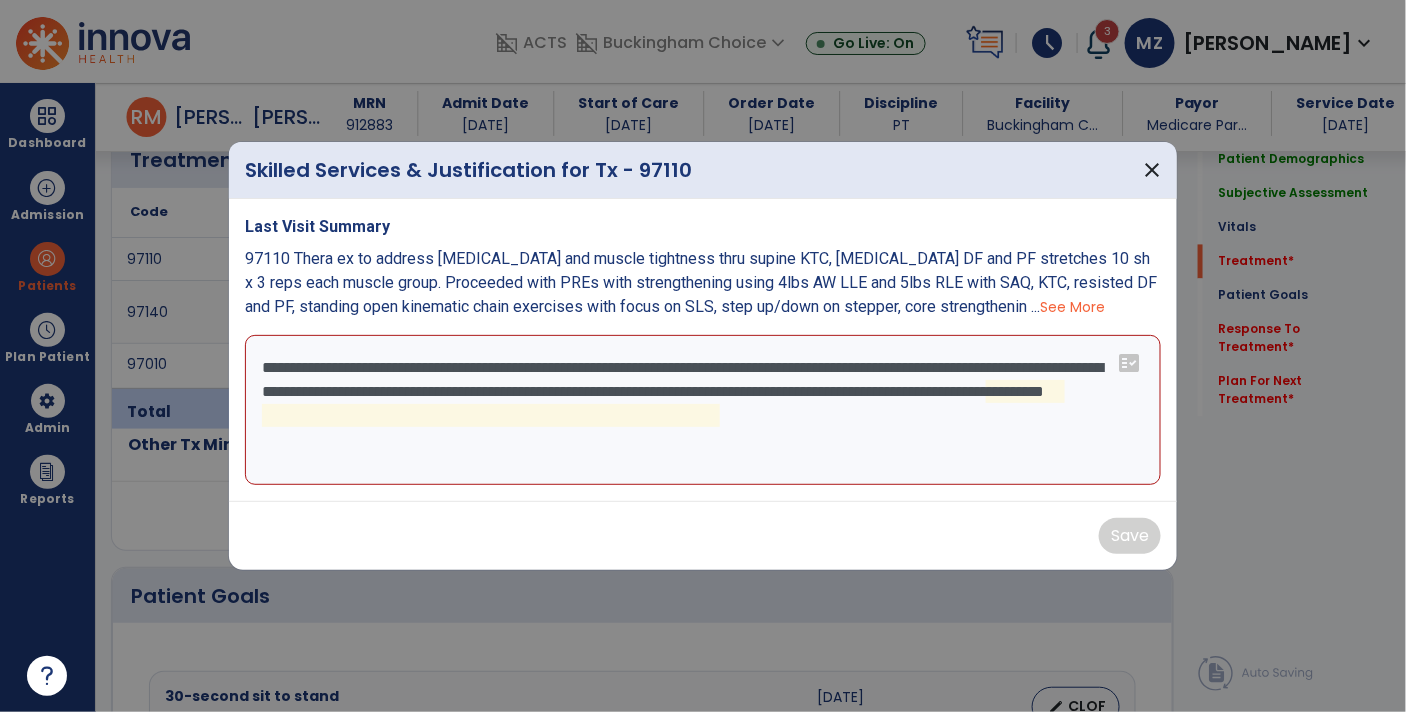 click on "**********" at bounding box center [703, 410] 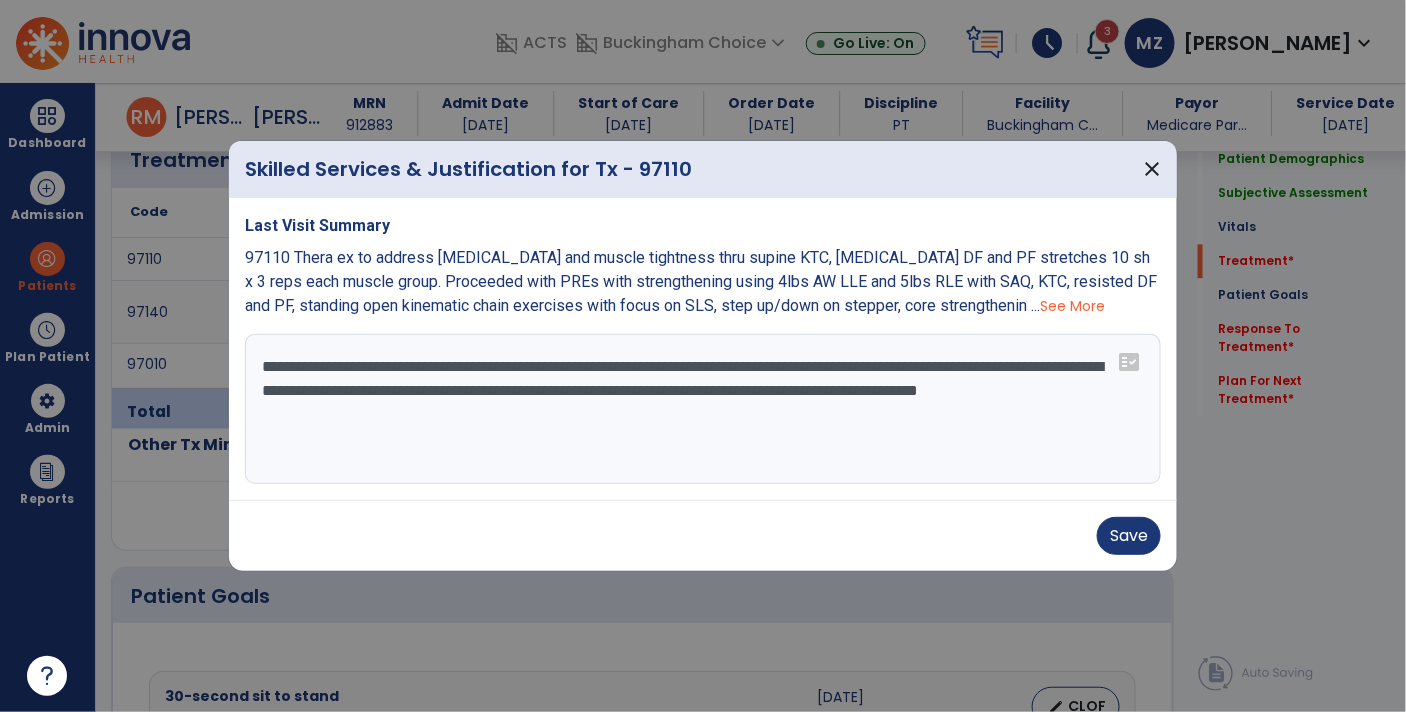 click on "**********" at bounding box center (703, 409) 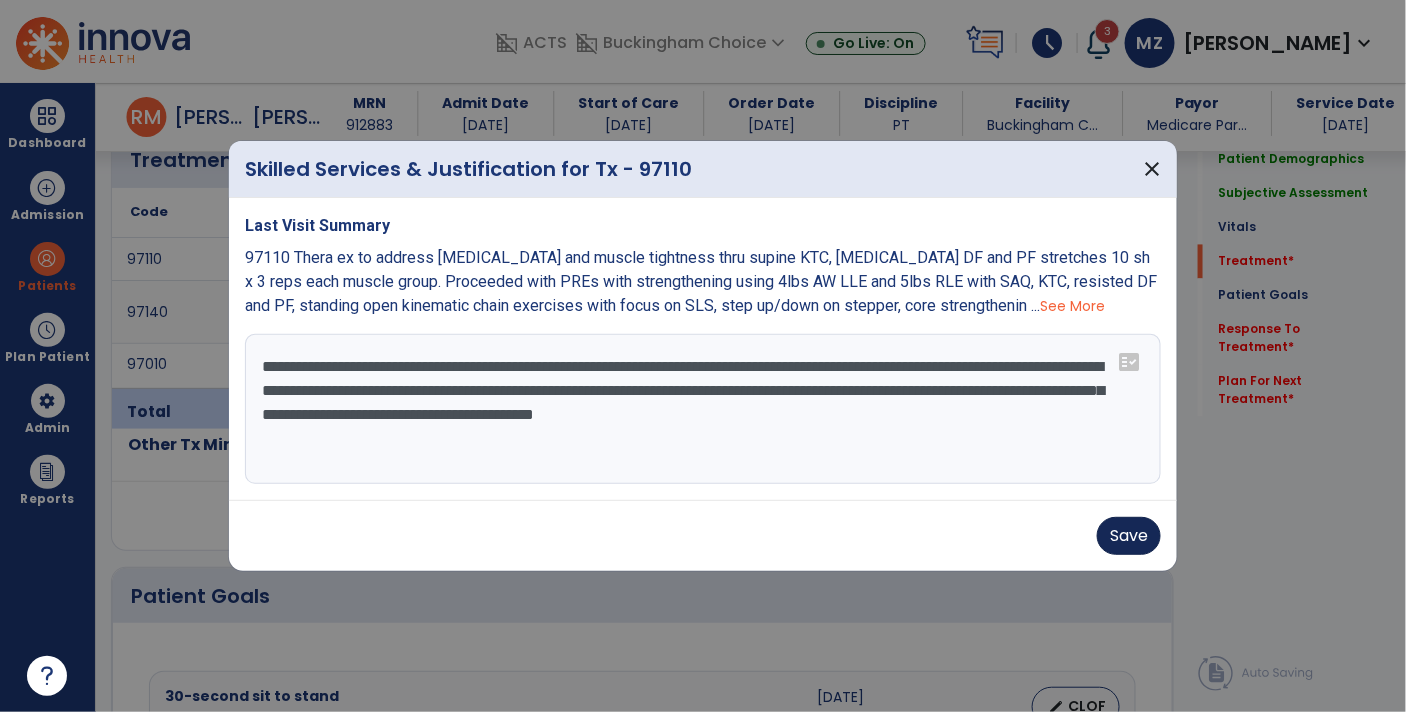 type on "**********" 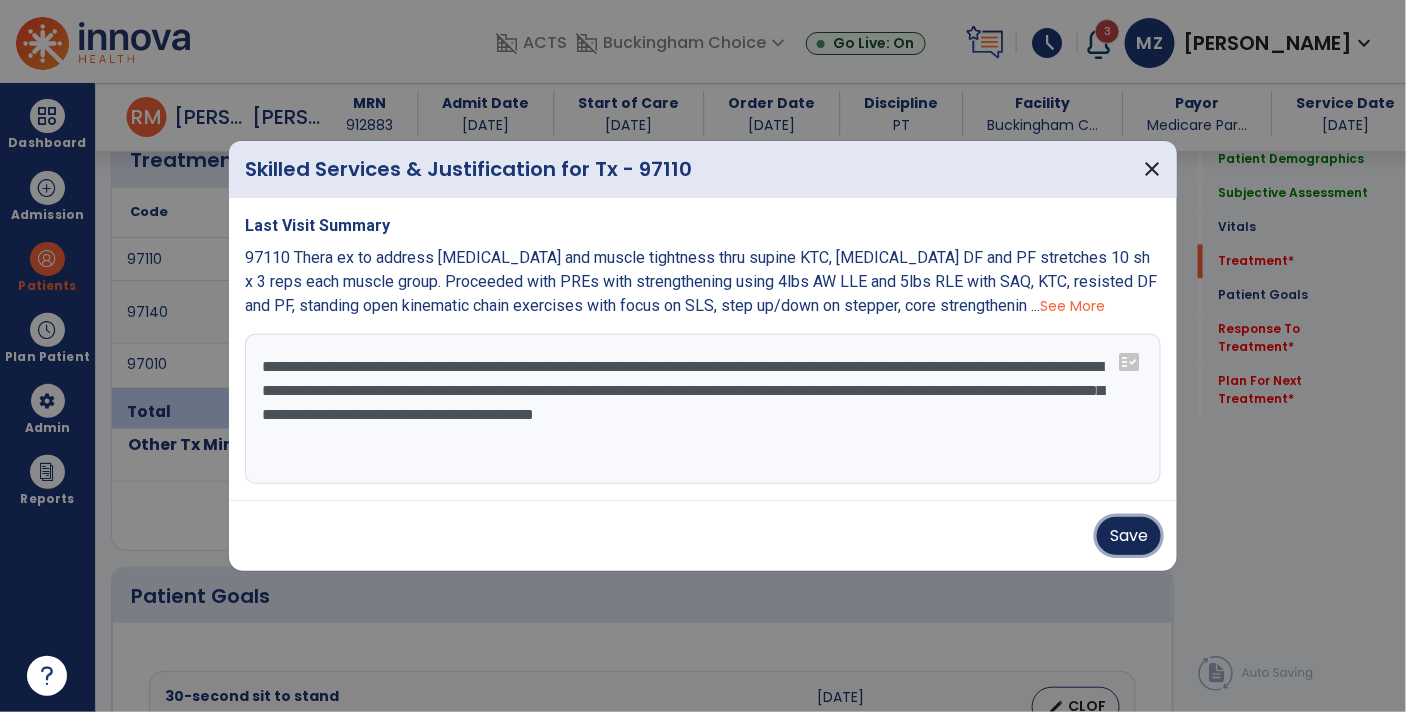 click on "Save" at bounding box center (1129, 536) 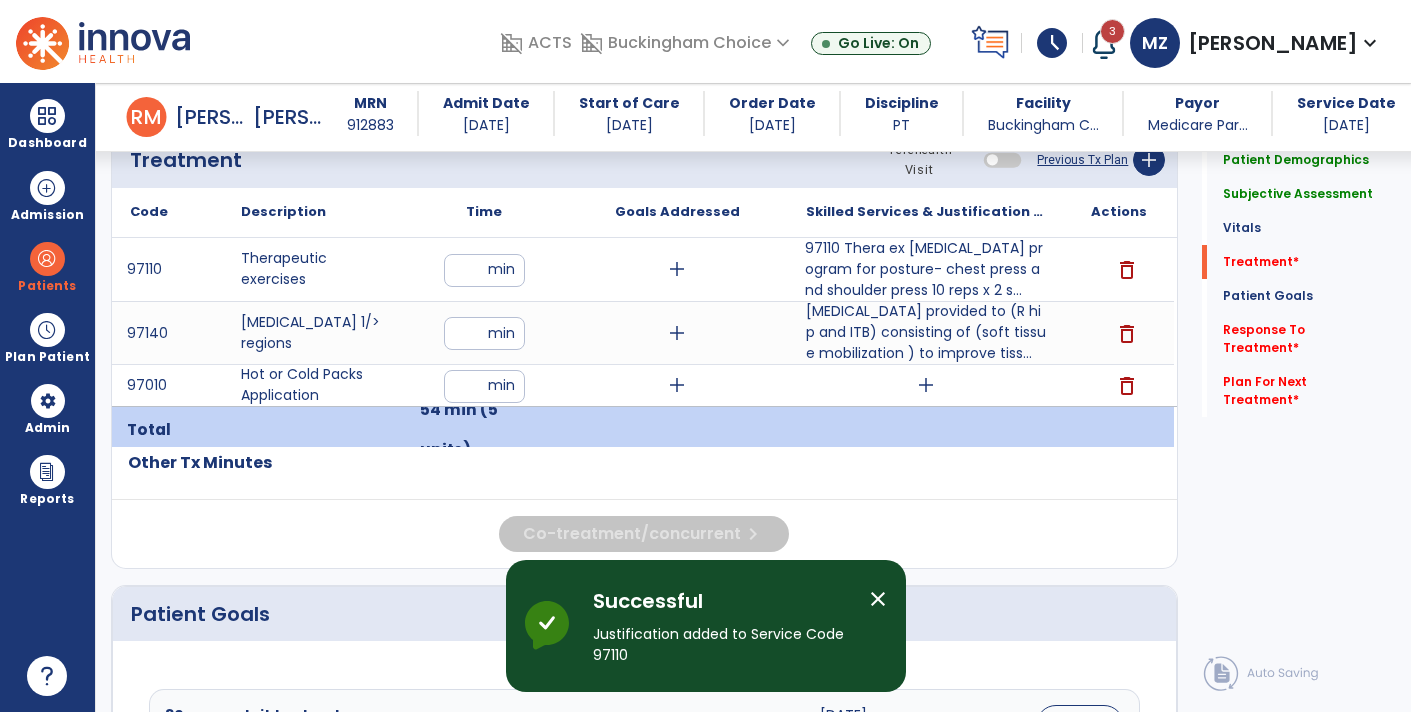 click on "add" at bounding box center [926, 385] 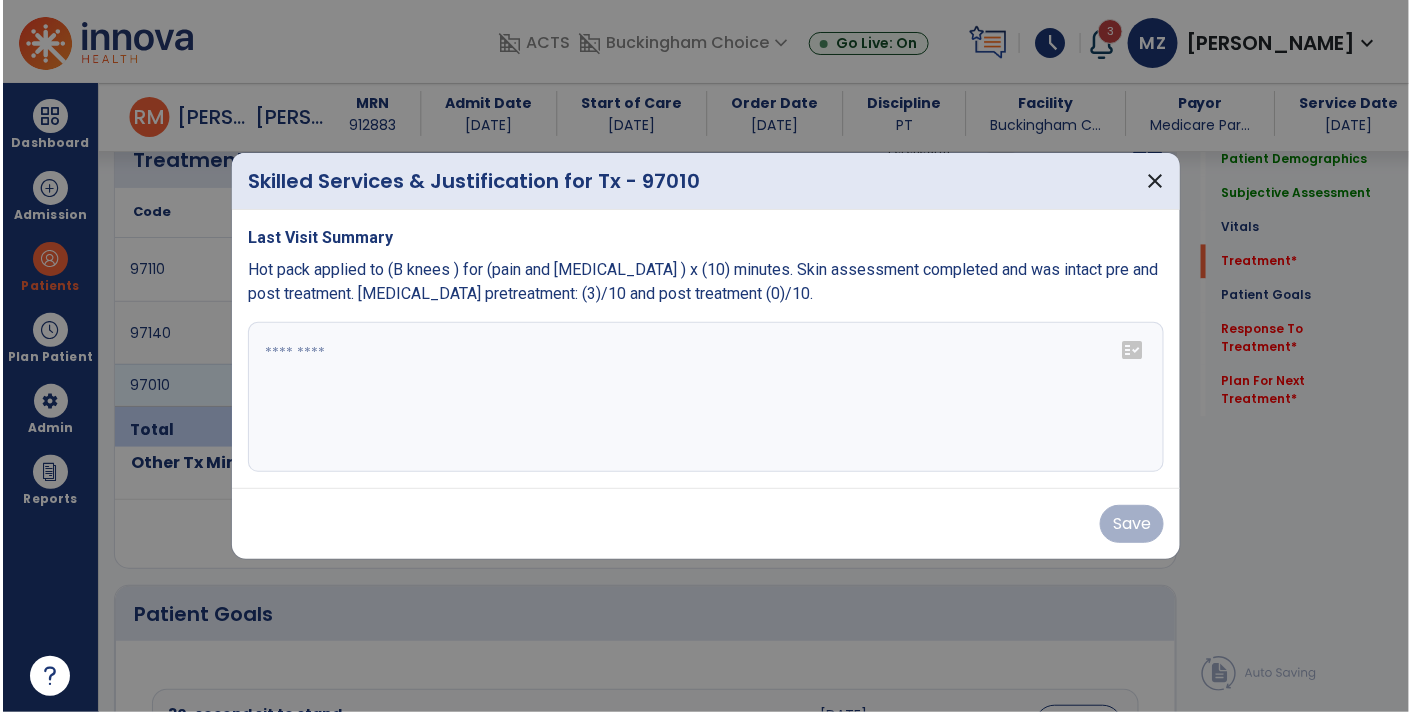 scroll, scrollTop: 1228, scrollLeft: 0, axis: vertical 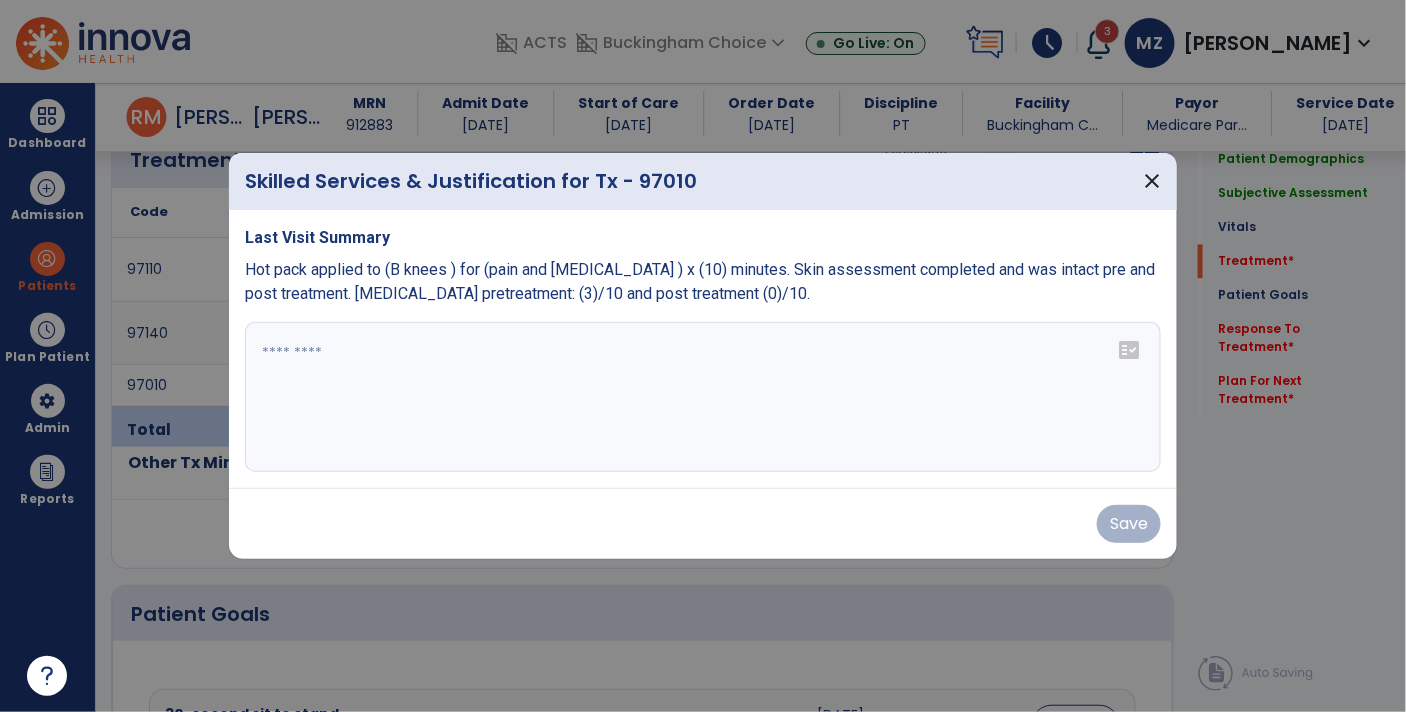 click on "Hot pack applied to (B knees ) for (pain and [MEDICAL_DATA] ) x (10) minutes. Skin assessment completed and was intact pre and post treatment. [MEDICAL_DATA] pretreatment: (3)/10 and post treatment (0)/10." at bounding box center [700, 281] 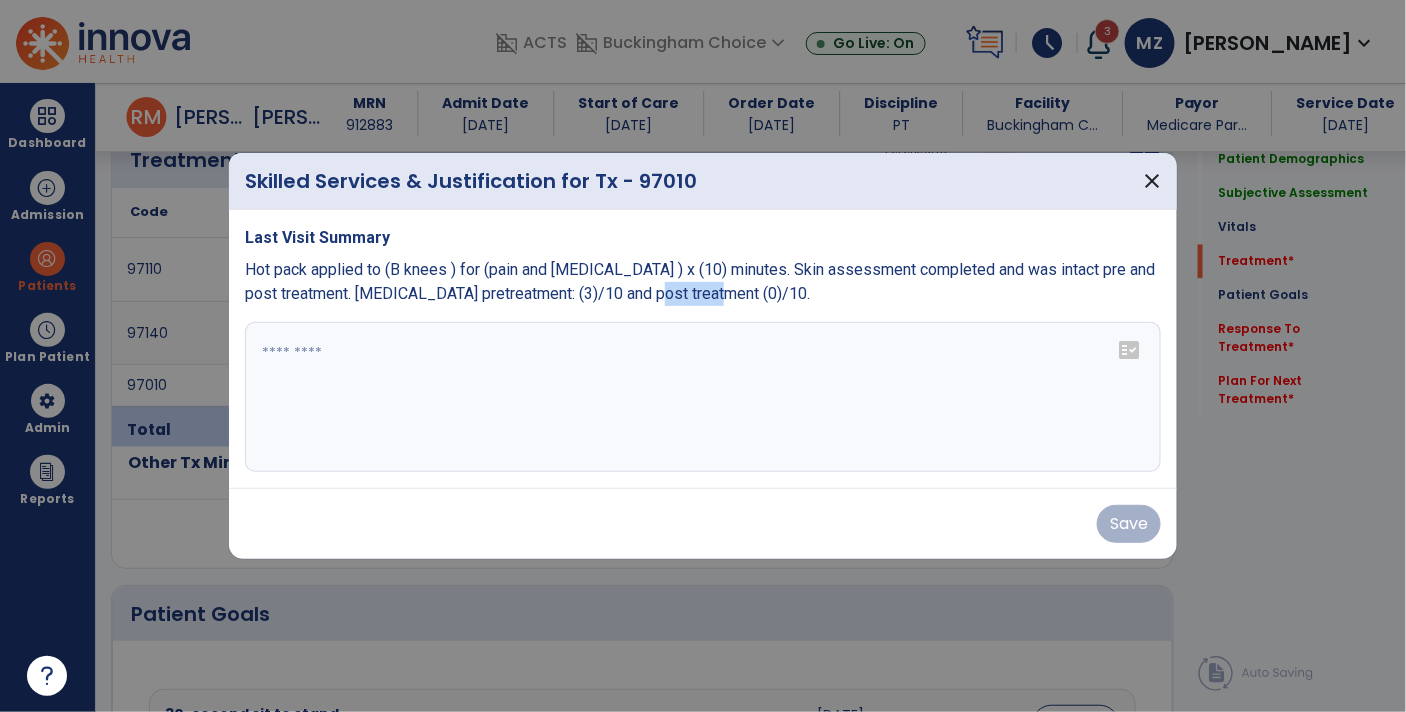 click on "Hot pack applied to (B knees ) for (pain and [MEDICAL_DATA] ) x (10) minutes. Skin assessment completed and was intact pre and post treatment. [MEDICAL_DATA] pretreatment: (3)/10 and post treatment (0)/10." at bounding box center (700, 281) 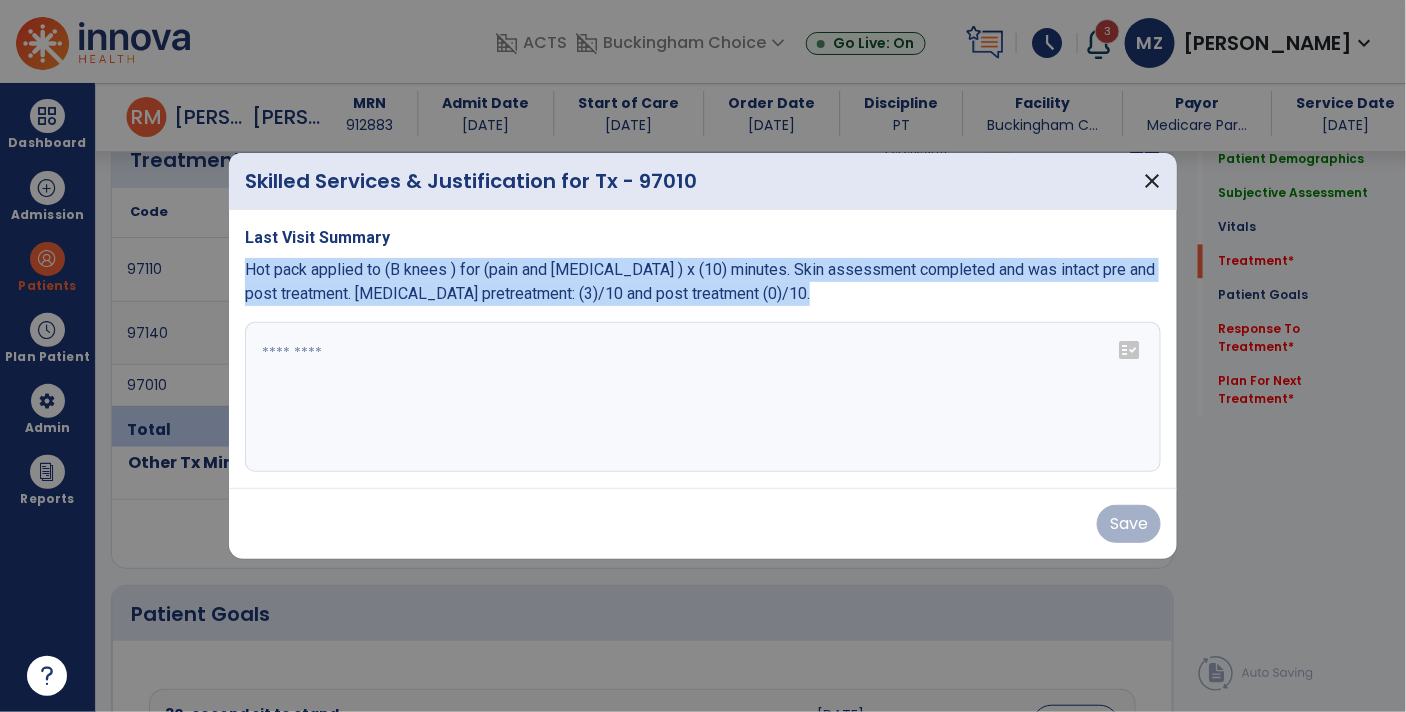copy on "Hot pack applied to (B knees ) for (pain and [MEDICAL_DATA] ) x (10) minutes. Skin assessment completed and was intact pre and post treatment. [MEDICAL_DATA] pretreatment: (3)/10 and post treatment (0)/10." 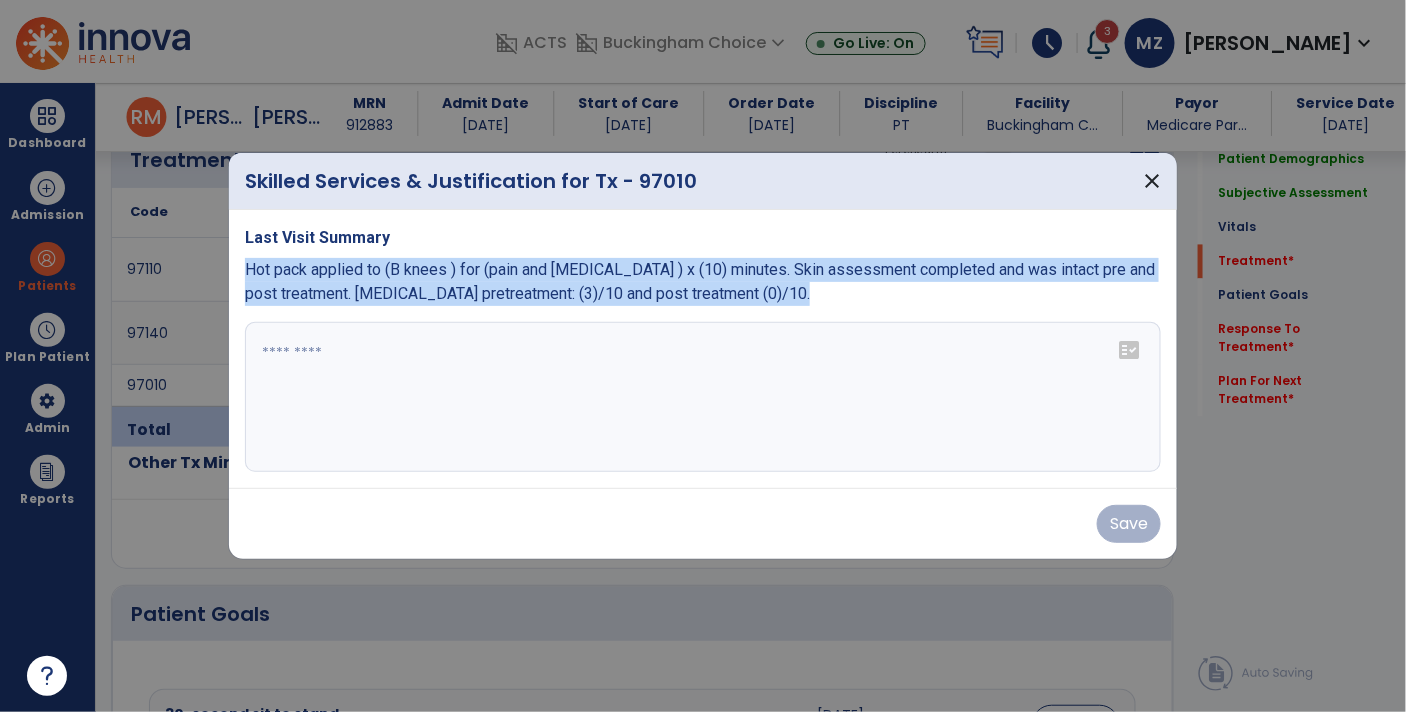click at bounding box center [703, 397] 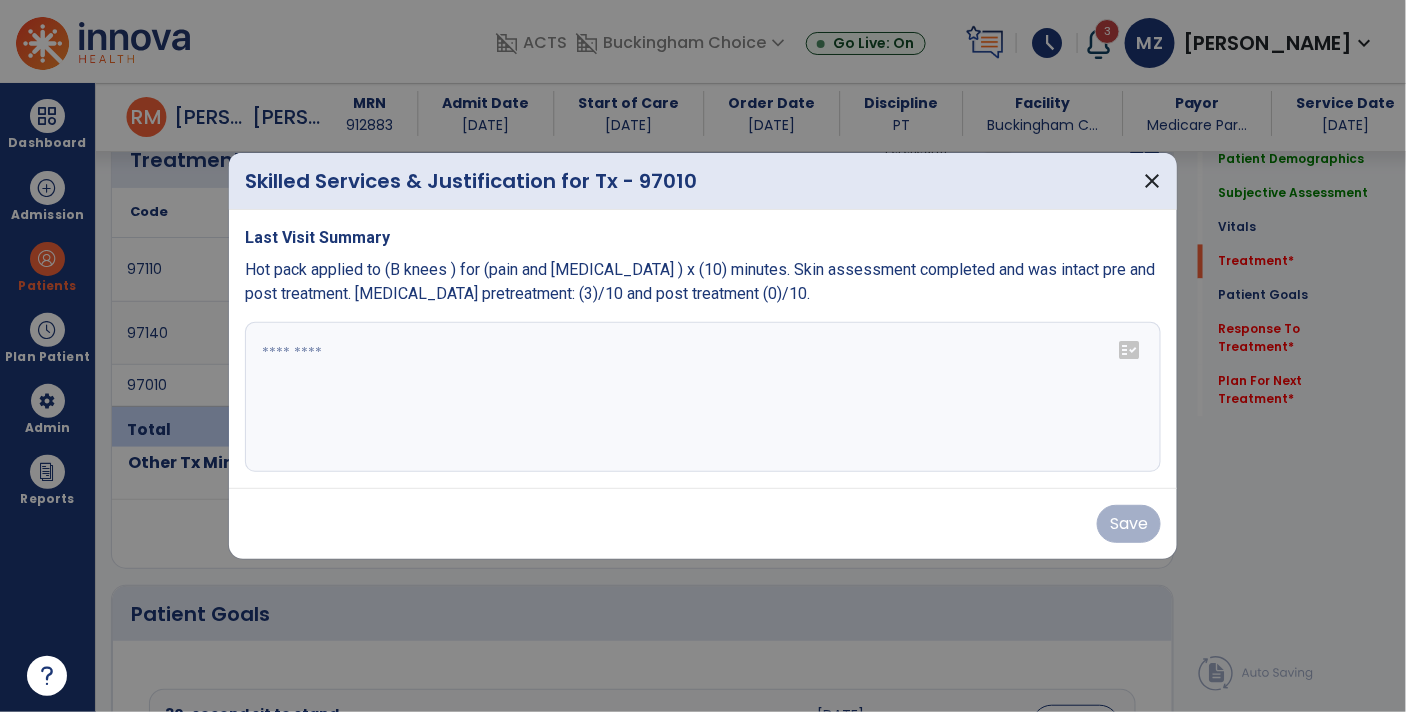 paste on "**********" 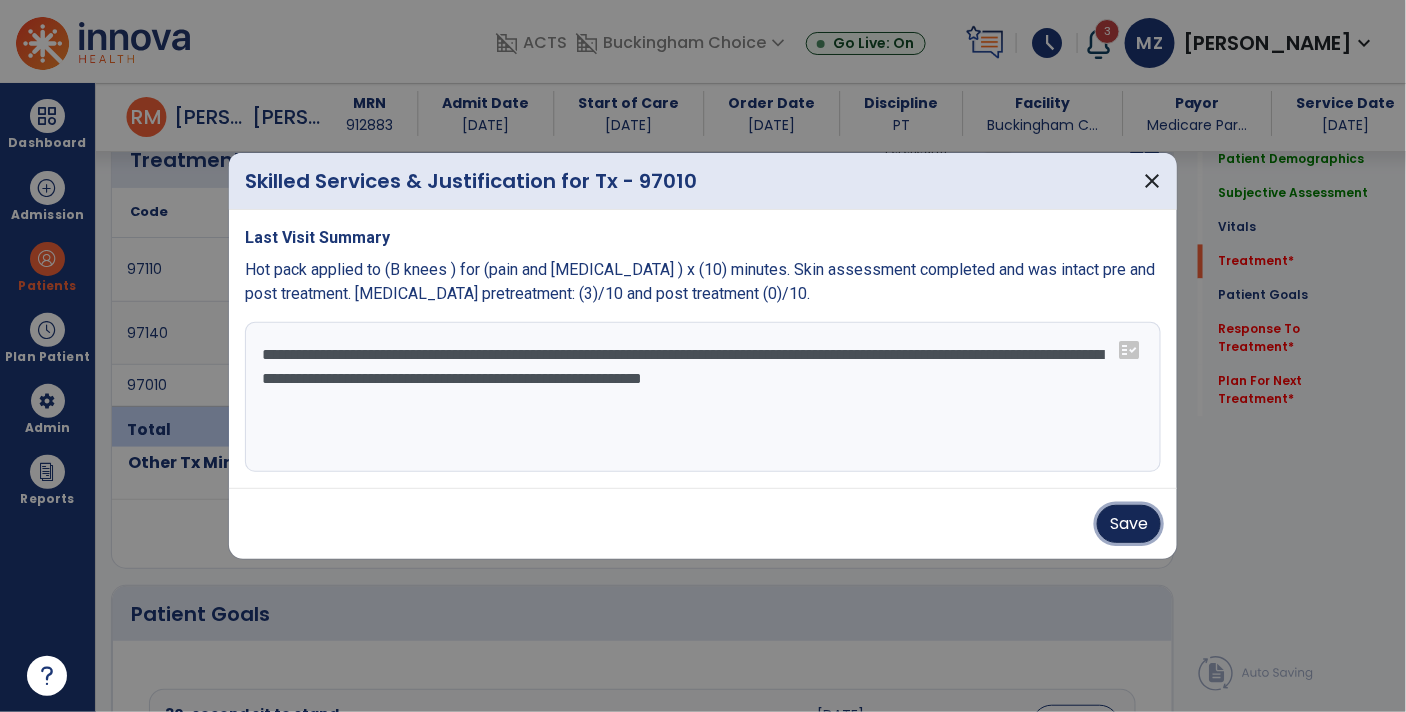 click on "Save" at bounding box center [1129, 524] 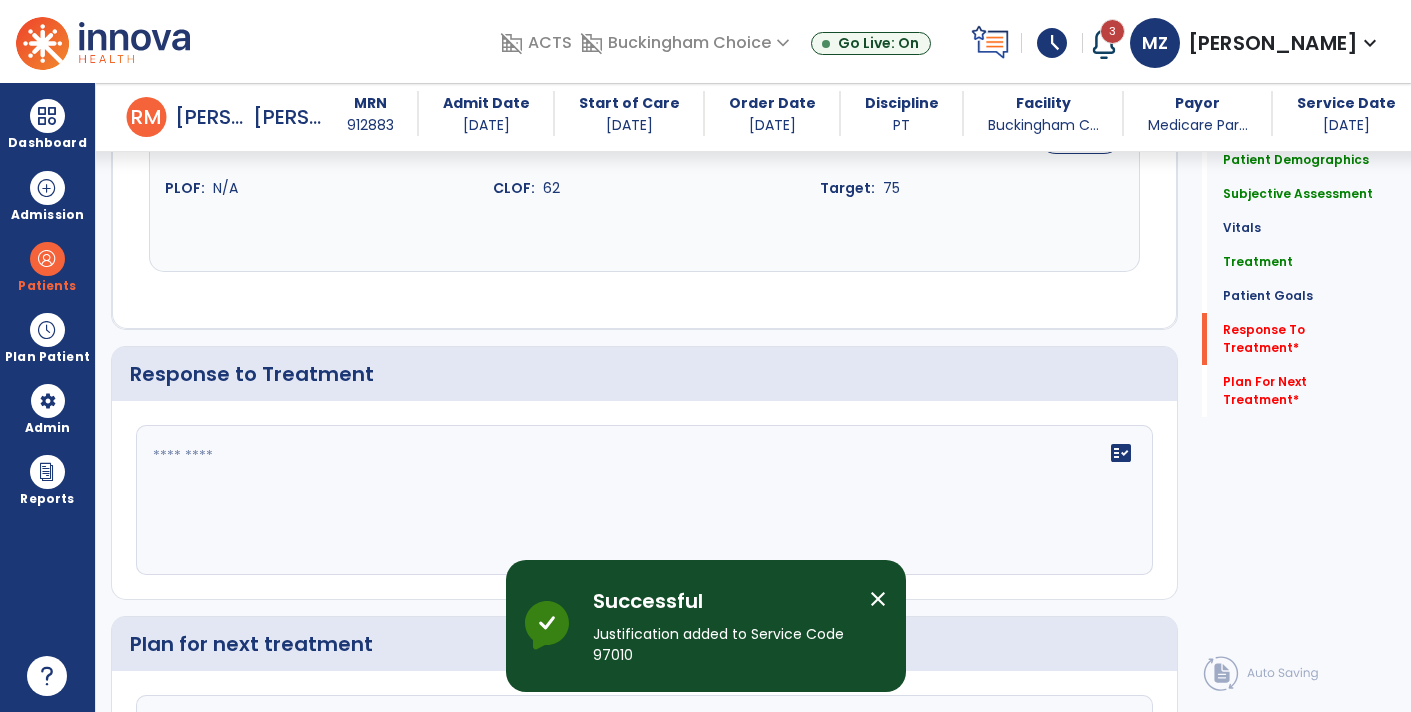 scroll, scrollTop: 2236, scrollLeft: 0, axis: vertical 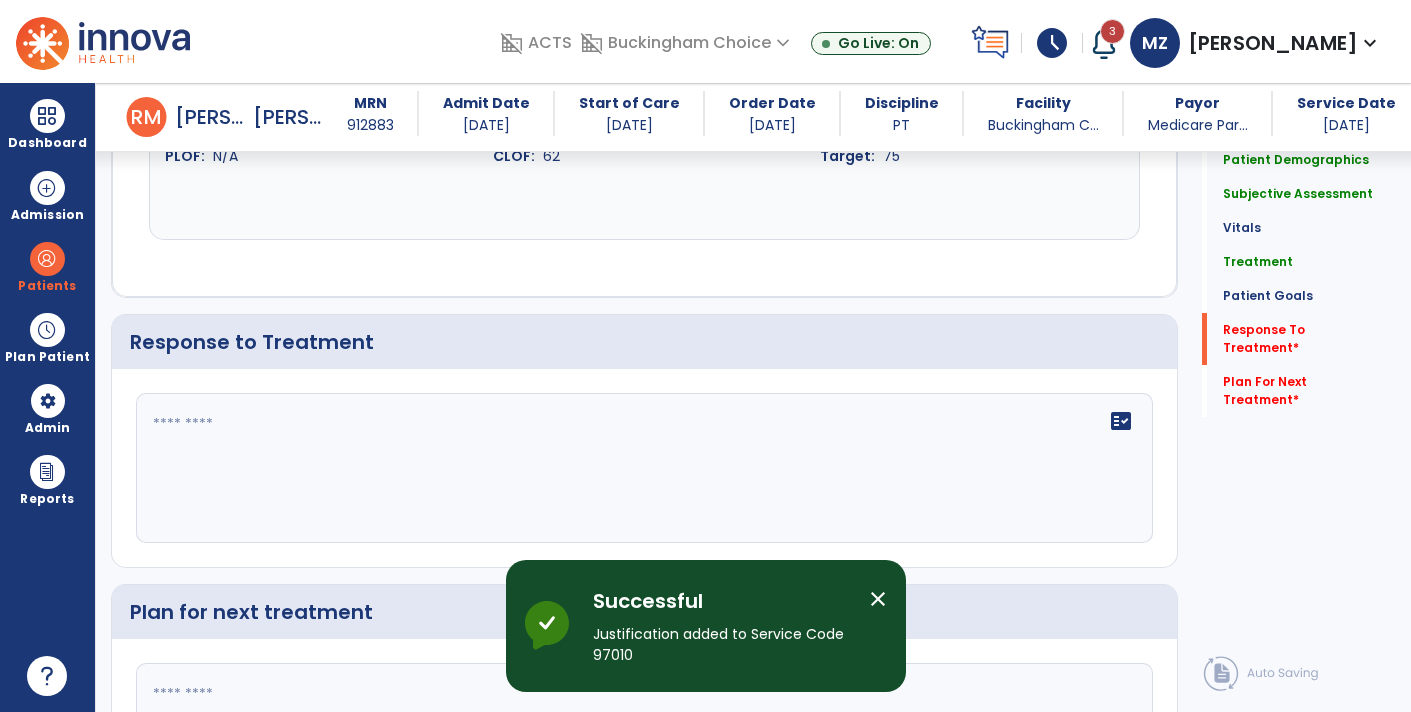 click on "fact_check" 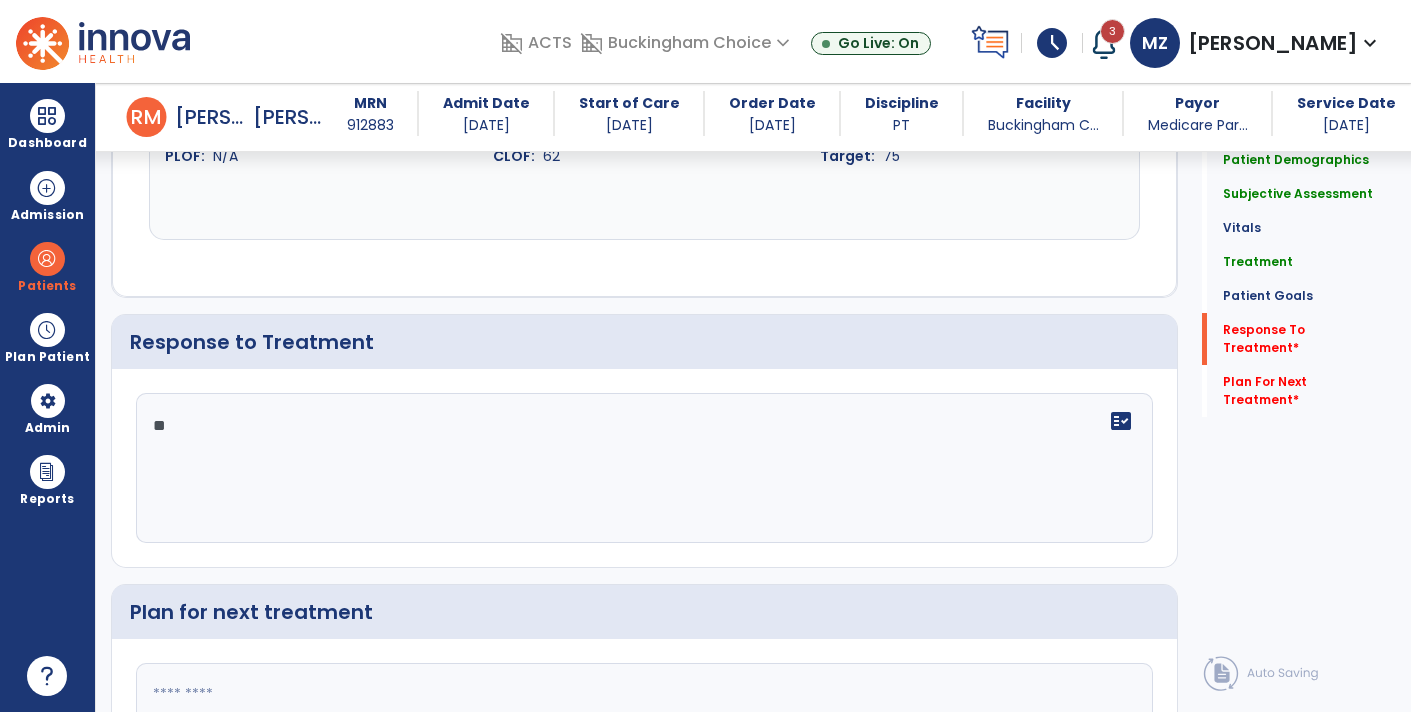 type on "*" 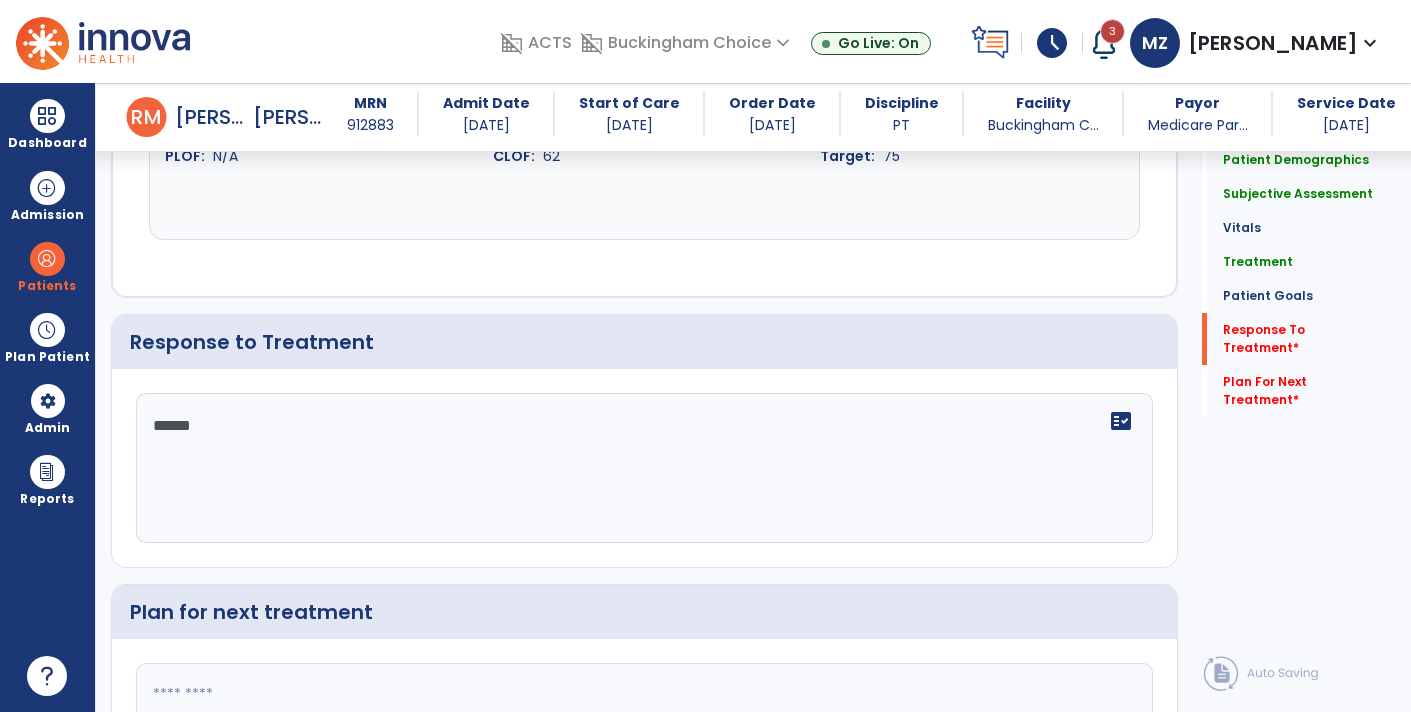 type on "*******" 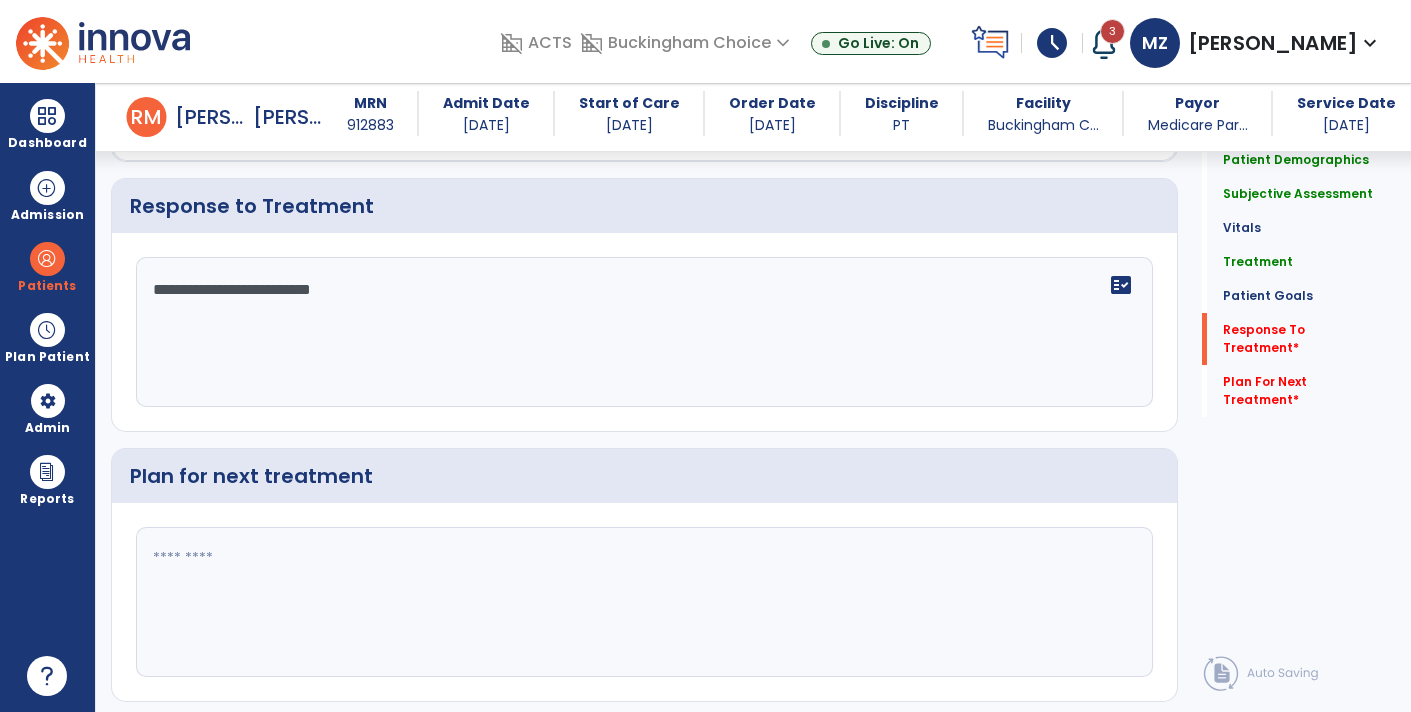 scroll, scrollTop: 2417, scrollLeft: 0, axis: vertical 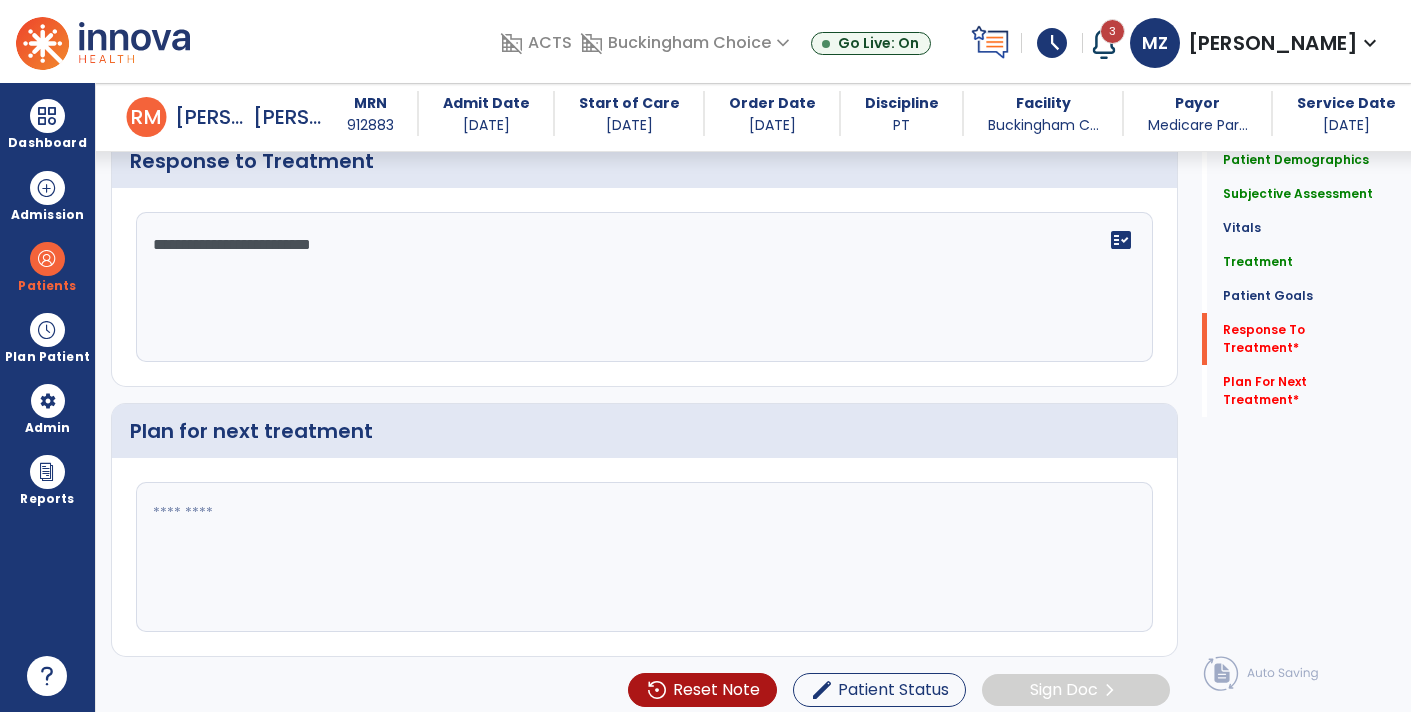 type on "**********" 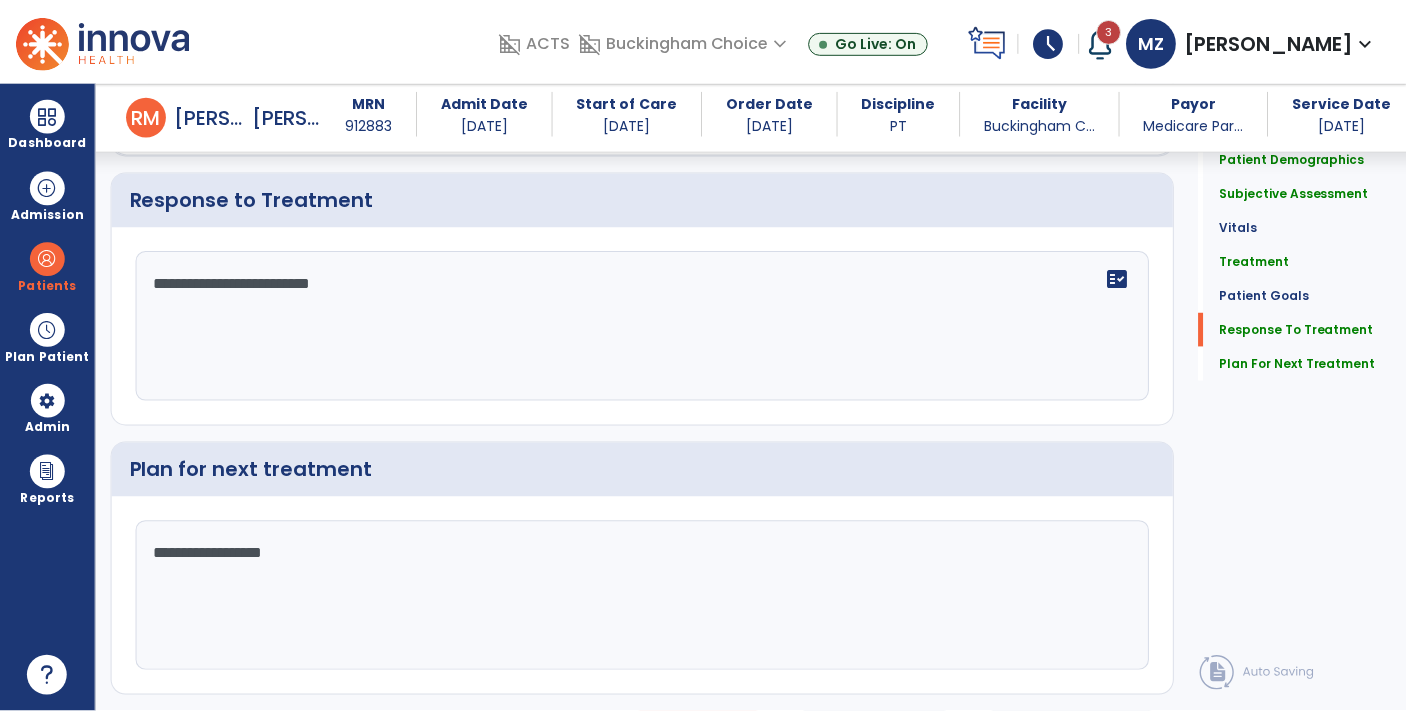 scroll, scrollTop: 2417, scrollLeft: 0, axis: vertical 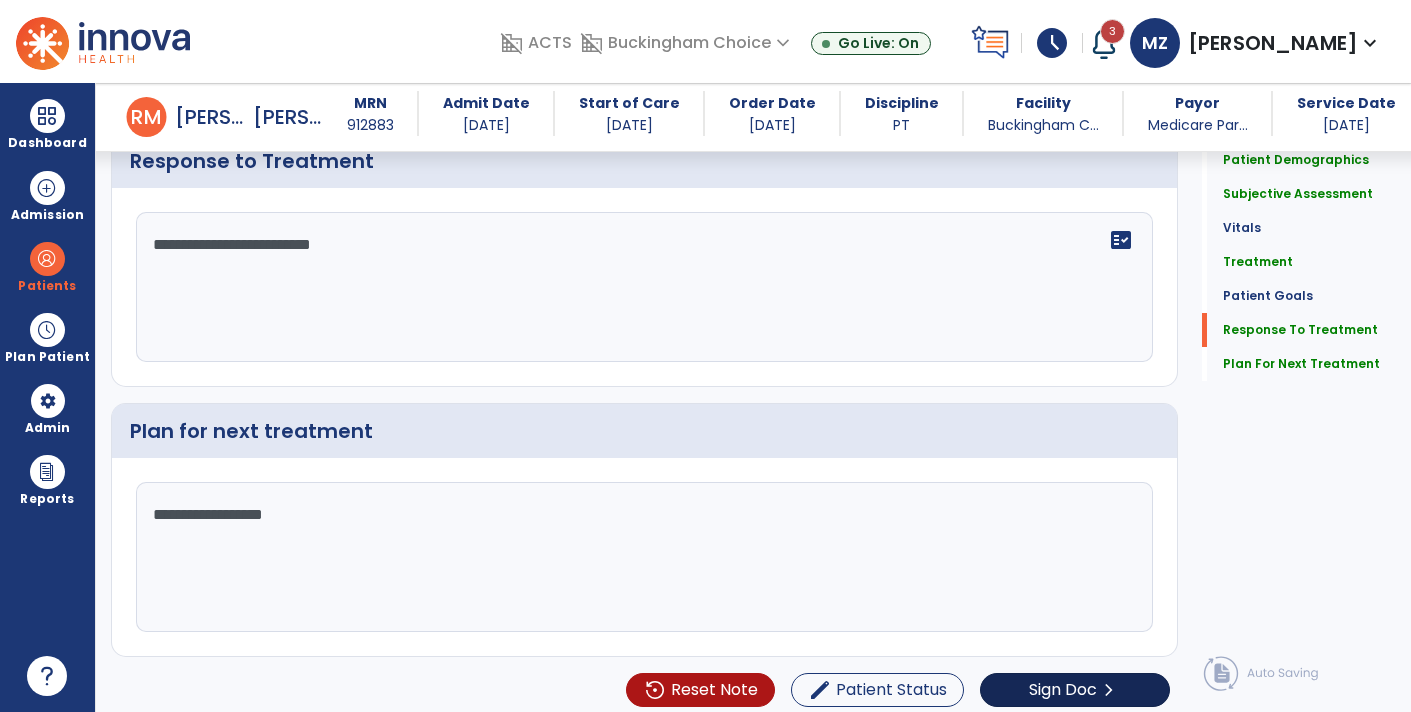 type on "**********" 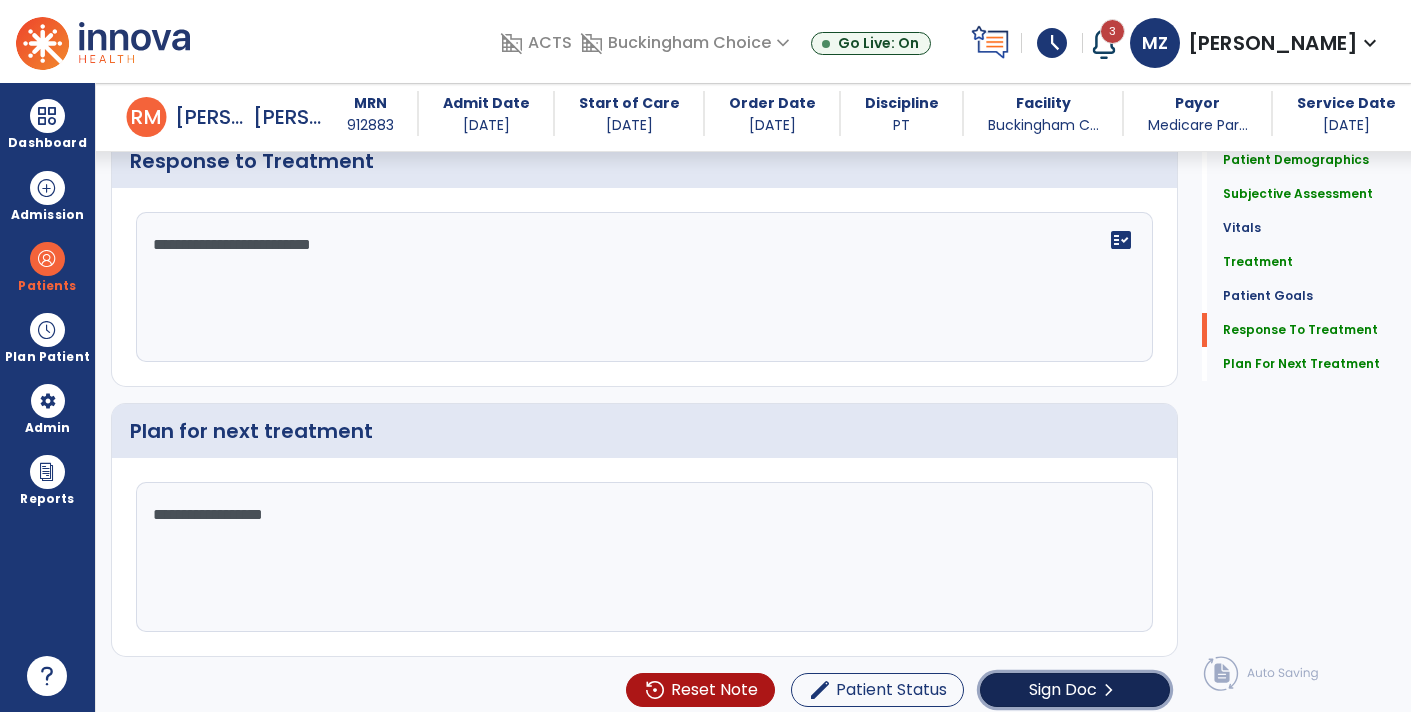 click on "Sign Doc" 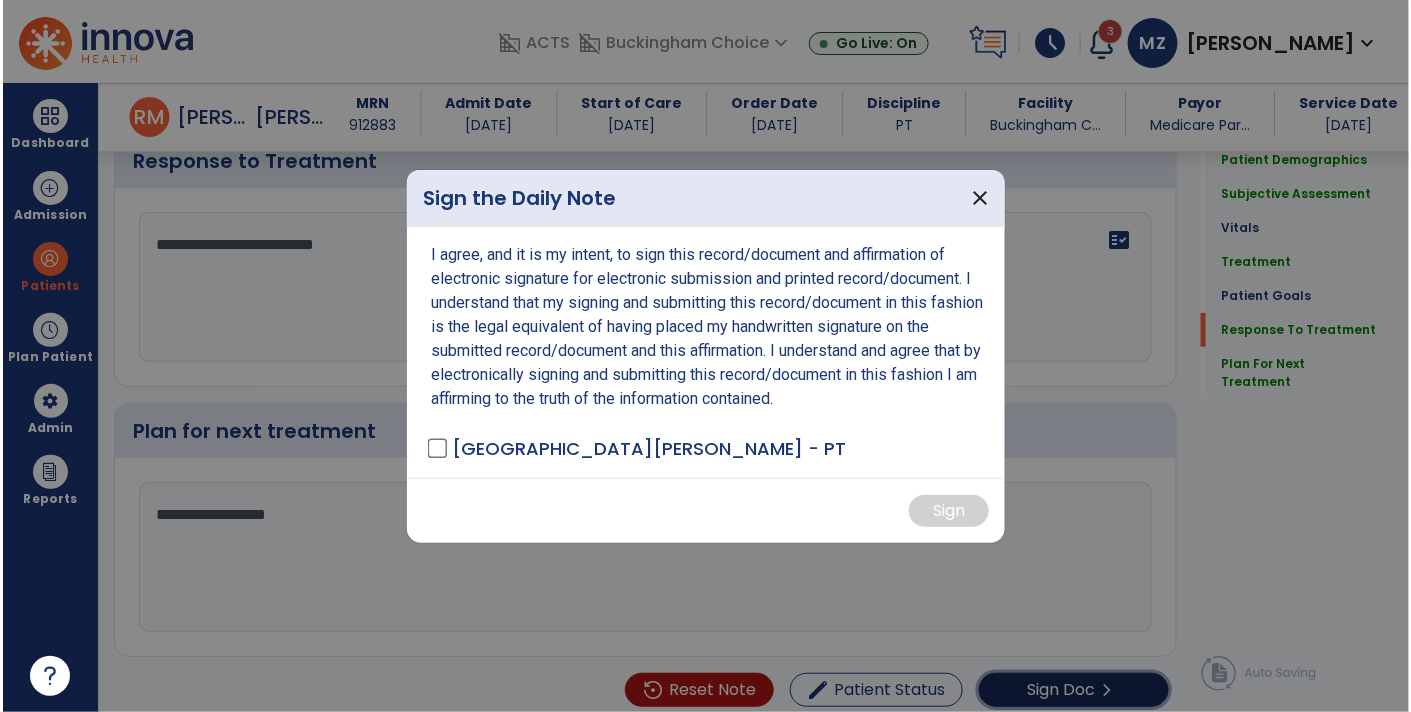 scroll, scrollTop: 2417, scrollLeft: 0, axis: vertical 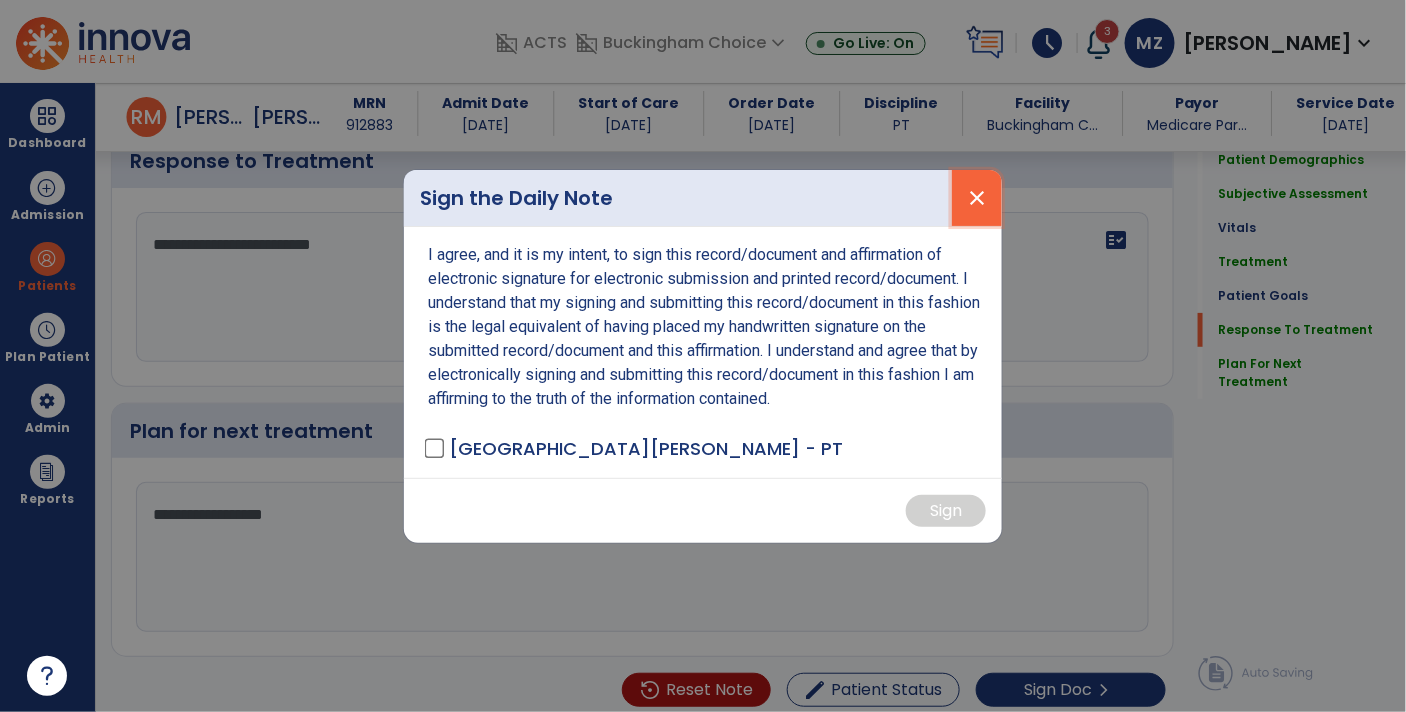 click on "close" at bounding box center (977, 198) 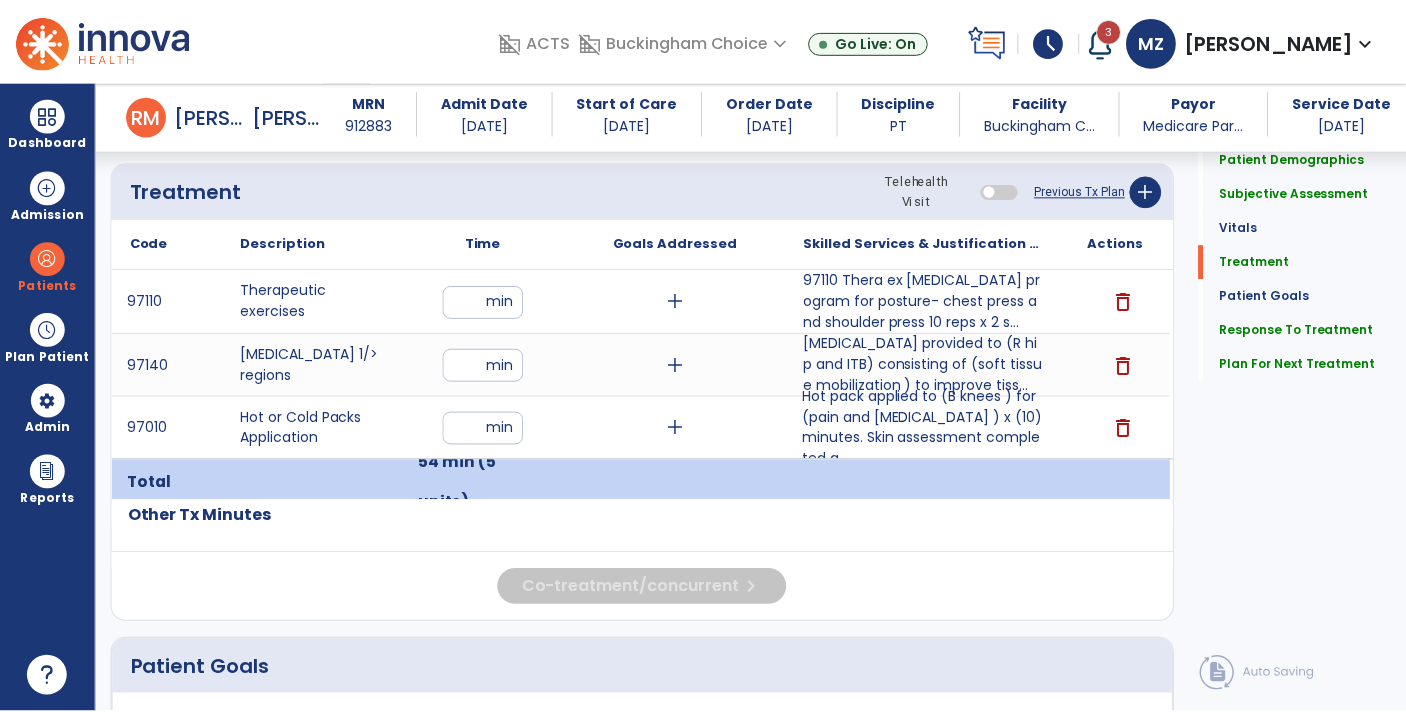 scroll, scrollTop: 1244, scrollLeft: 0, axis: vertical 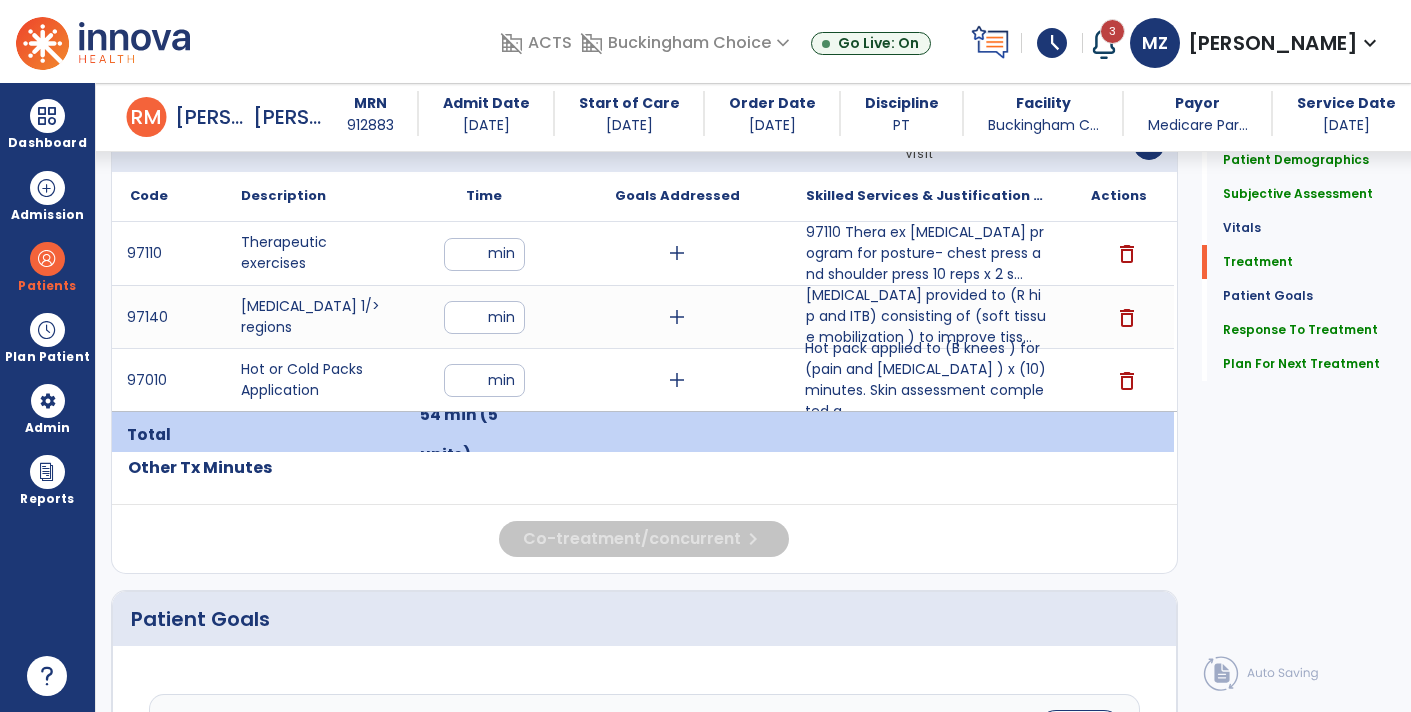 click on "Co-treatment/concurrent  chevron_right" 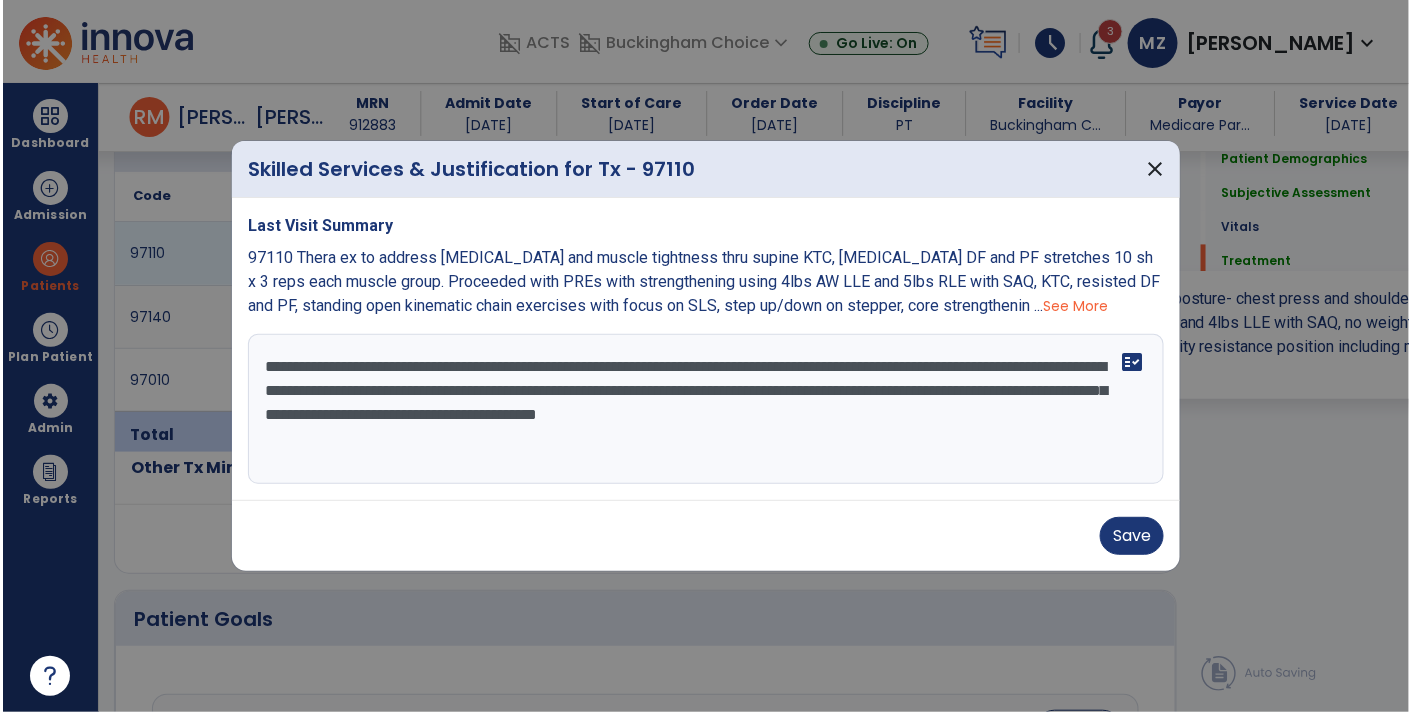 scroll, scrollTop: 1244, scrollLeft: 0, axis: vertical 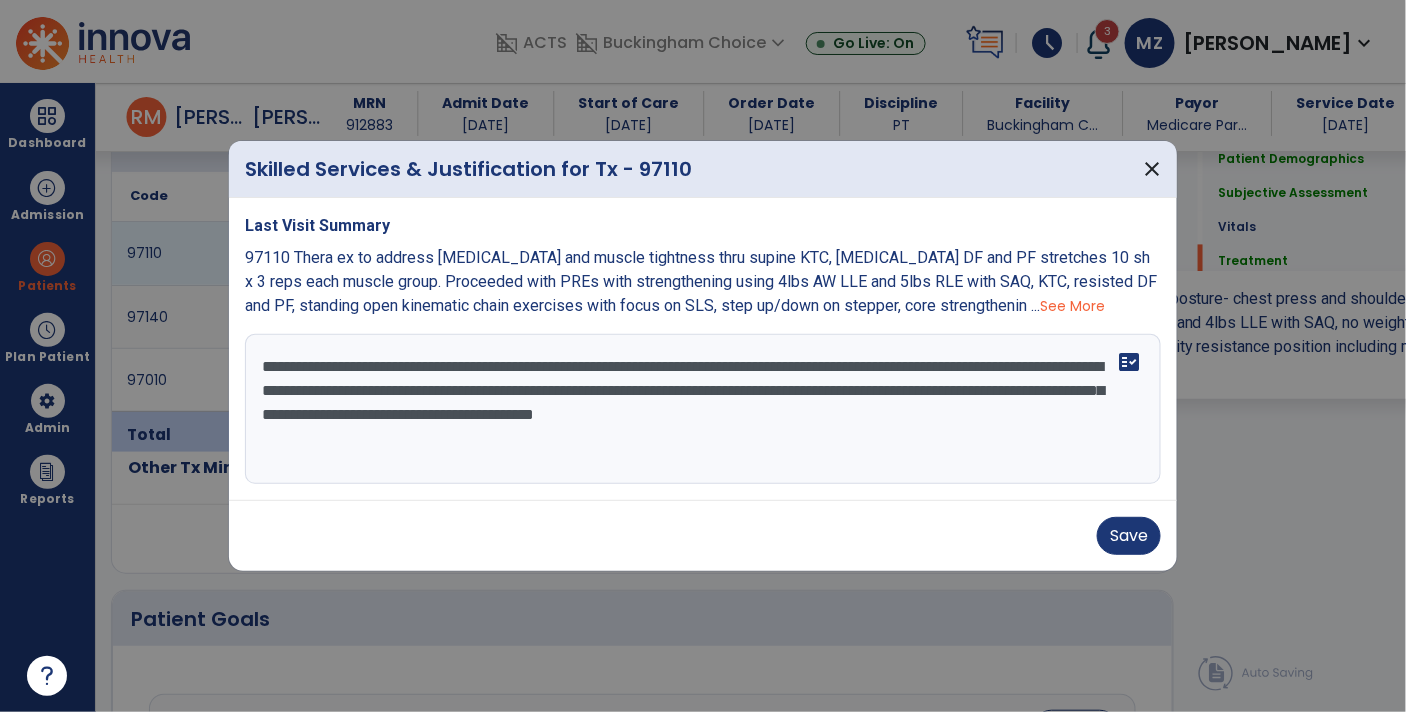 click on "**********" at bounding box center (703, 409) 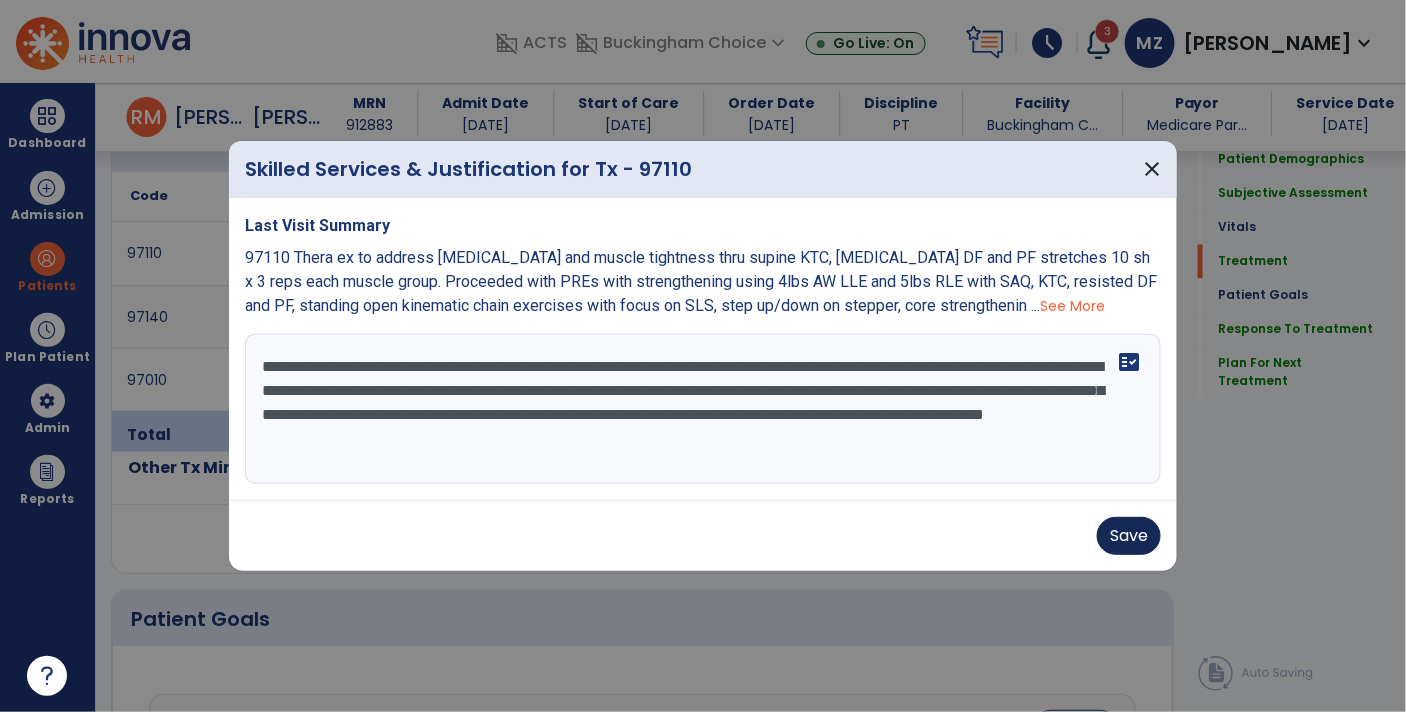 type on "**********" 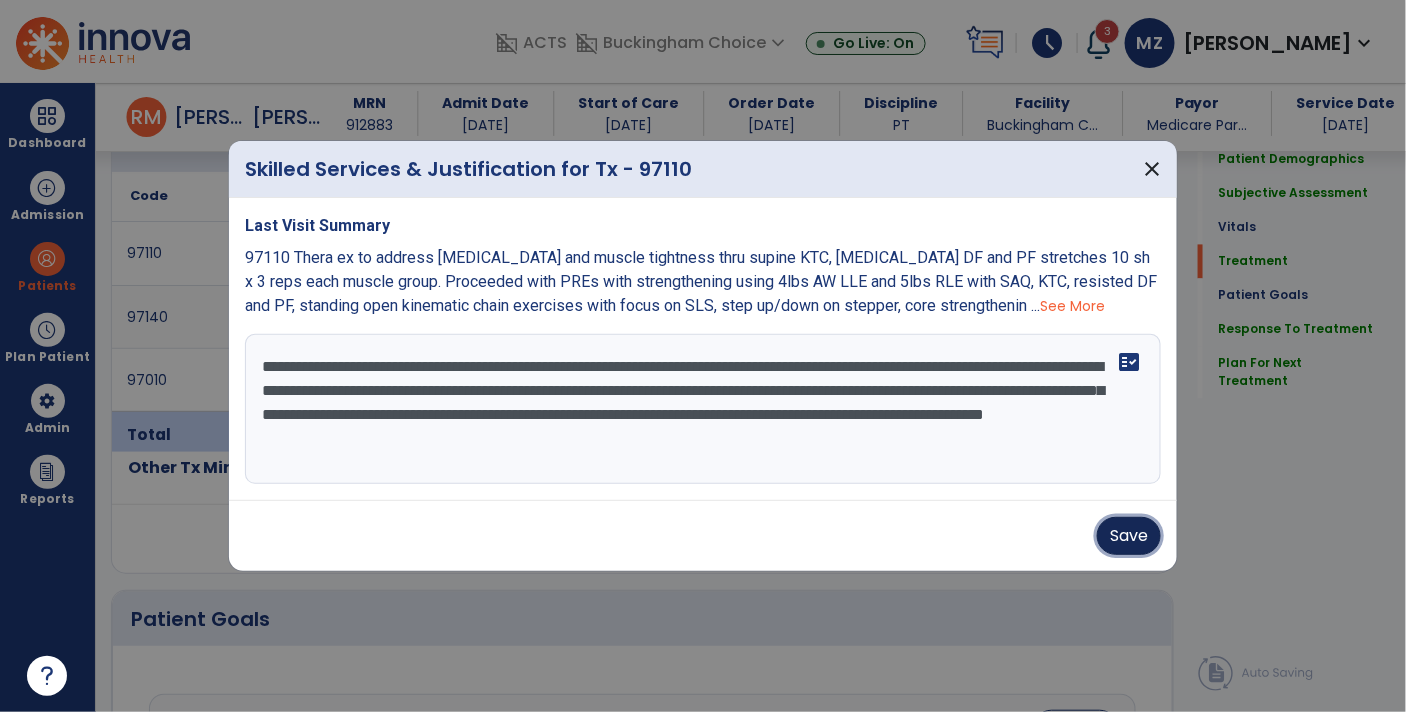 click on "Save" at bounding box center (1129, 536) 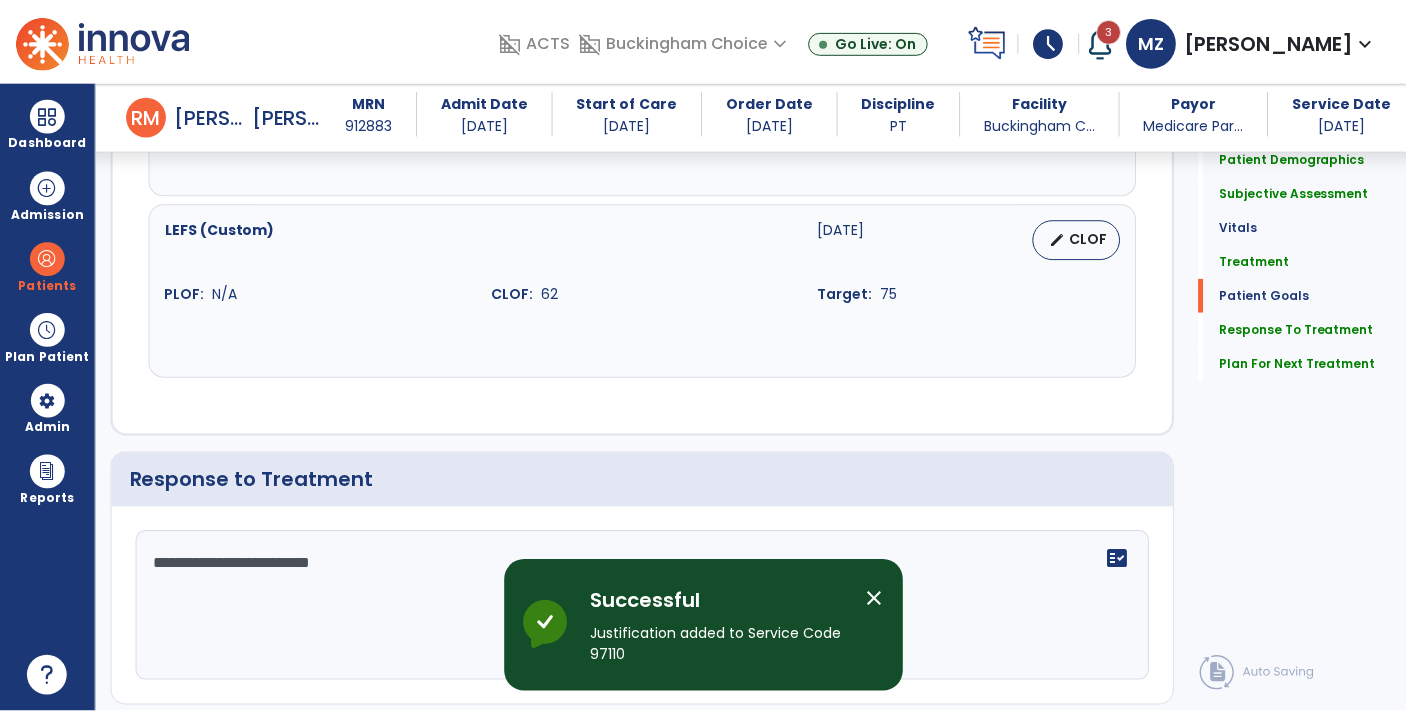 scroll, scrollTop: 2417, scrollLeft: 0, axis: vertical 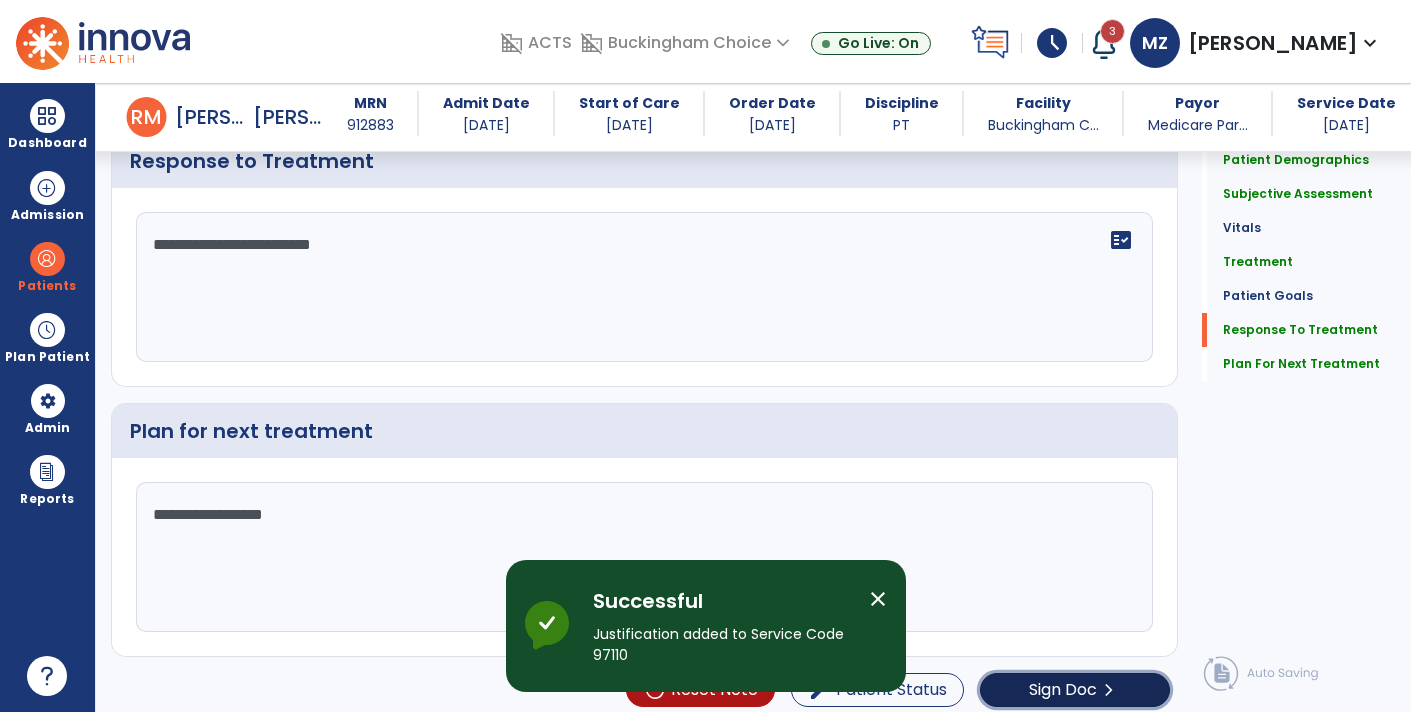 click on "Sign Doc" 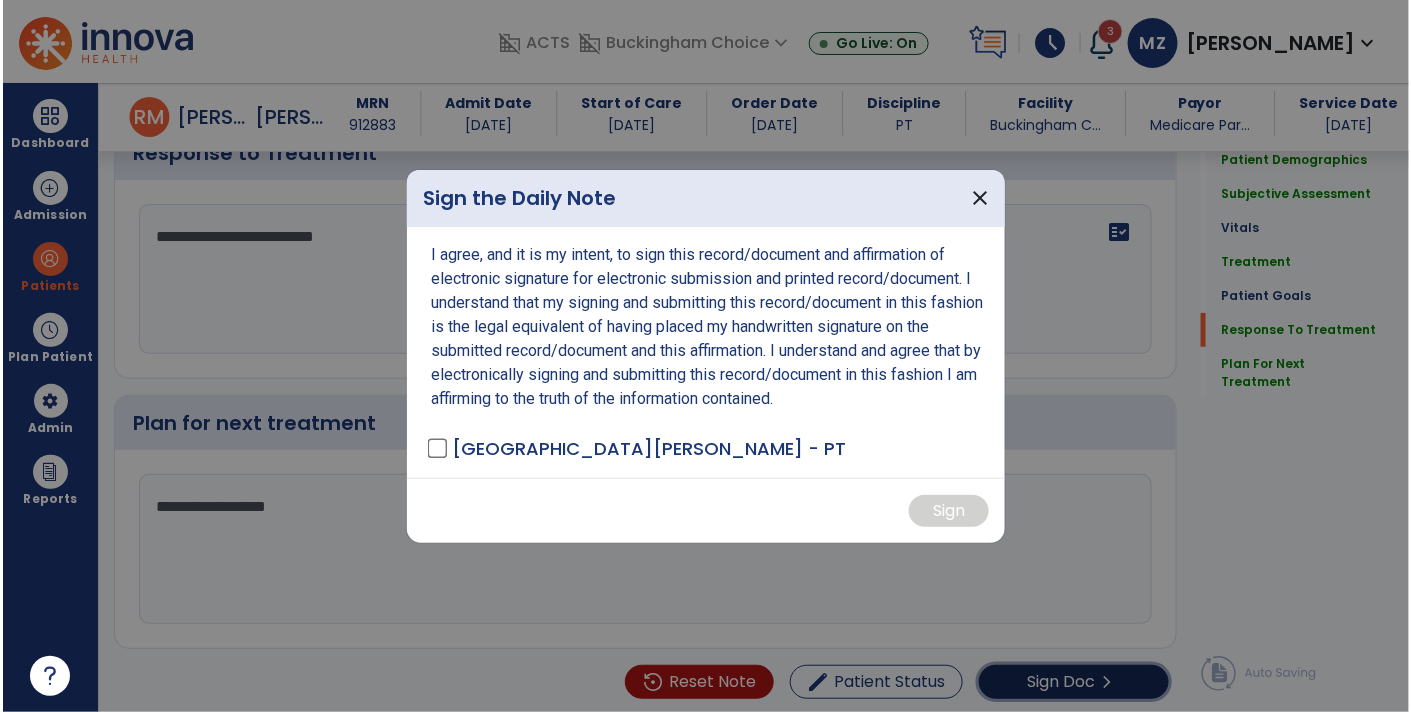 scroll, scrollTop: 2417, scrollLeft: 0, axis: vertical 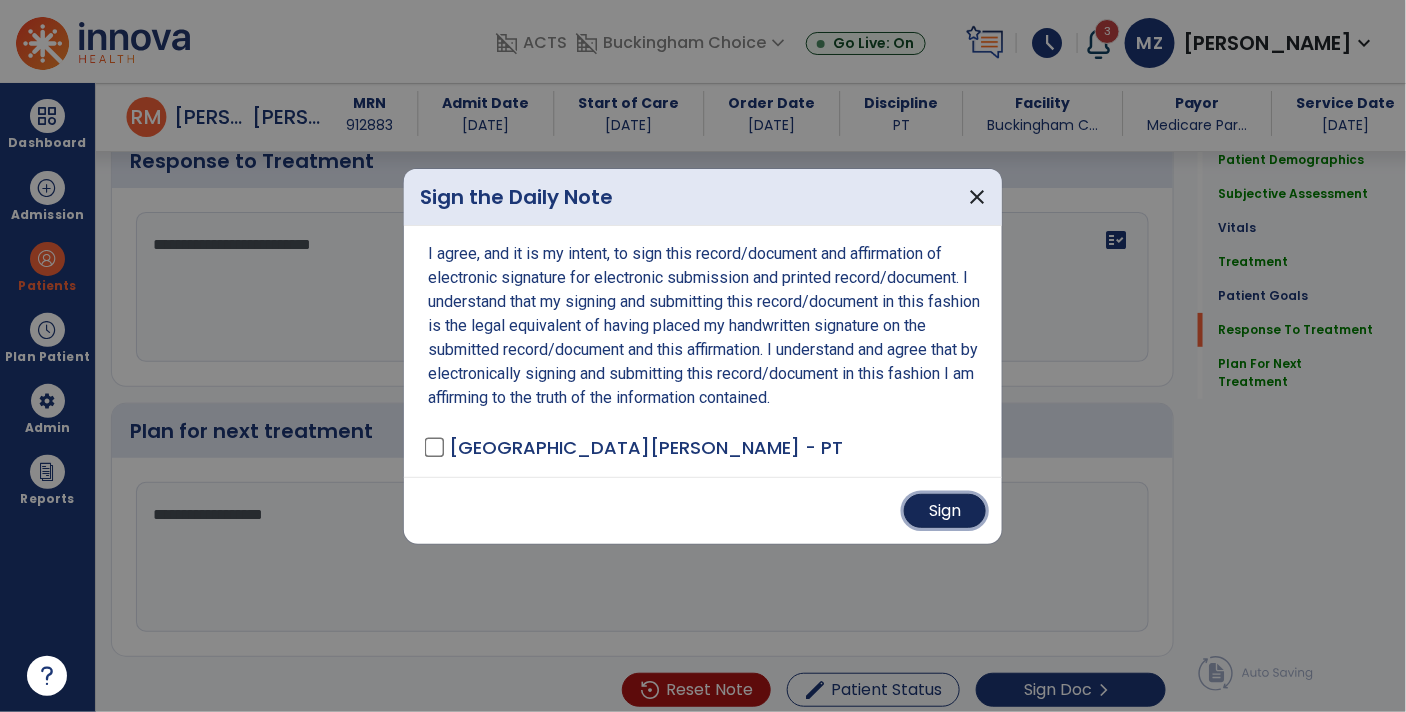 click on "Sign" at bounding box center [945, 511] 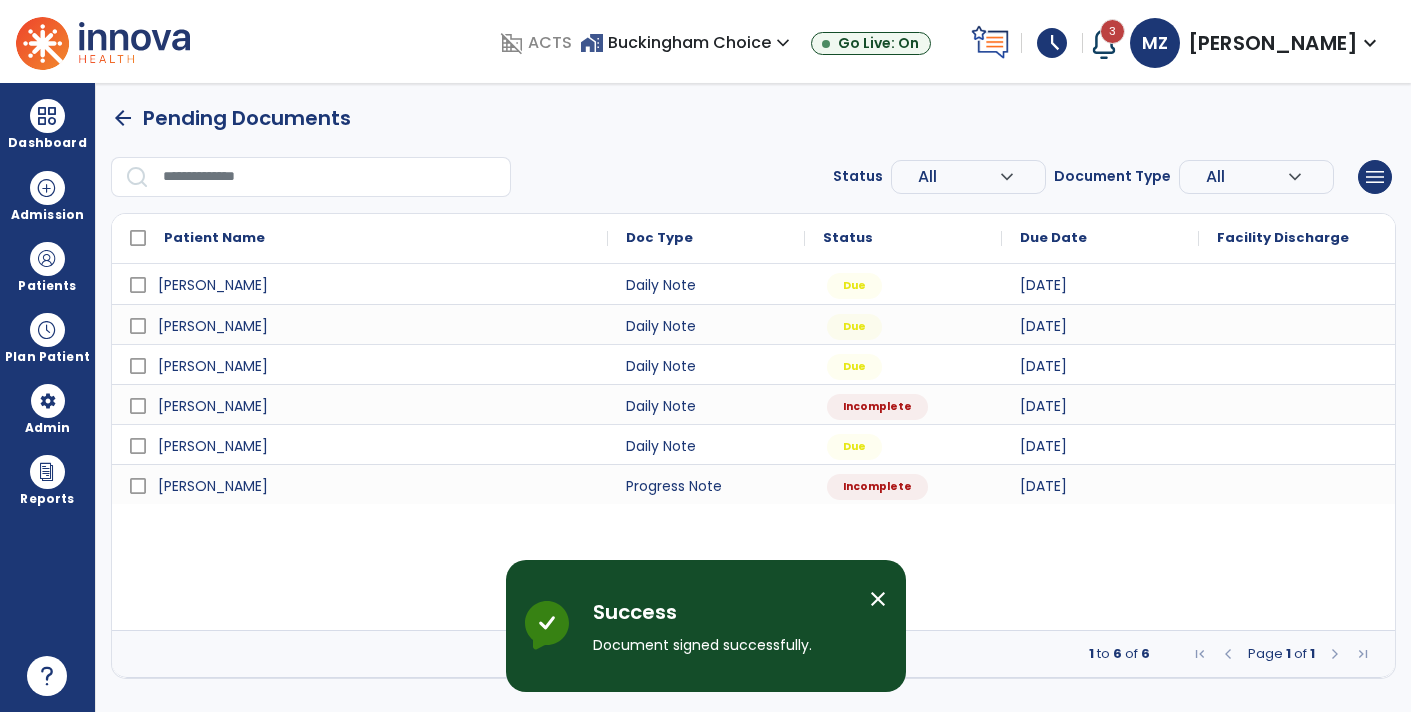 scroll, scrollTop: 0, scrollLeft: 0, axis: both 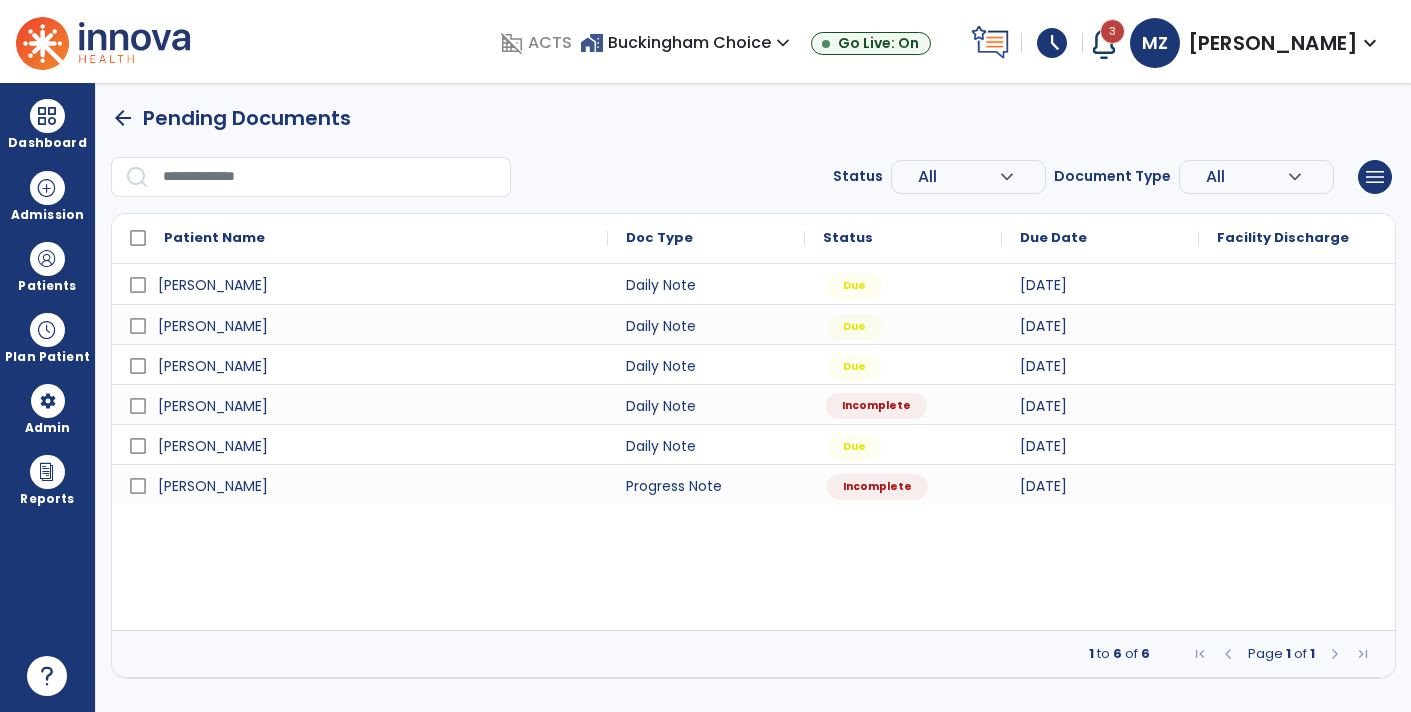 click on "Incomplete" at bounding box center [876, 406] 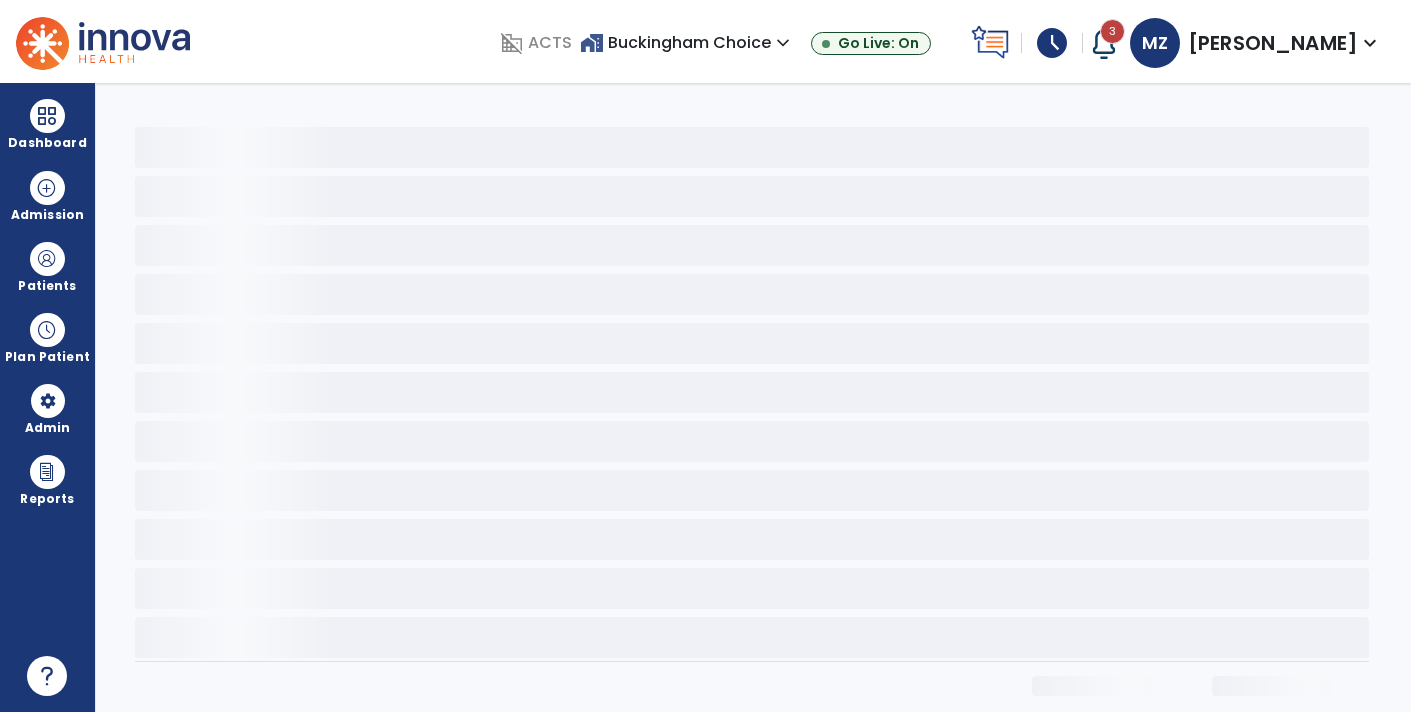 select on "*" 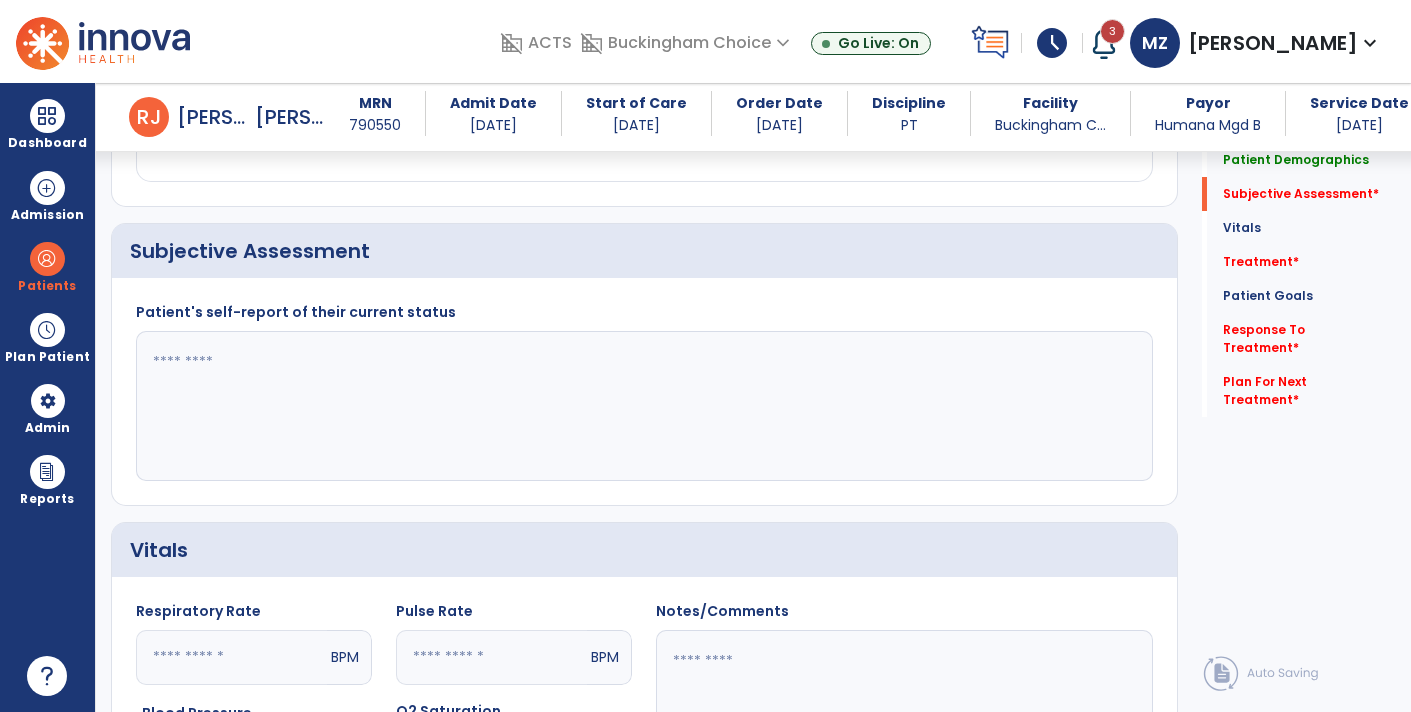scroll, scrollTop: 415, scrollLeft: 0, axis: vertical 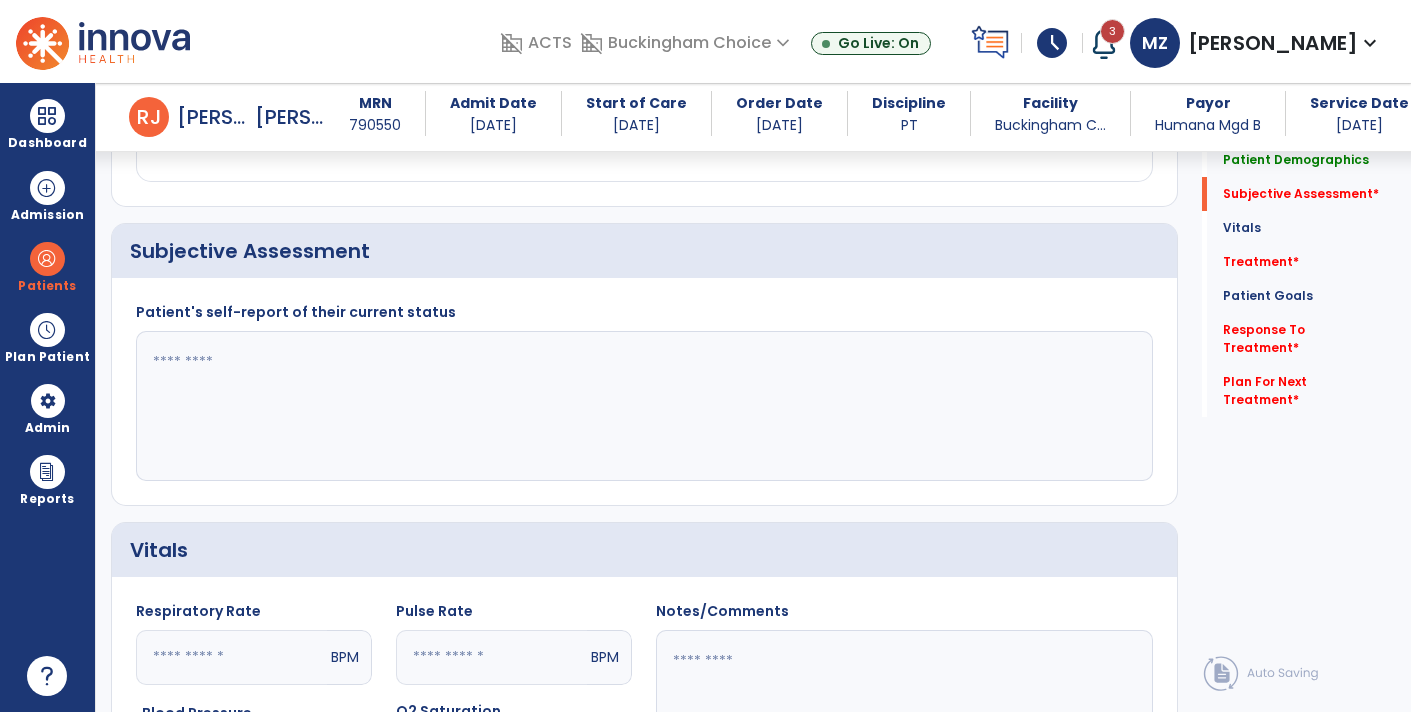 click 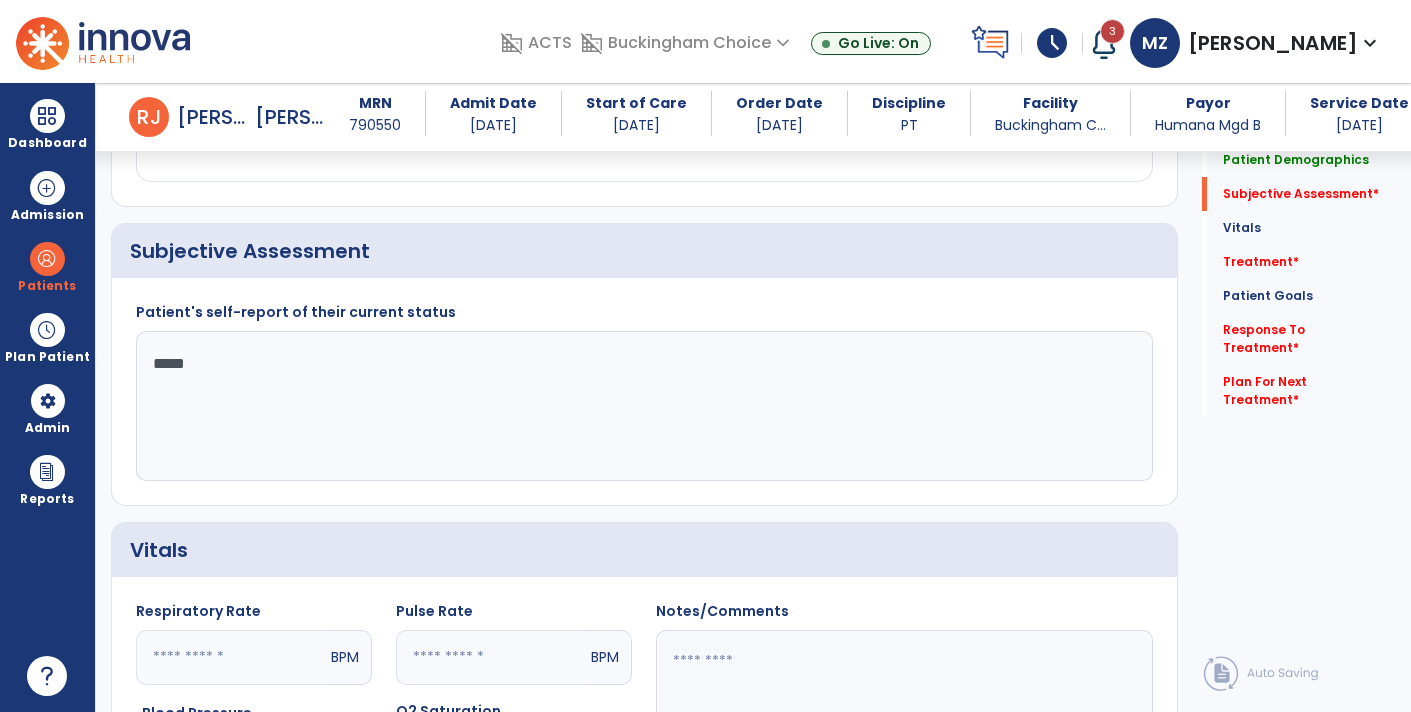 type on "******" 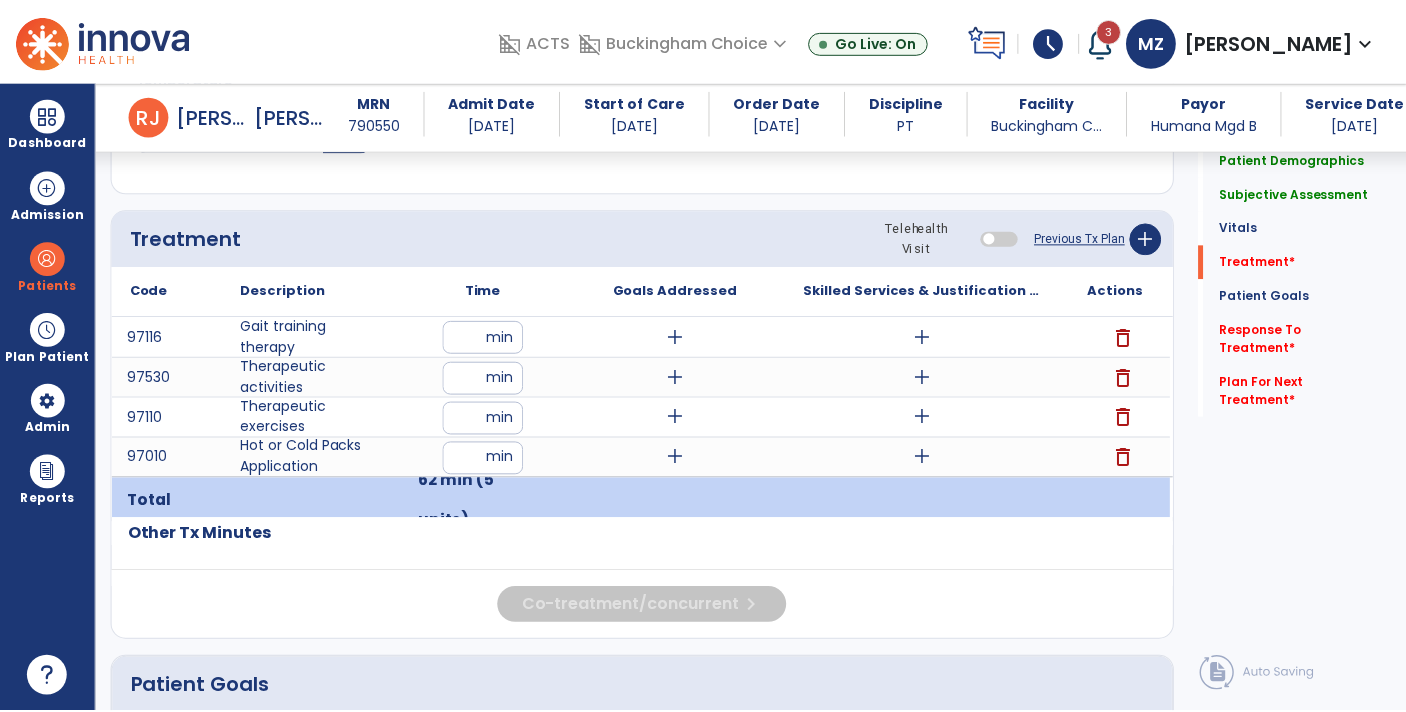 scroll, scrollTop: 1167, scrollLeft: 0, axis: vertical 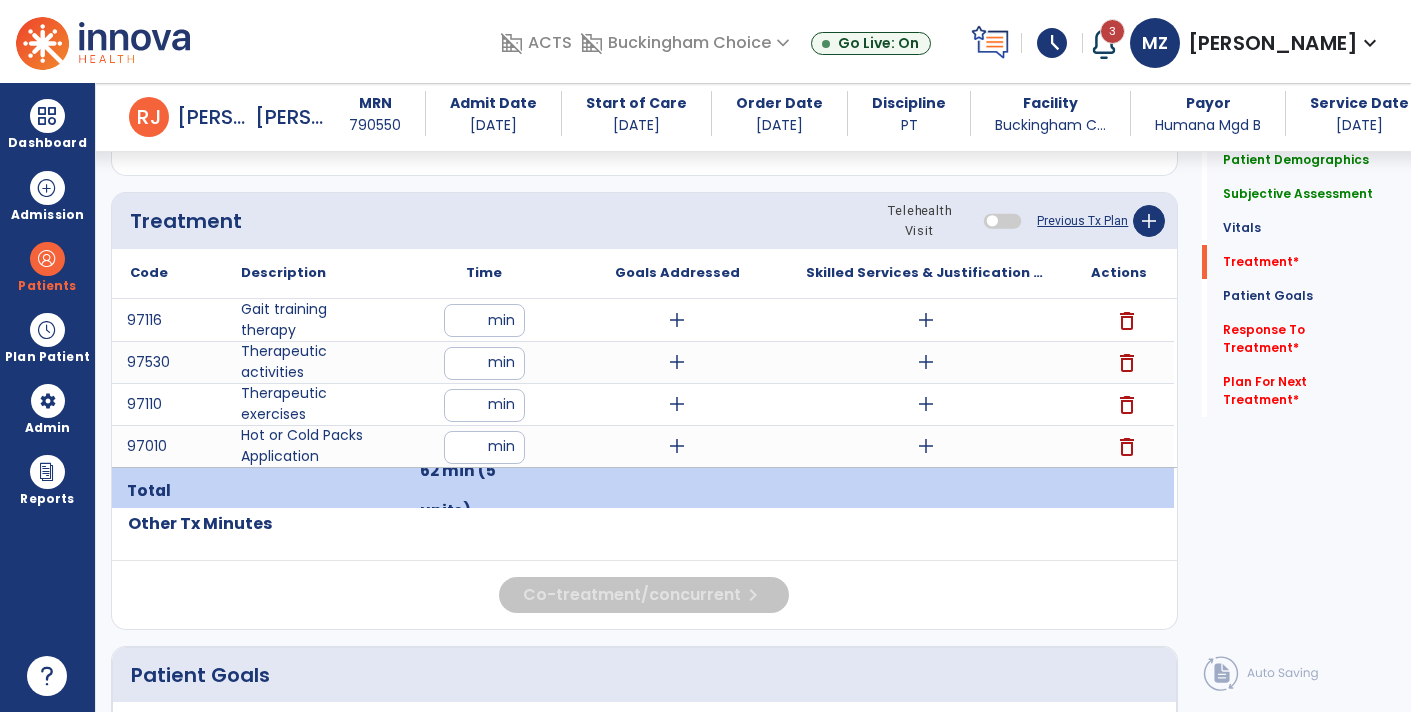 type on "**********" 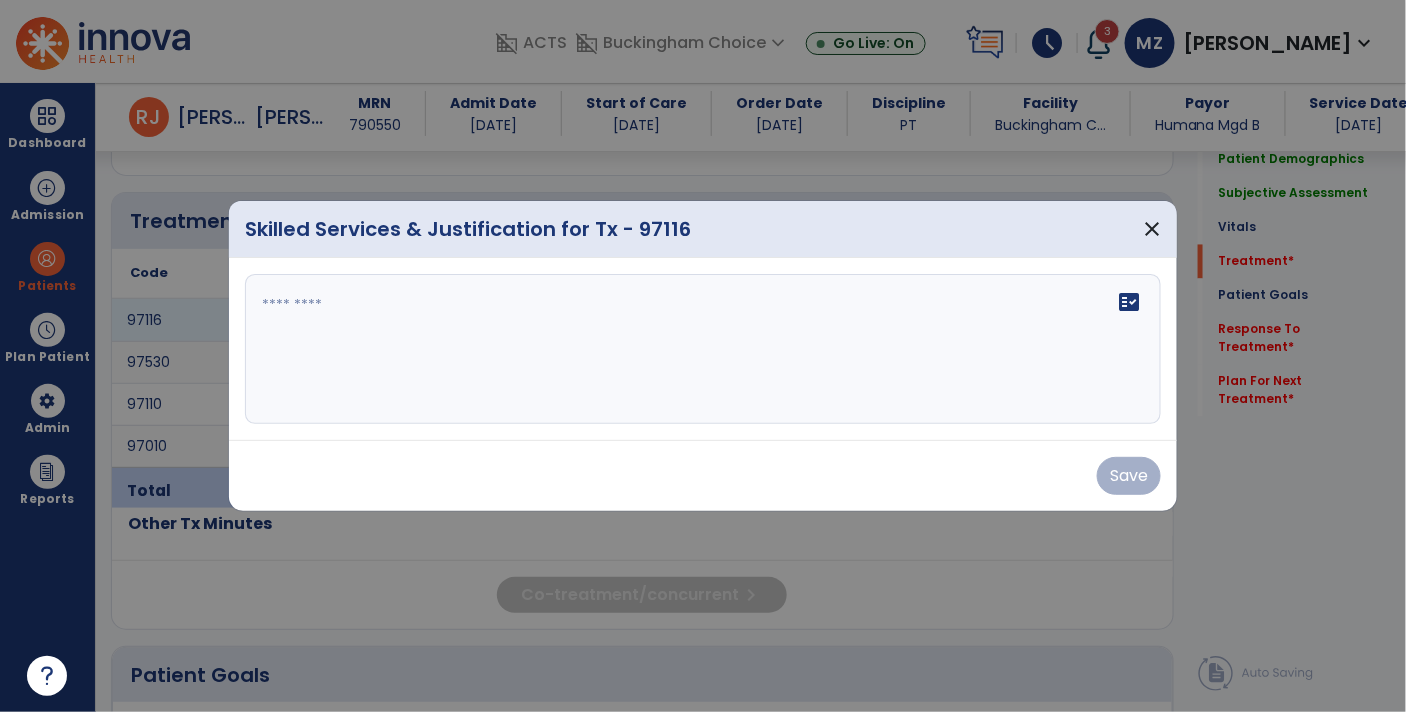 scroll, scrollTop: 1167, scrollLeft: 0, axis: vertical 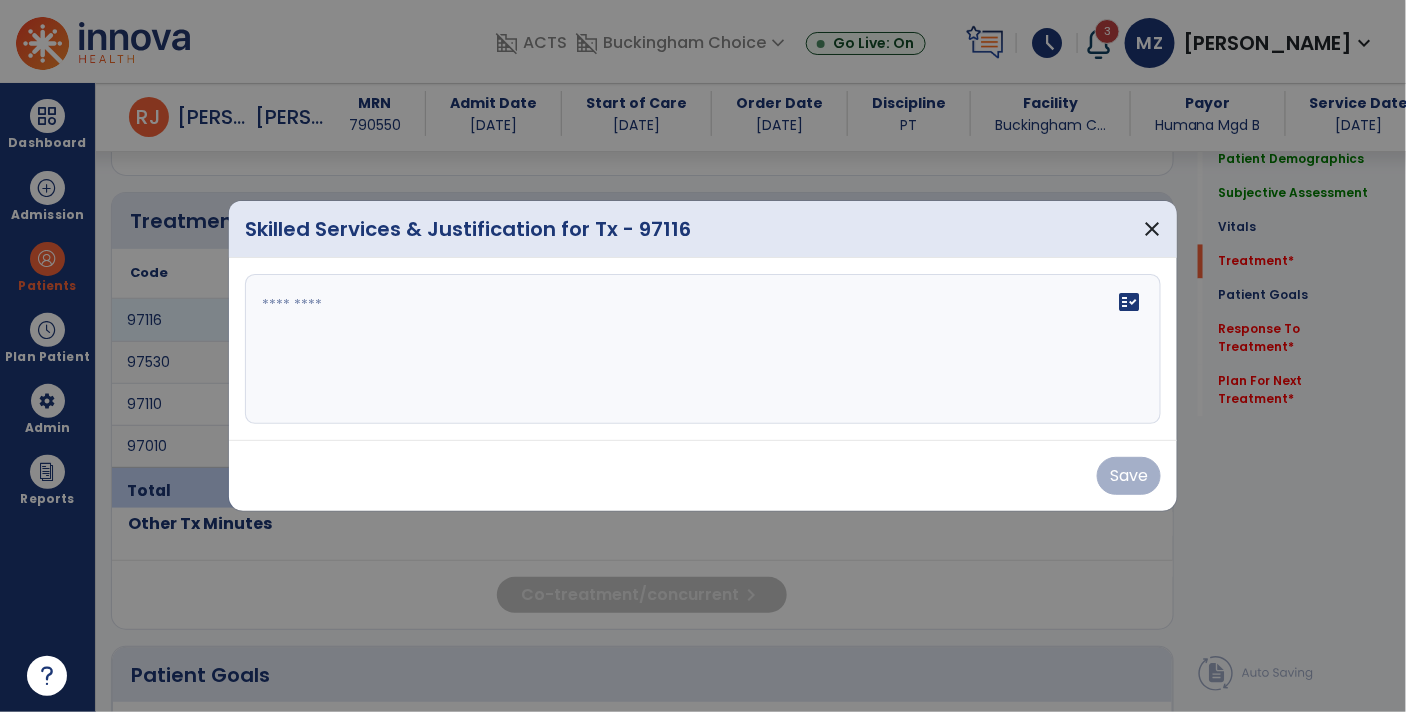 click on "fact_check" at bounding box center [1129, 302] 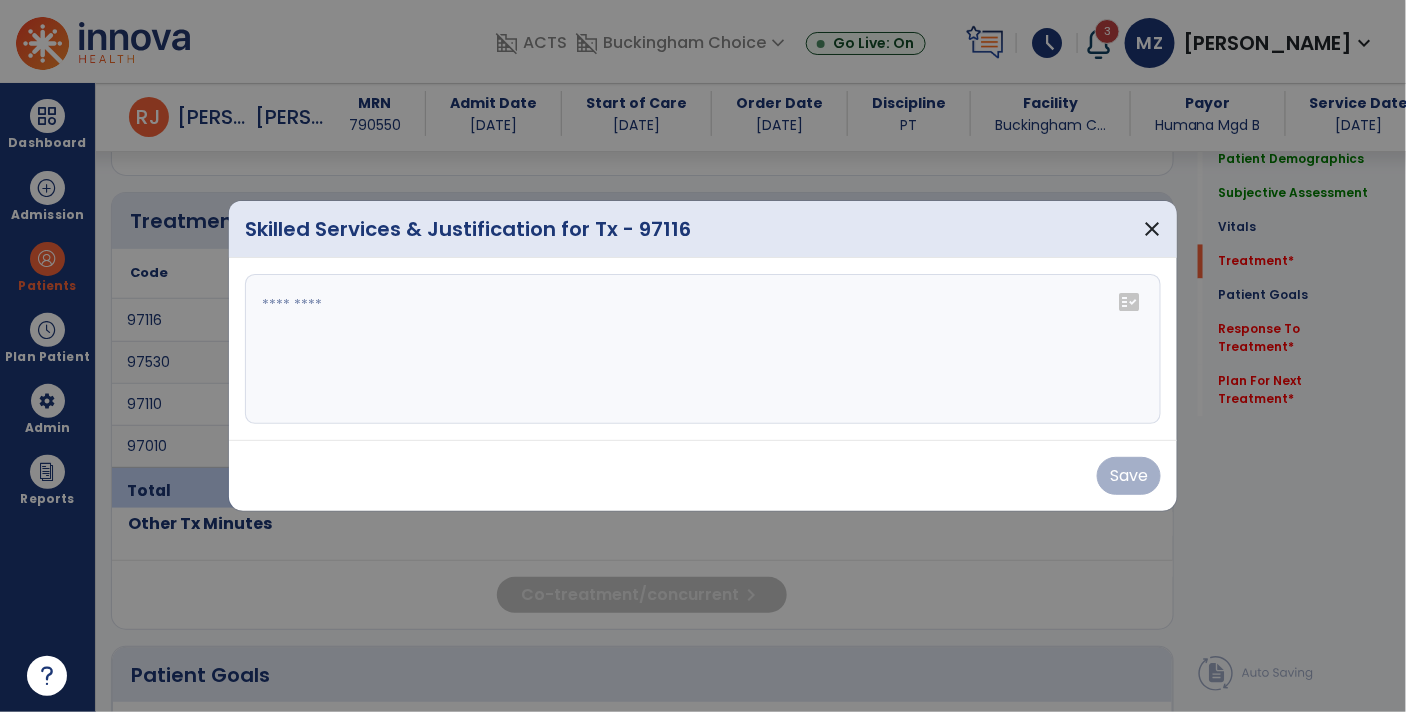 click at bounding box center (703, 349) 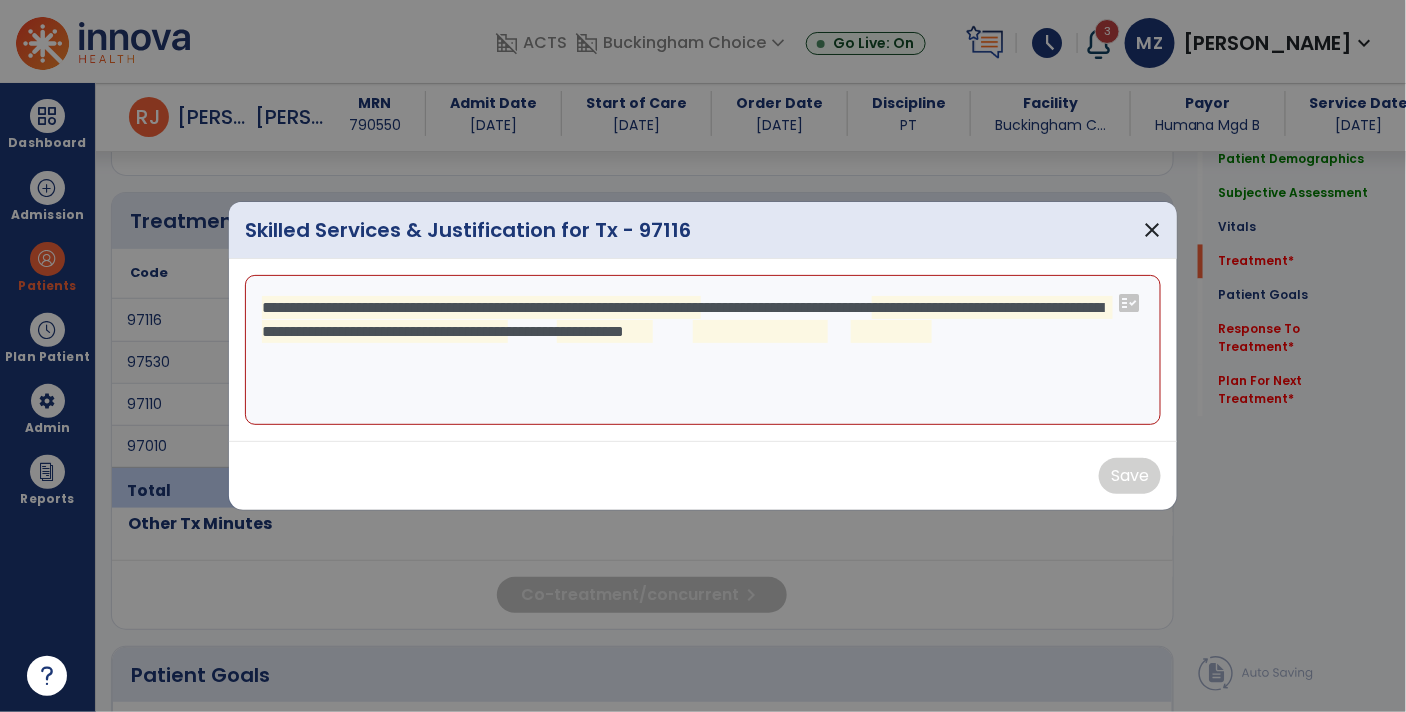 click on "**********" at bounding box center [703, 350] 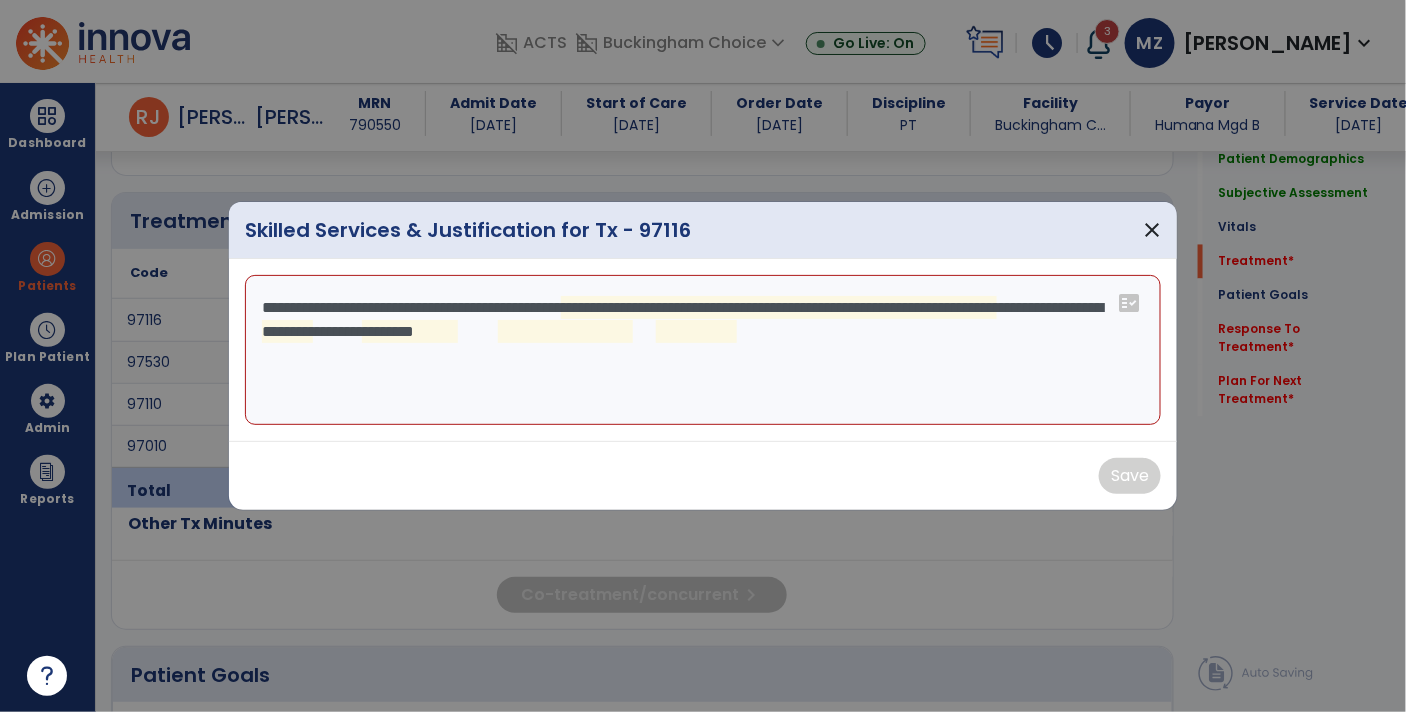 click on "**********" at bounding box center [703, 350] 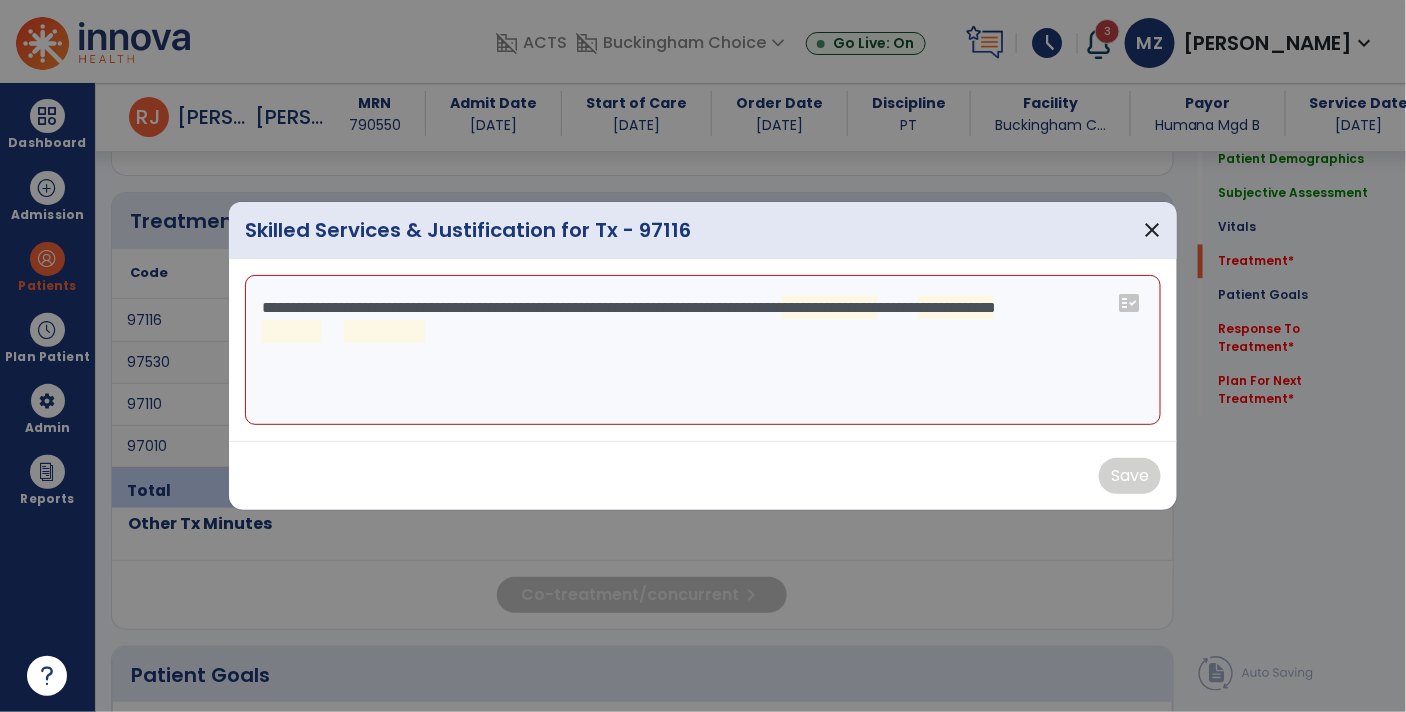 click on "**********" at bounding box center (703, 350) 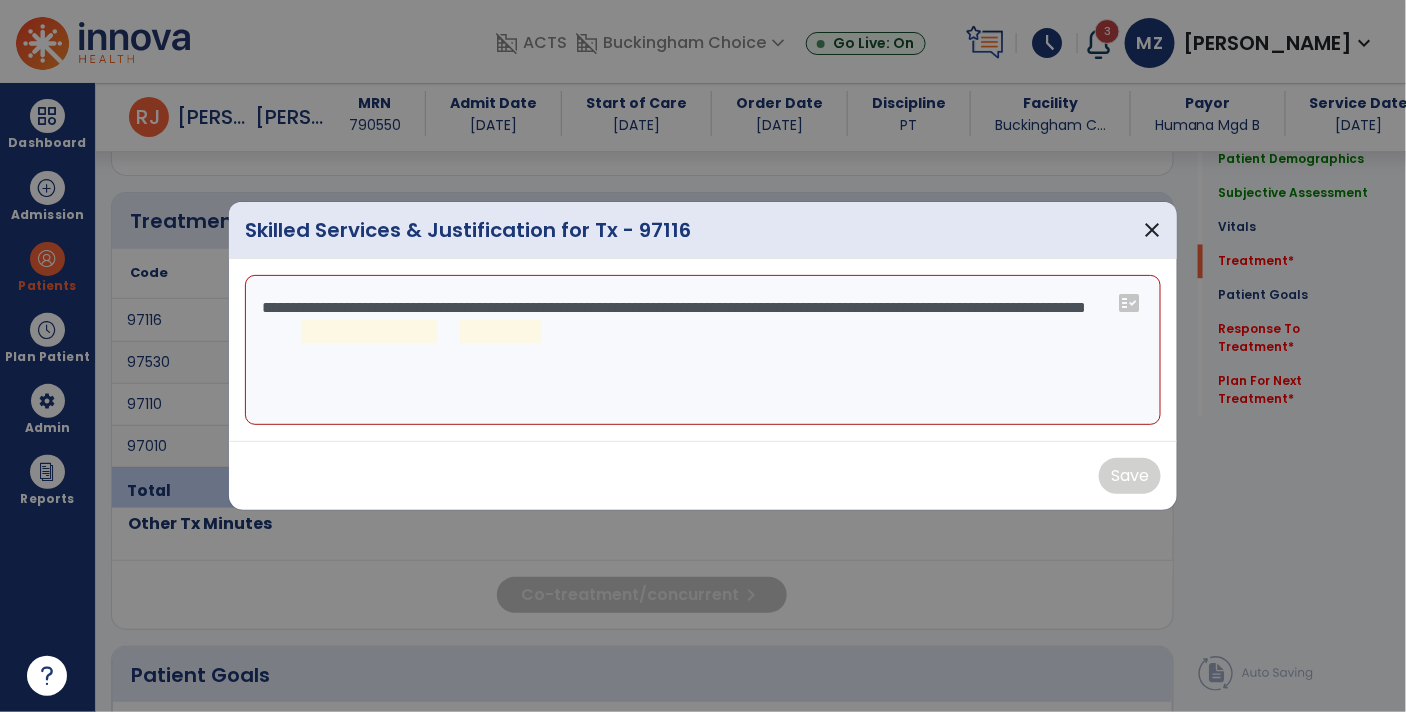 click on "**********" at bounding box center (703, 350) 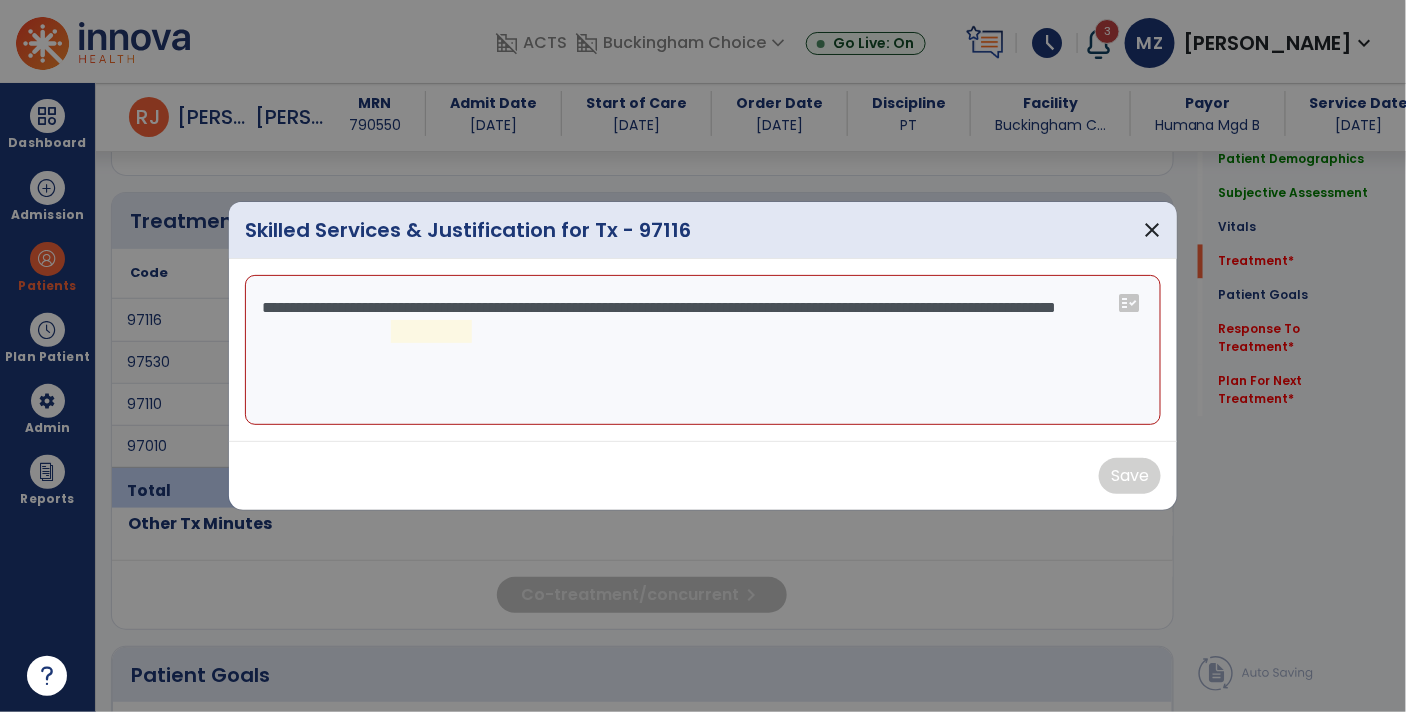click on "**********" at bounding box center (703, 350) 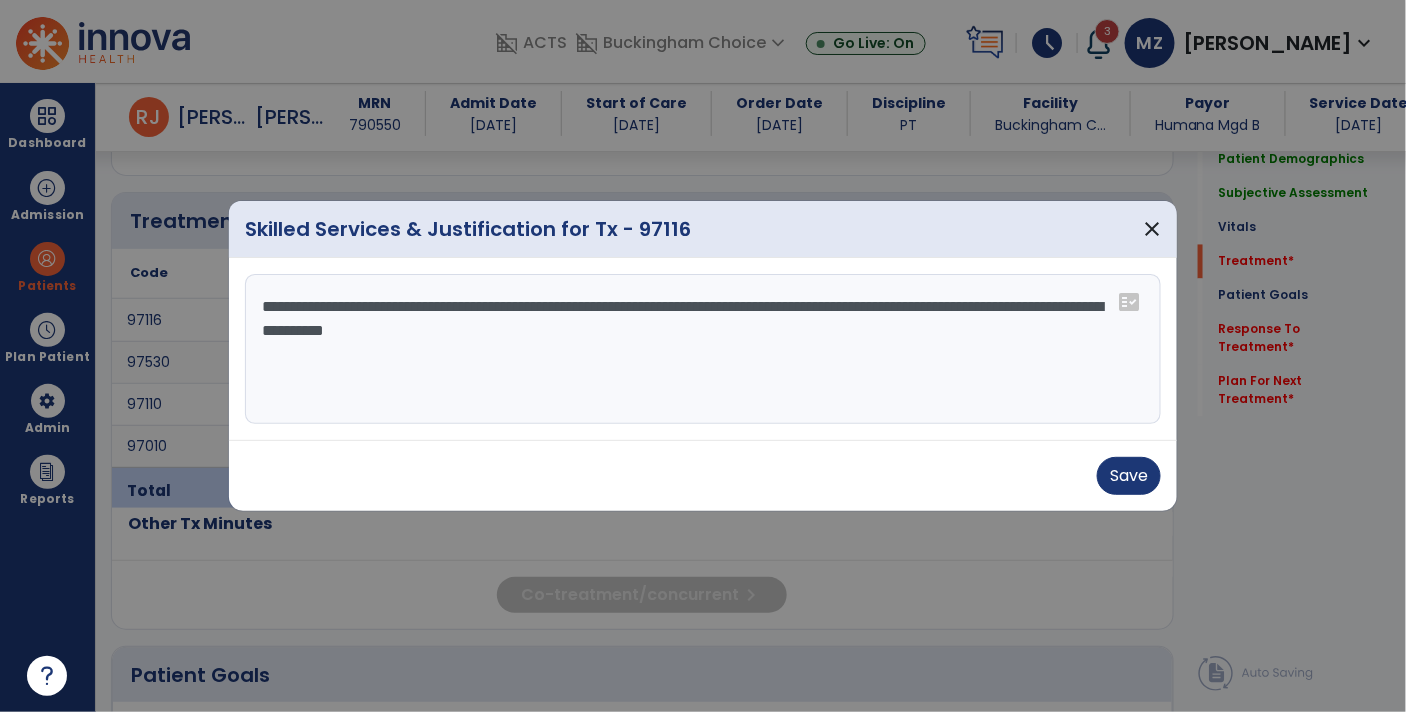 type on "**********" 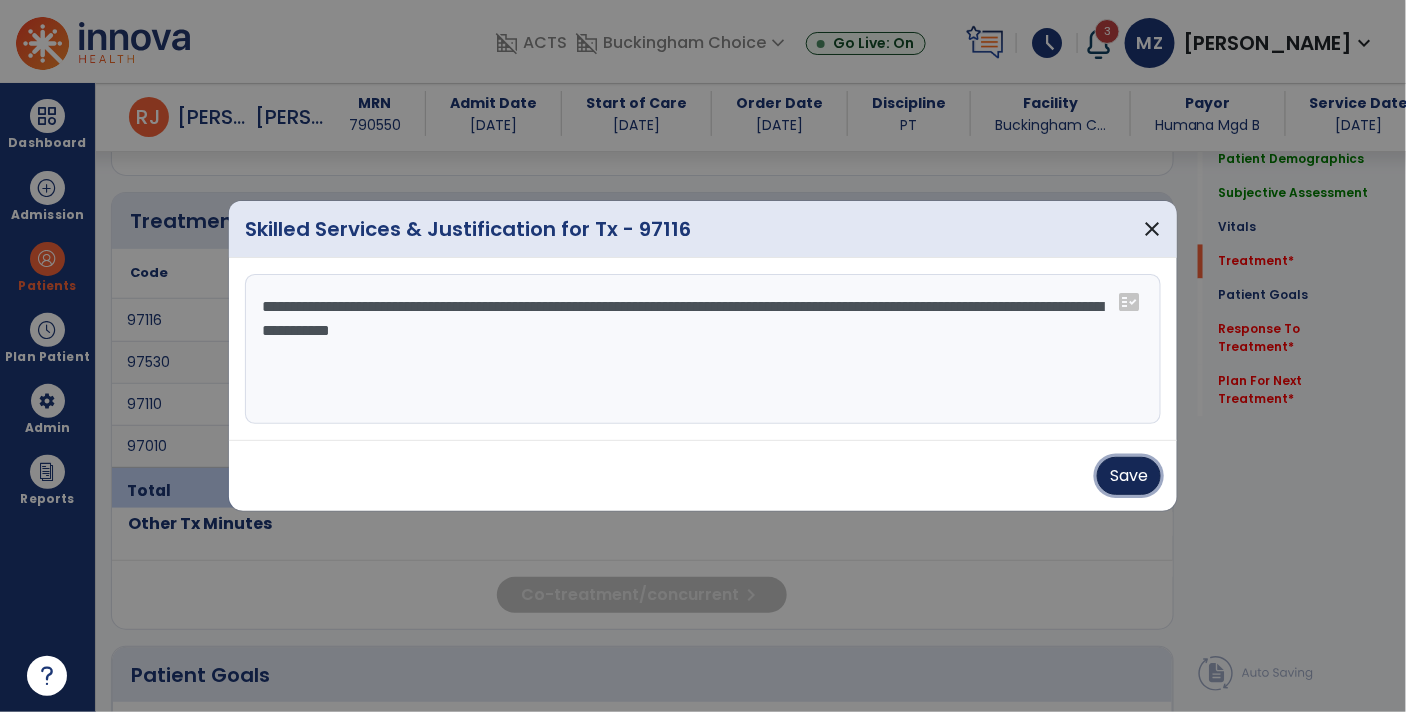 click on "Save" at bounding box center (1129, 476) 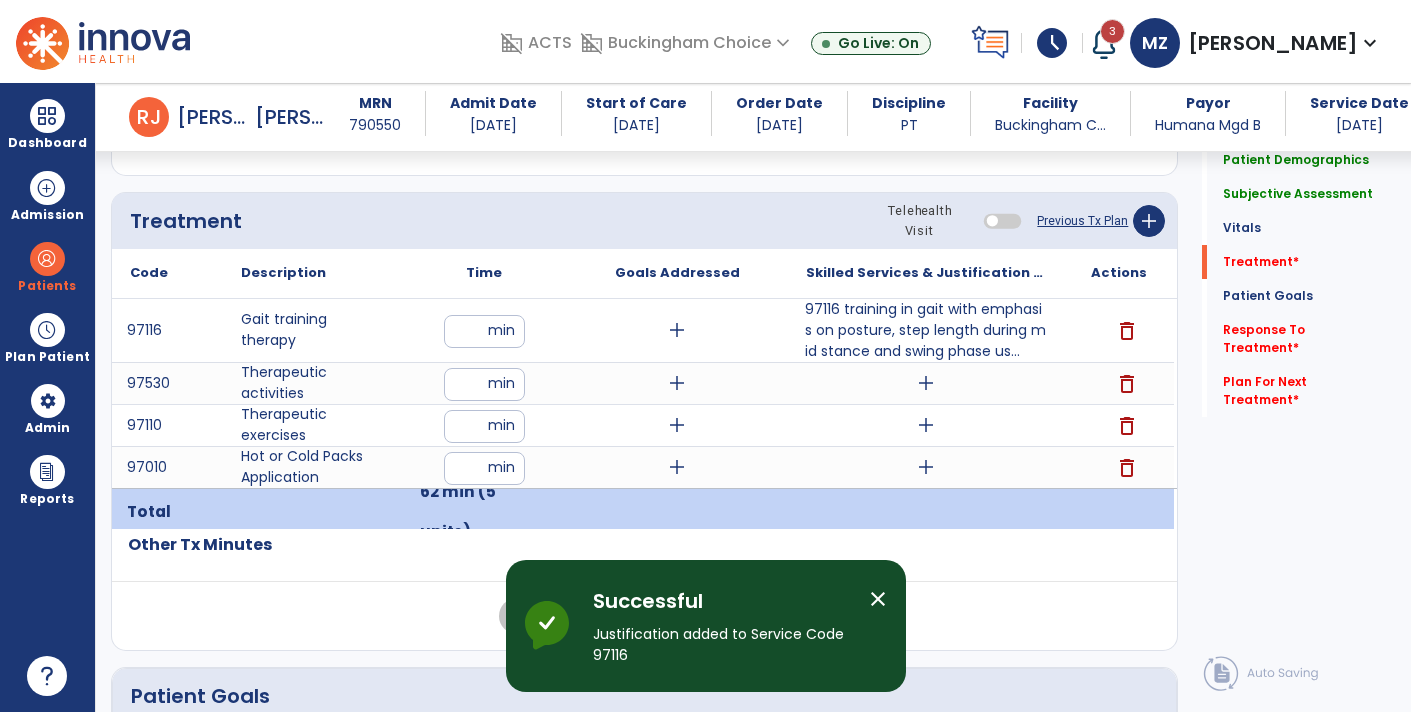 click on "add" at bounding box center (926, 383) 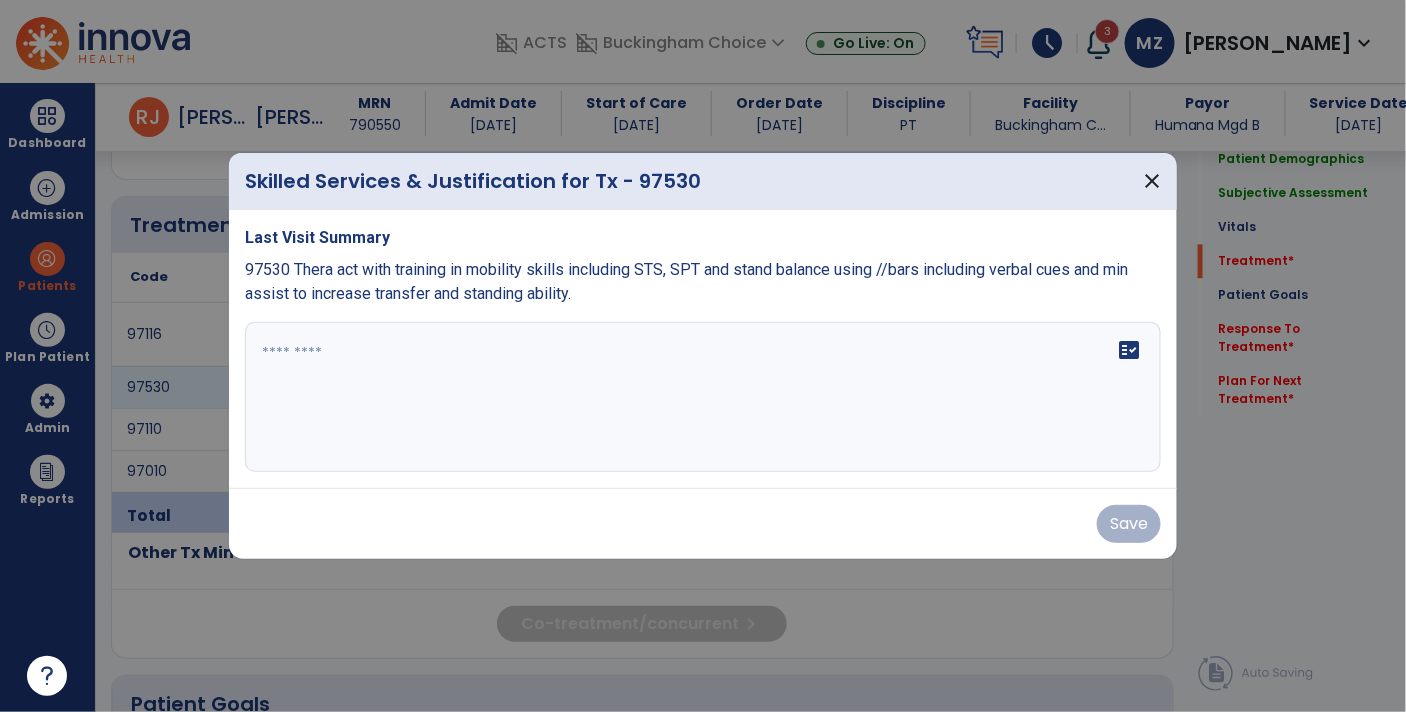 scroll, scrollTop: 1167, scrollLeft: 0, axis: vertical 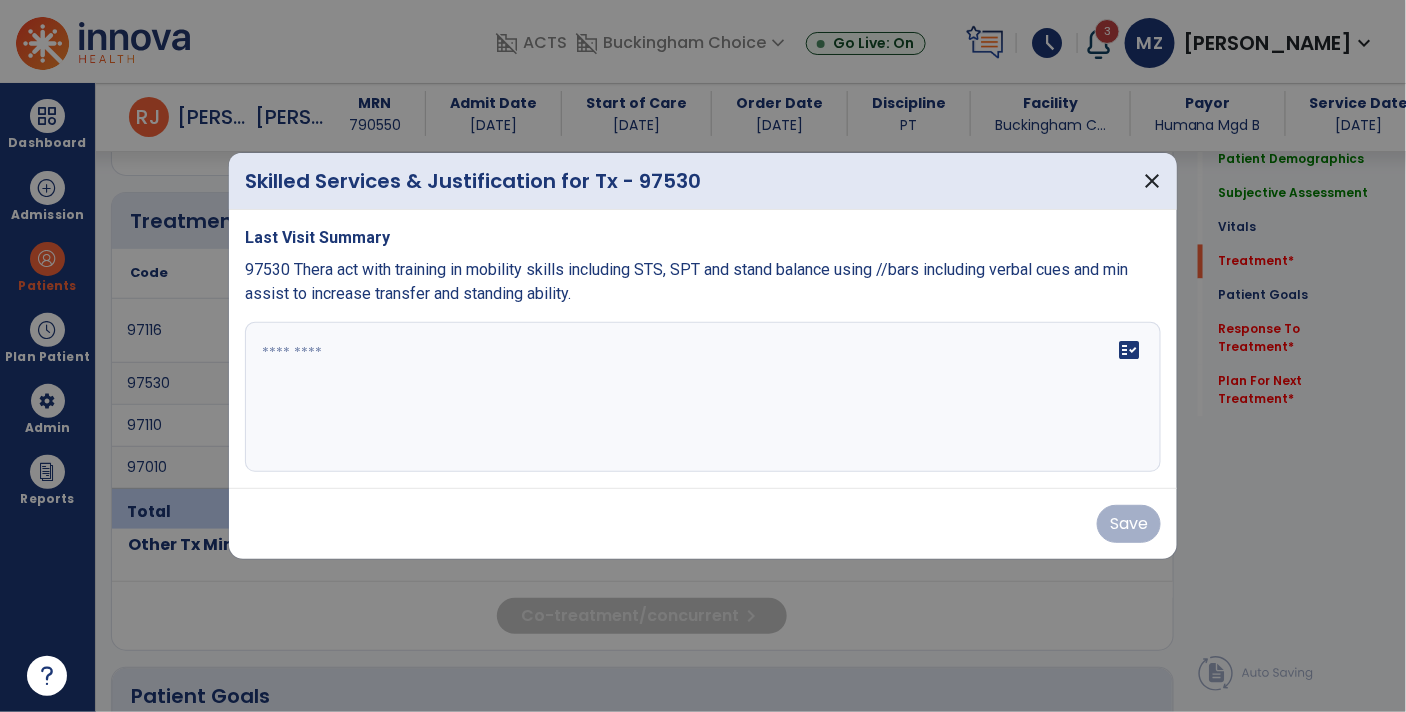 click on "97530 Thera act with training  in mobility skills including STS, SPT and stand balance  using //bars  including verbal cues and min assist to increase transfer and standing ability." at bounding box center (686, 281) 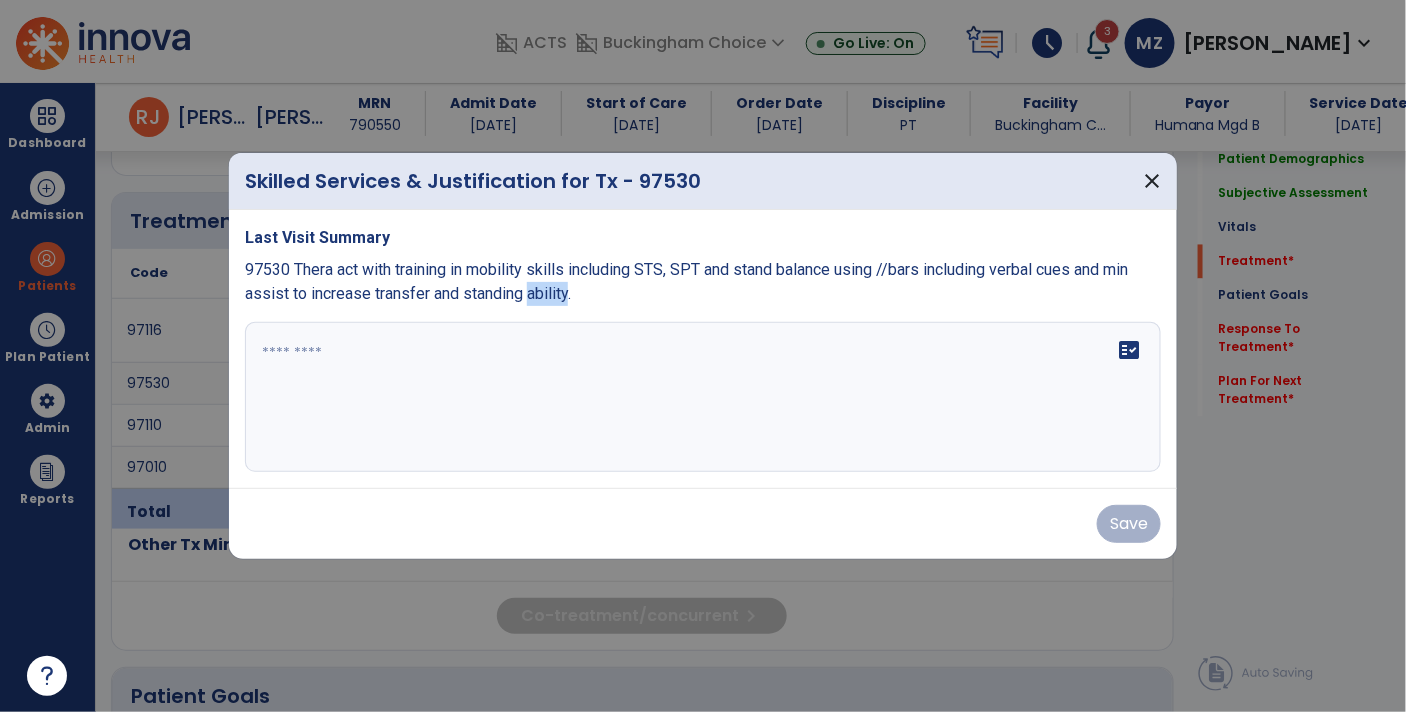 click on "97530 Thera act with training  in mobility skills including STS, SPT and stand balance  using //bars  including verbal cues and min assist to increase transfer and standing ability." at bounding box center (686, 281) 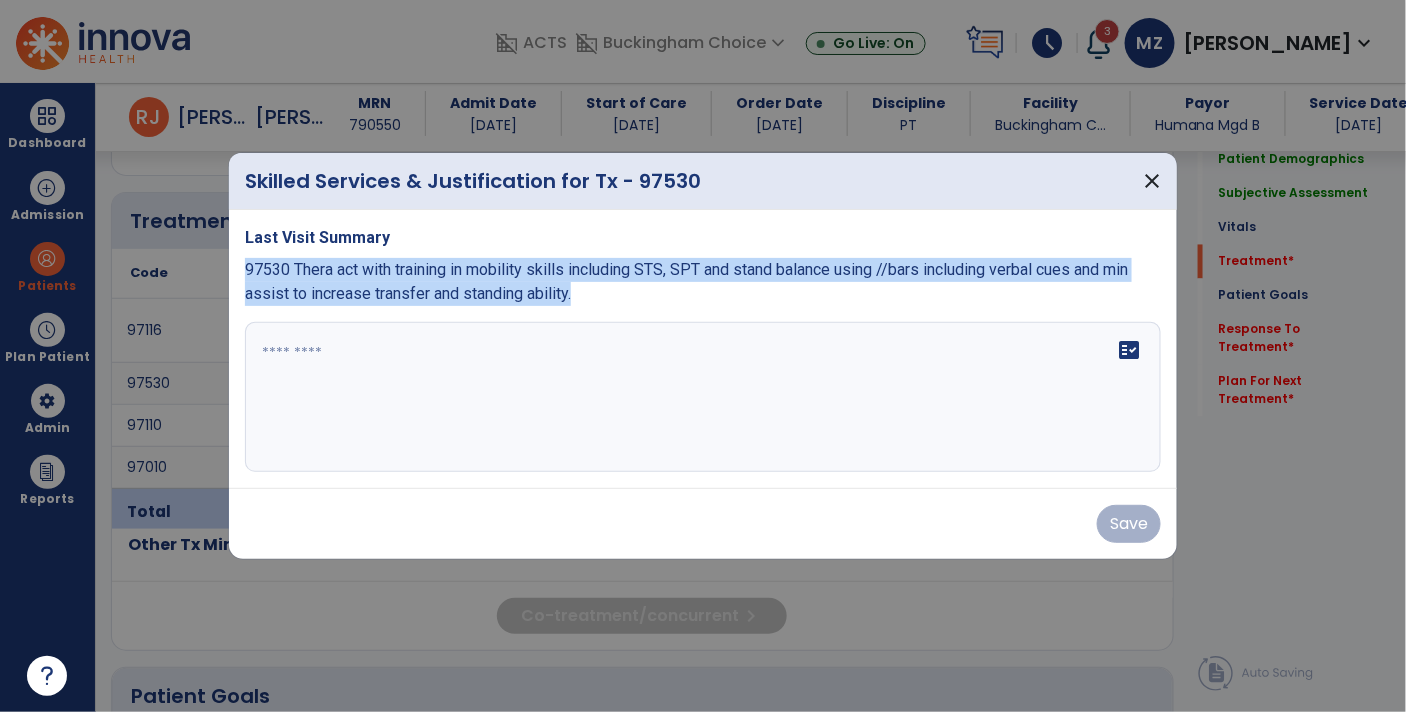 copy on "97530 Thera act with training  in mobility skills including STS, SPT and stand balance  using //bars  including verbal cues and min assist to increase transfer and standing ability." 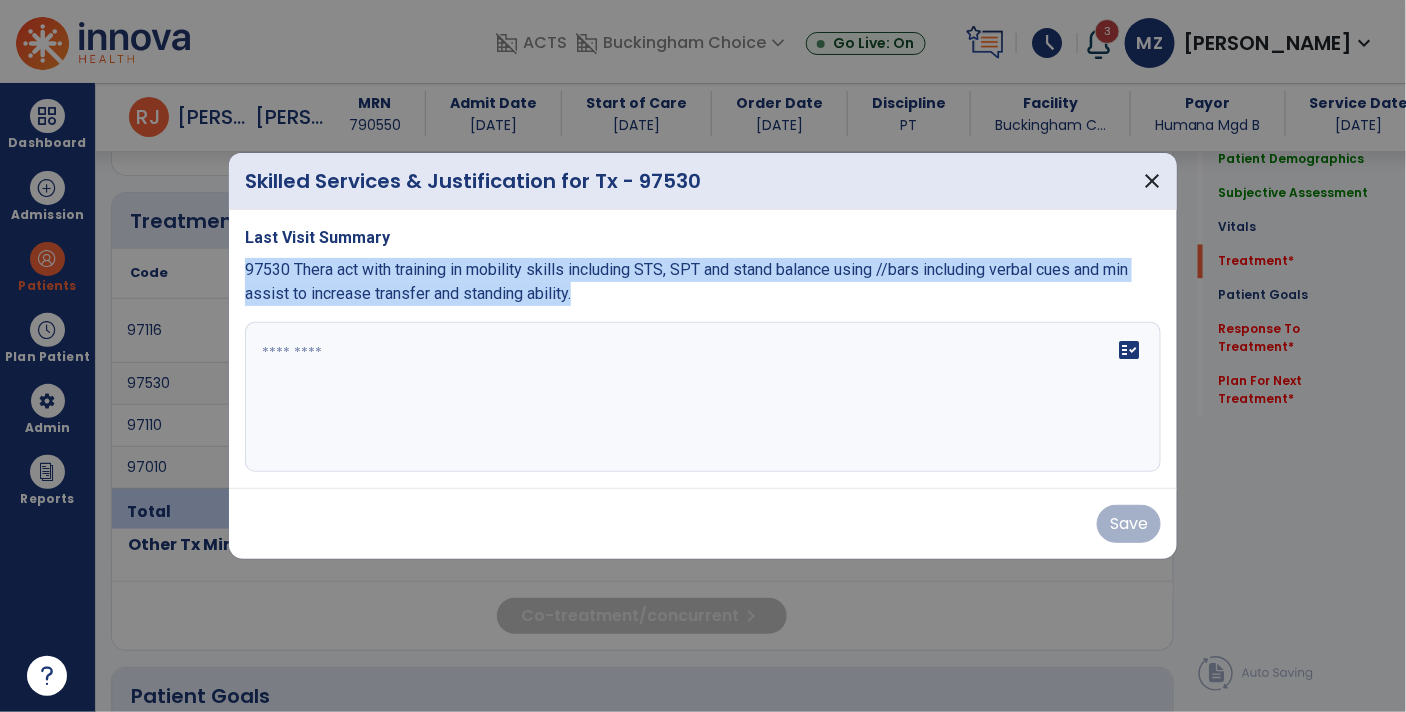 click at bounding box center (703, 397) 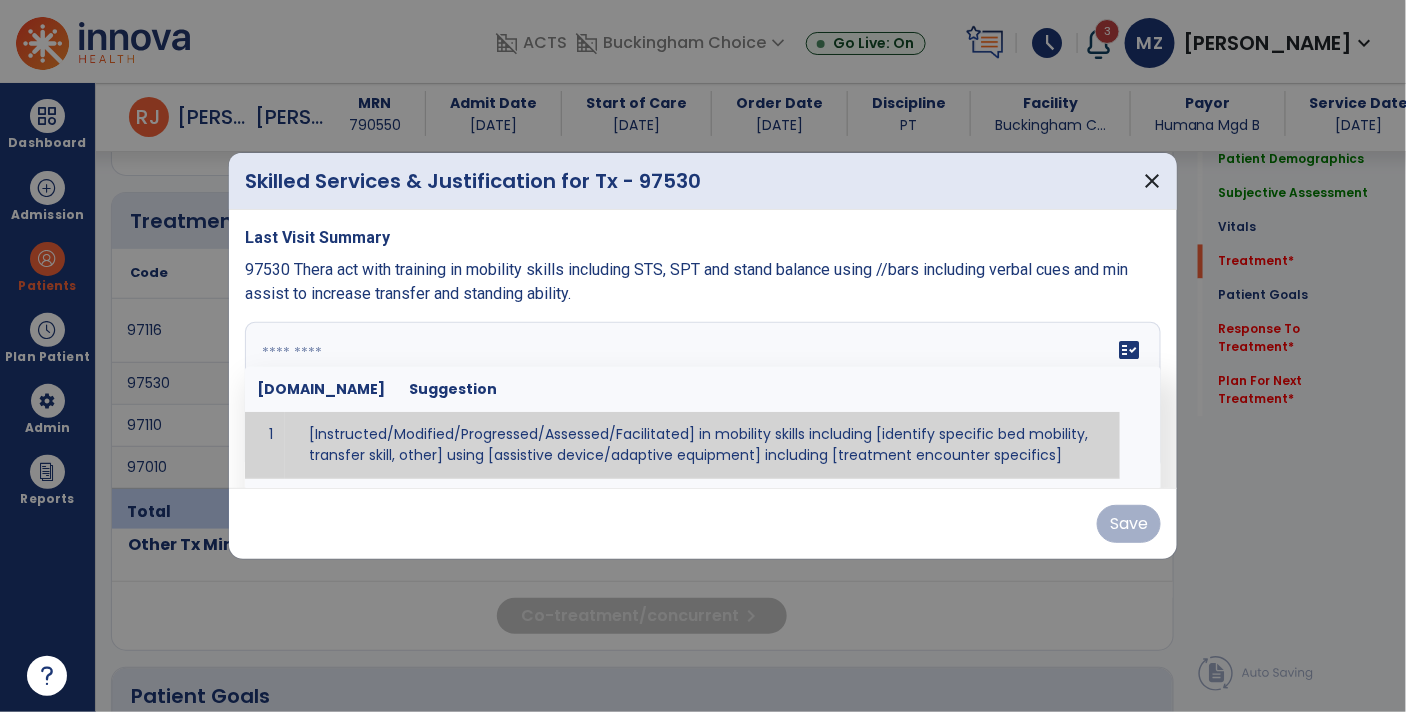 paste on "**********" 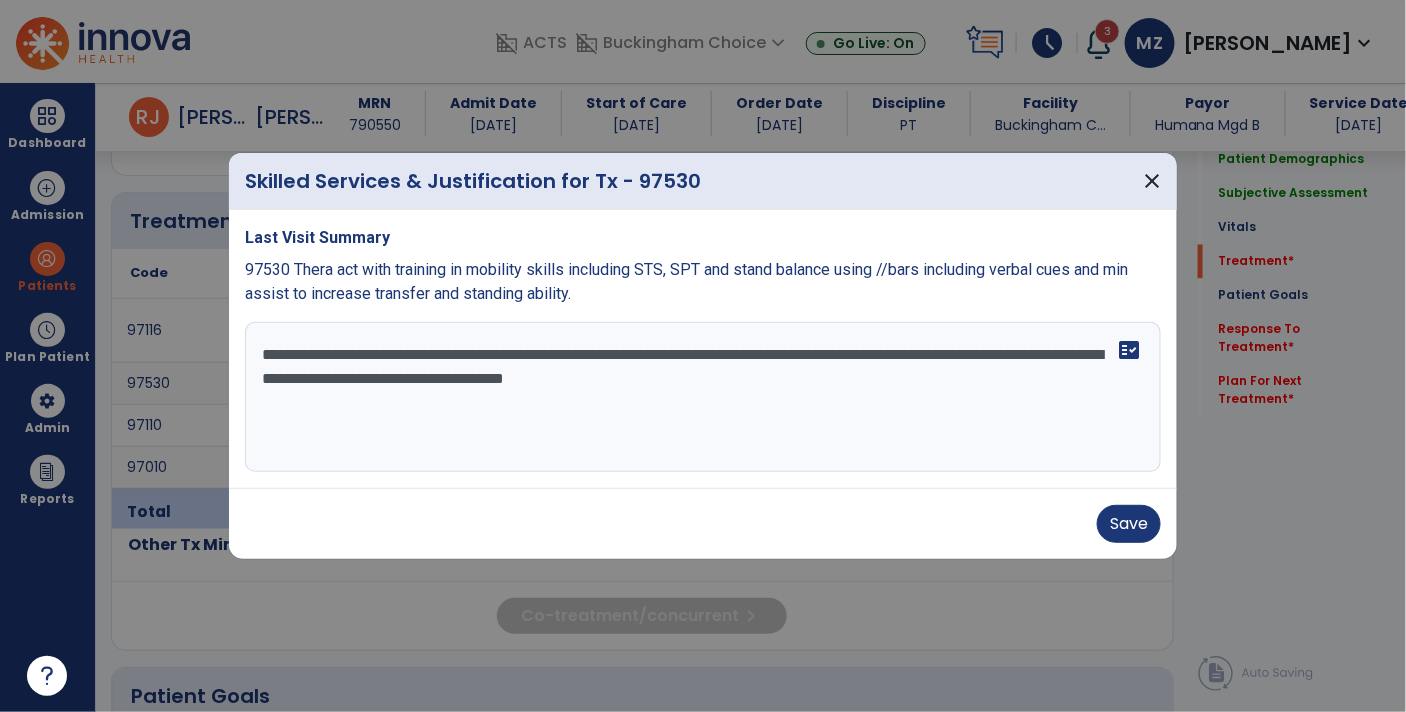 click on "**********" at bounding box center (703, 397) 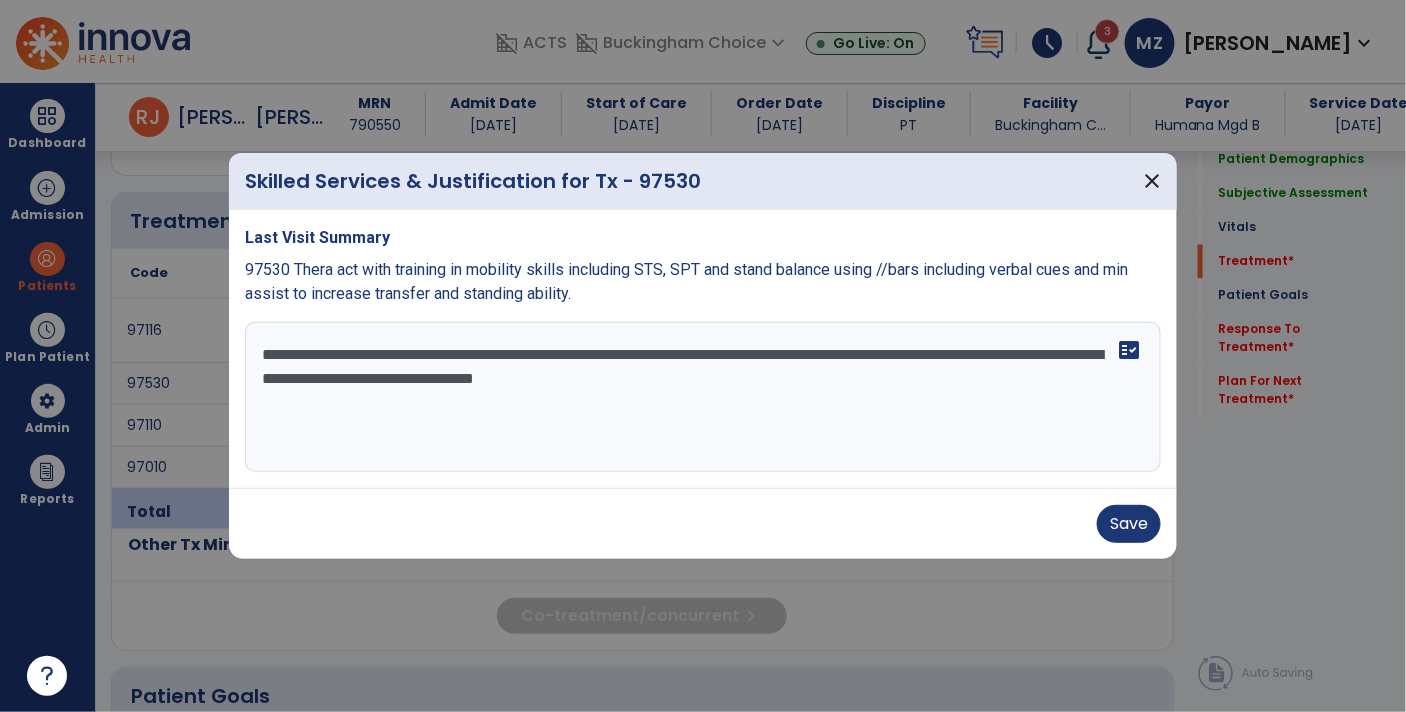 type on "**********" 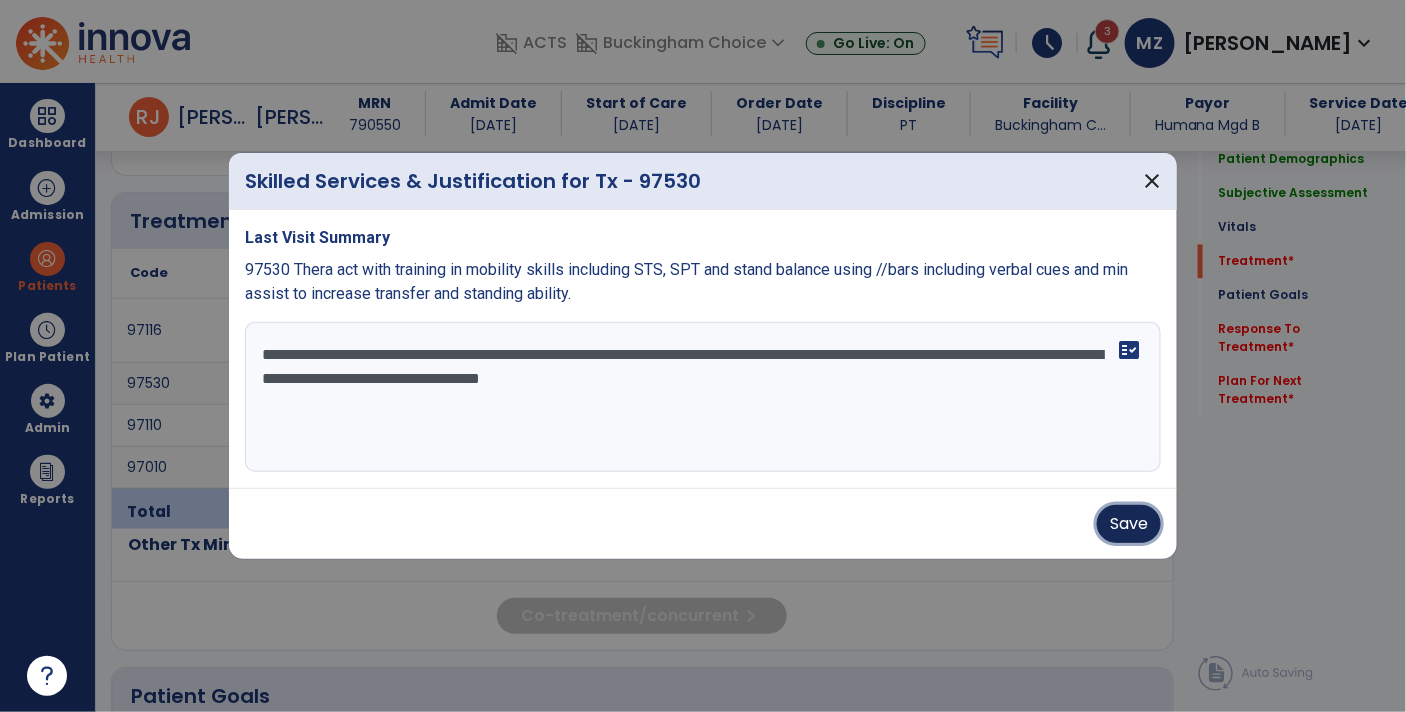 click on "Save" at bounding box center (1129, 524) 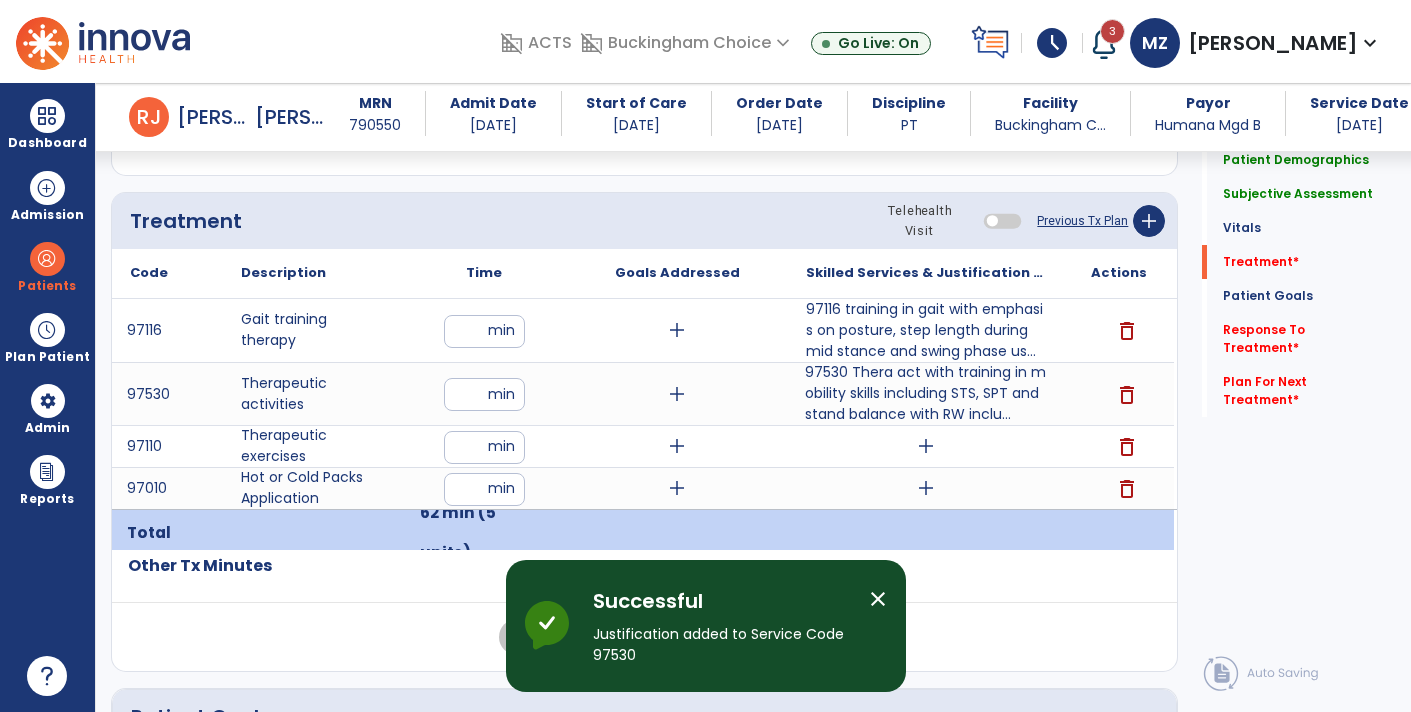 click on "add" at bounding box center [926, 446] 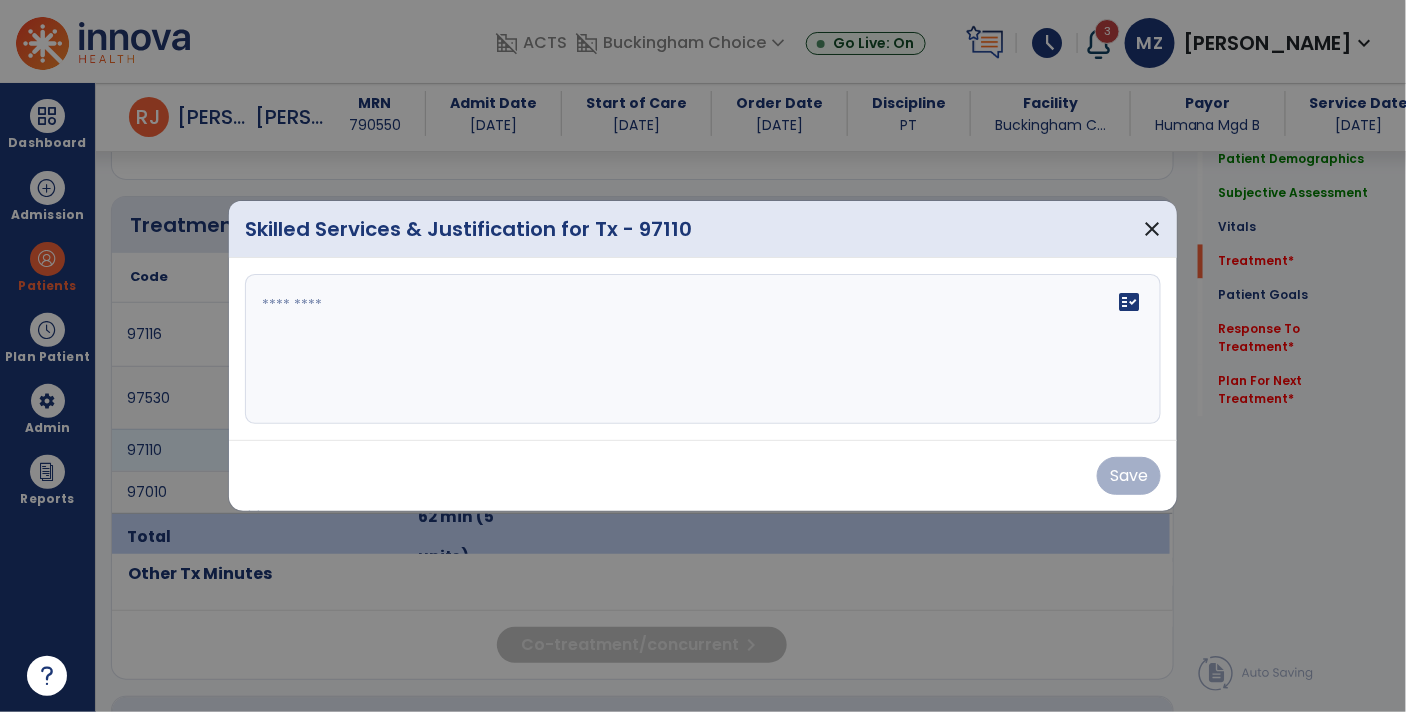 scroll, scrollTop: 1167, scrollLeft: 0, axis: vertical 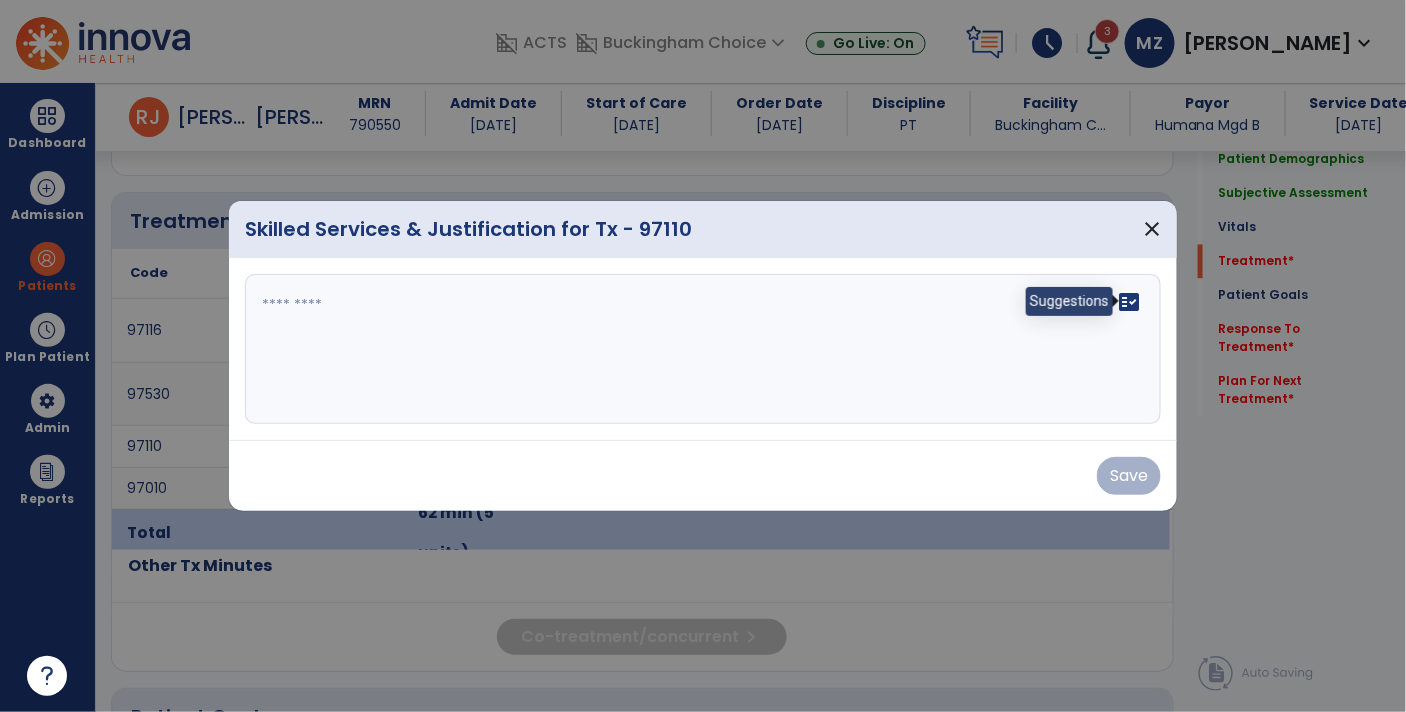 click on "fact_check" at bounding box center [1129, 302] 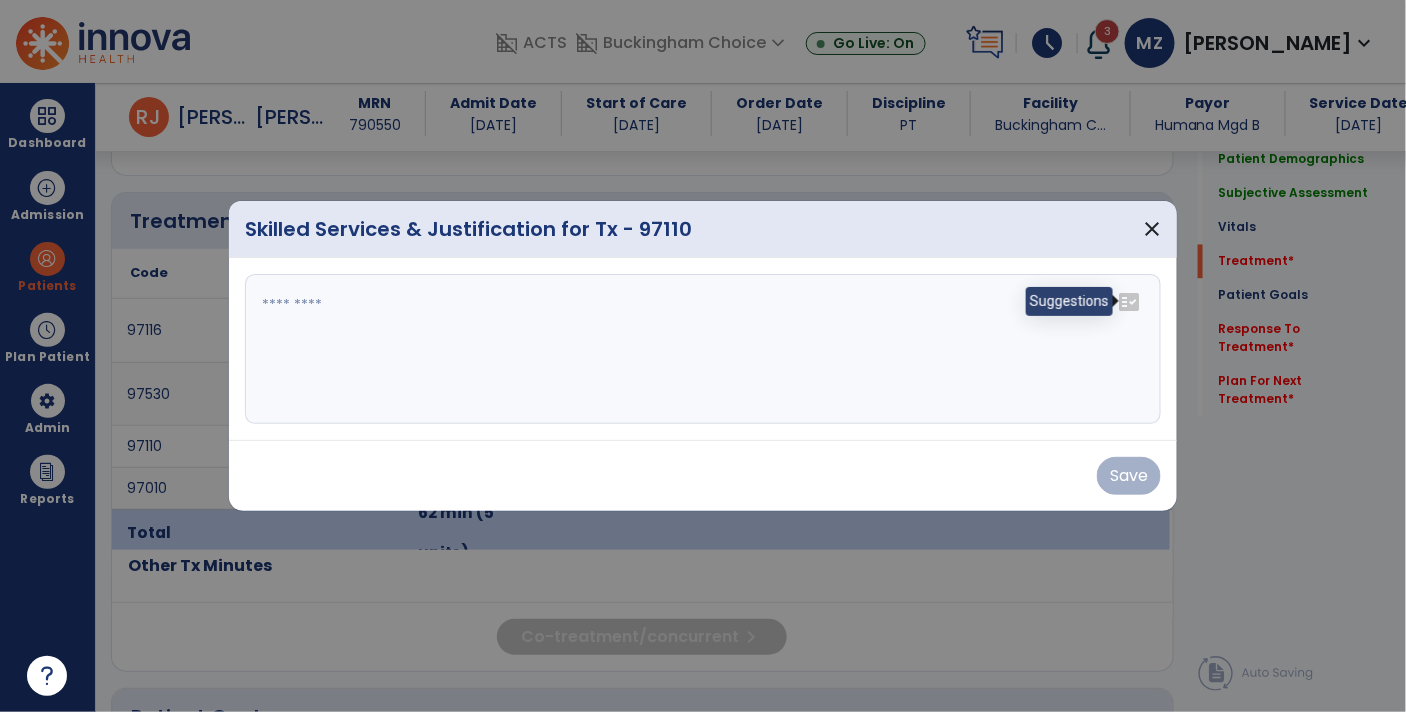click on "fact_check" at bounding box center [1129, 302] 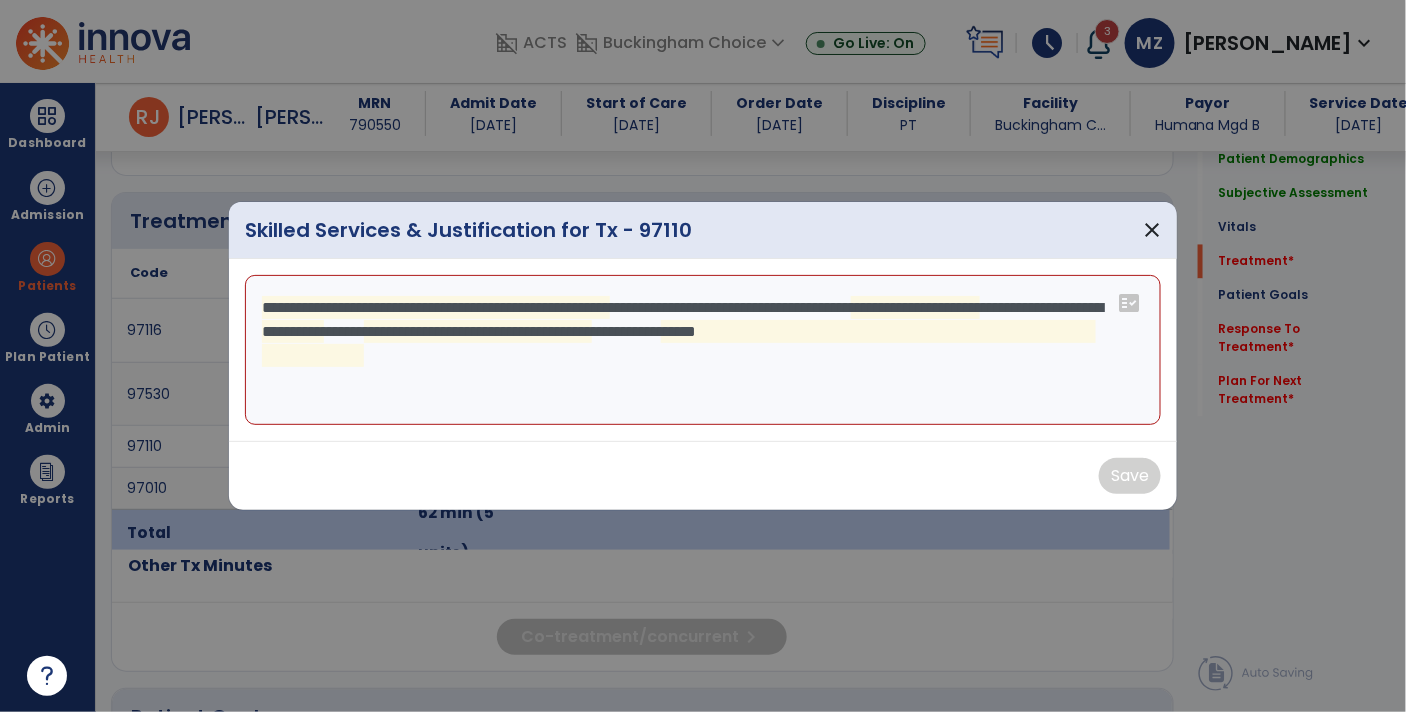 click on "**********" at bounding box center [703, 350] 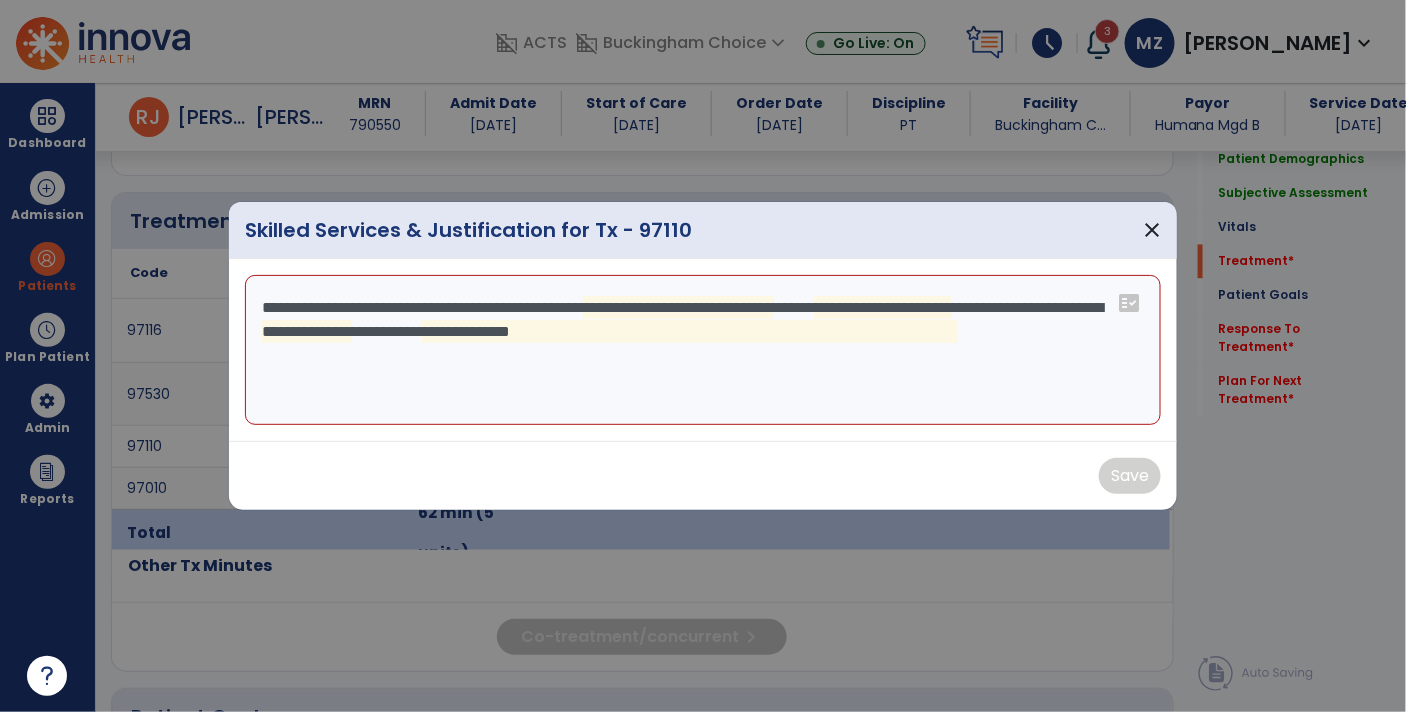 click on "**********" at bounding box center (703, 350) 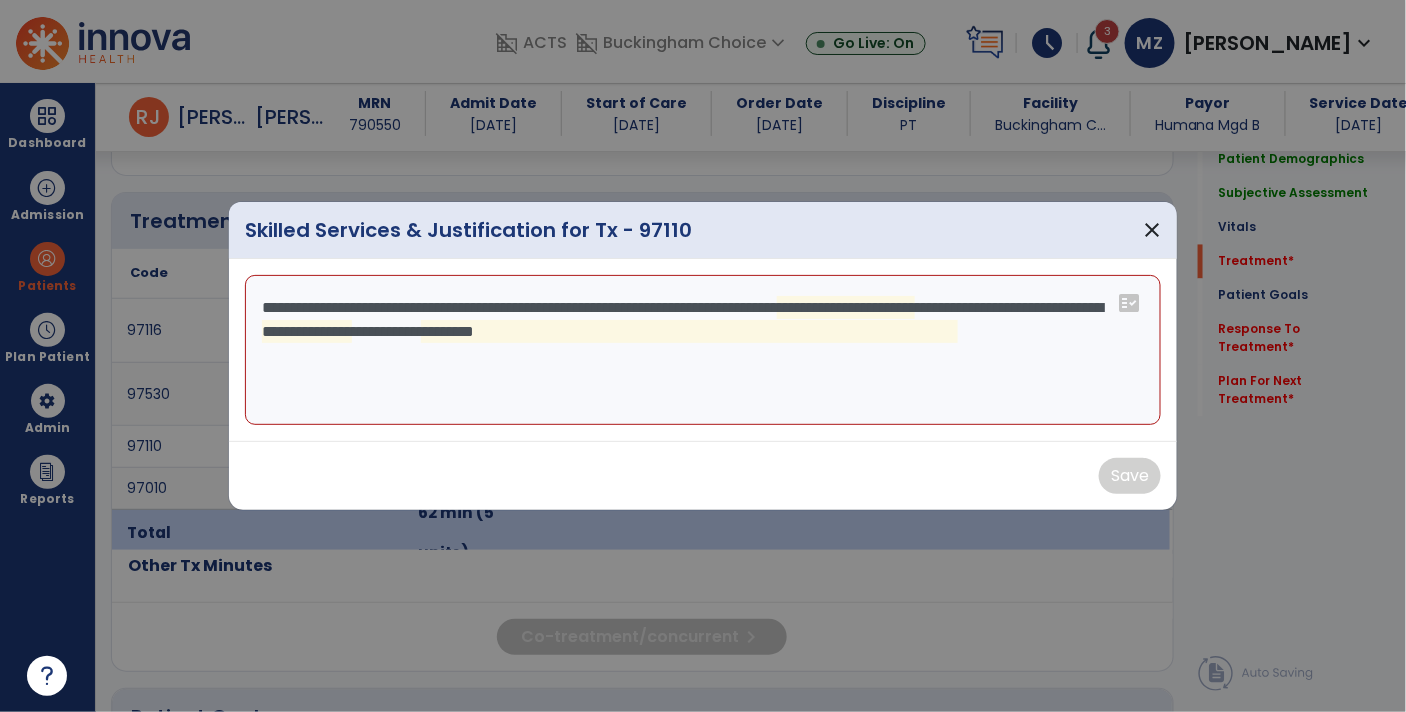 click on "**********" at bounding box center [703, 350] 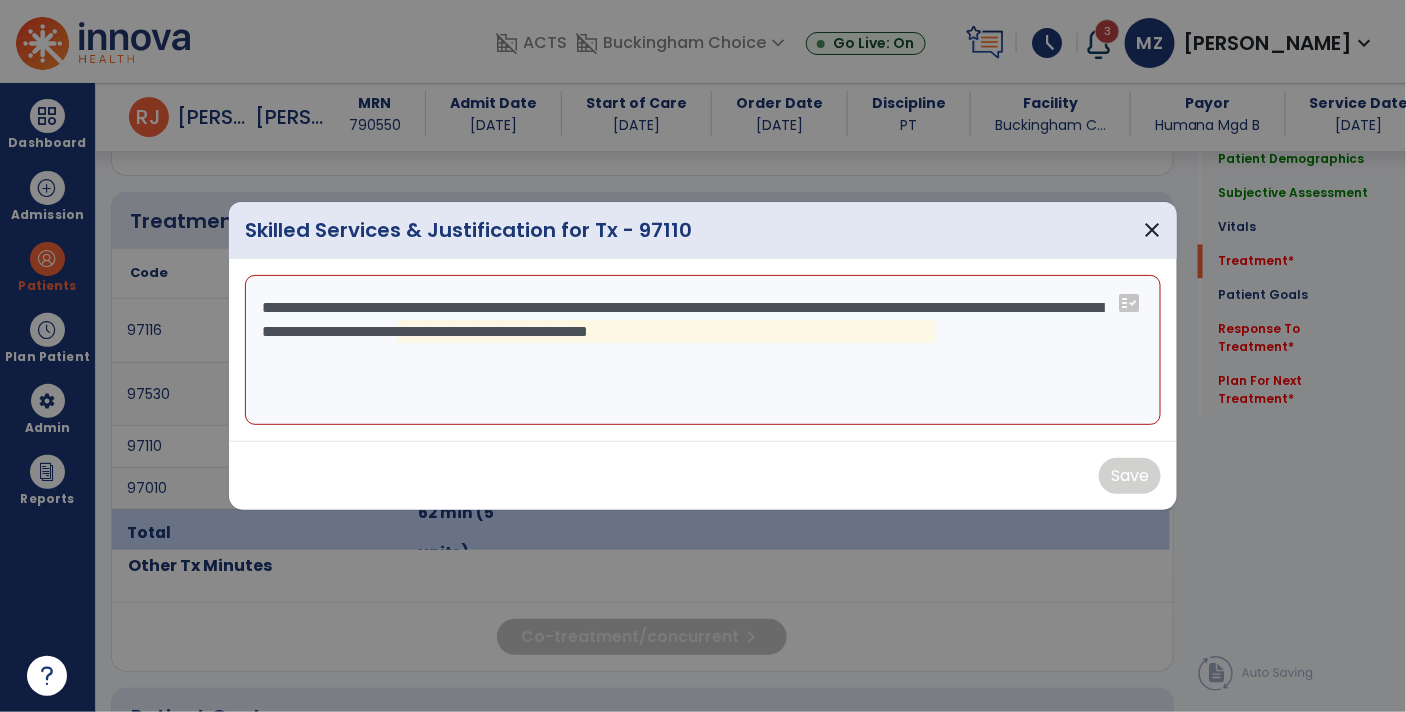 click on "**********" at bounding box center [703, 350] 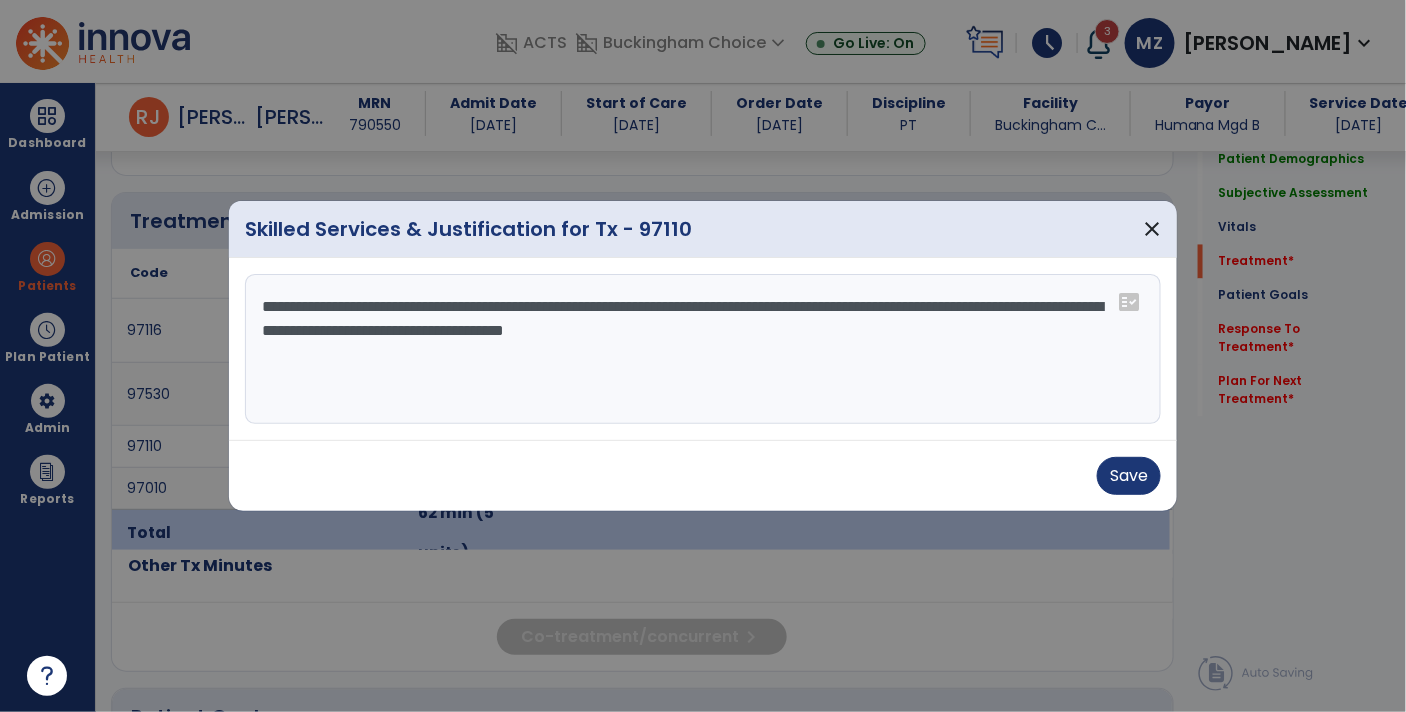 type on "**********" 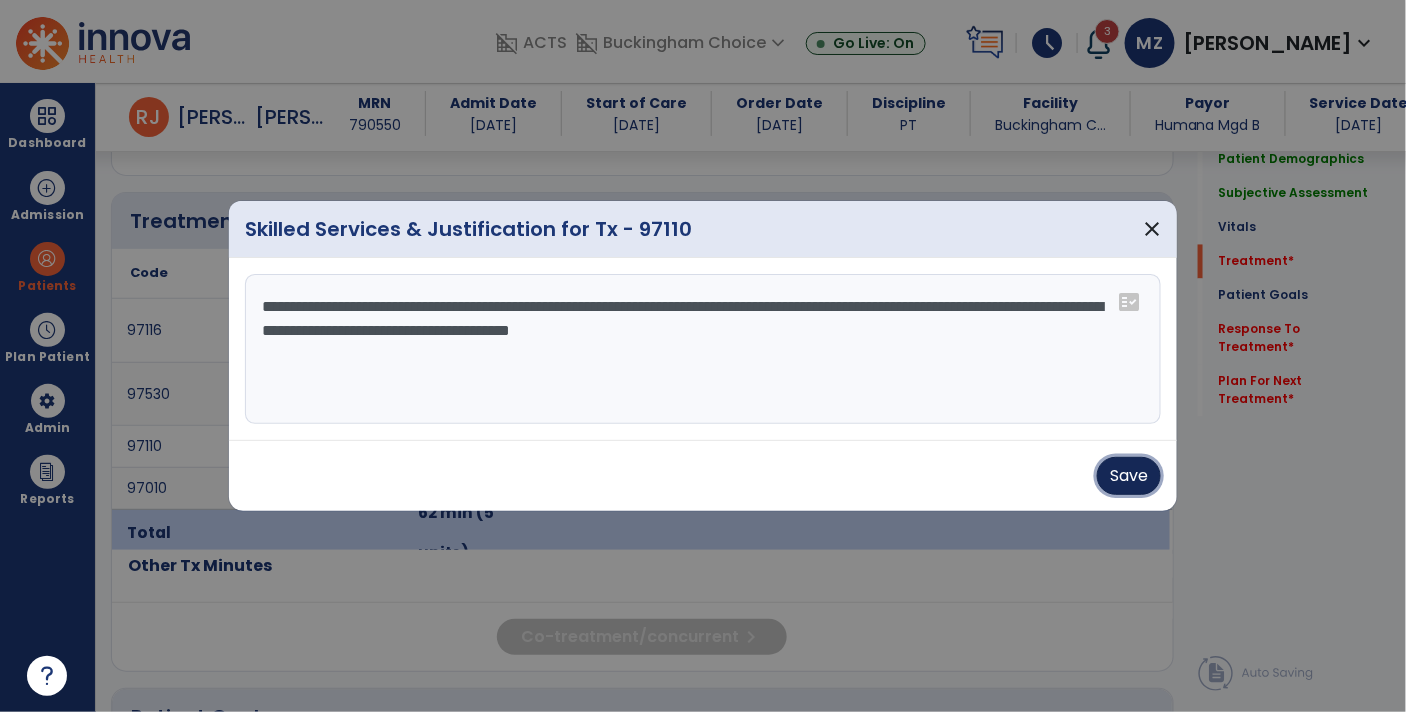click on "Save" at bounding box center [1129, 476] 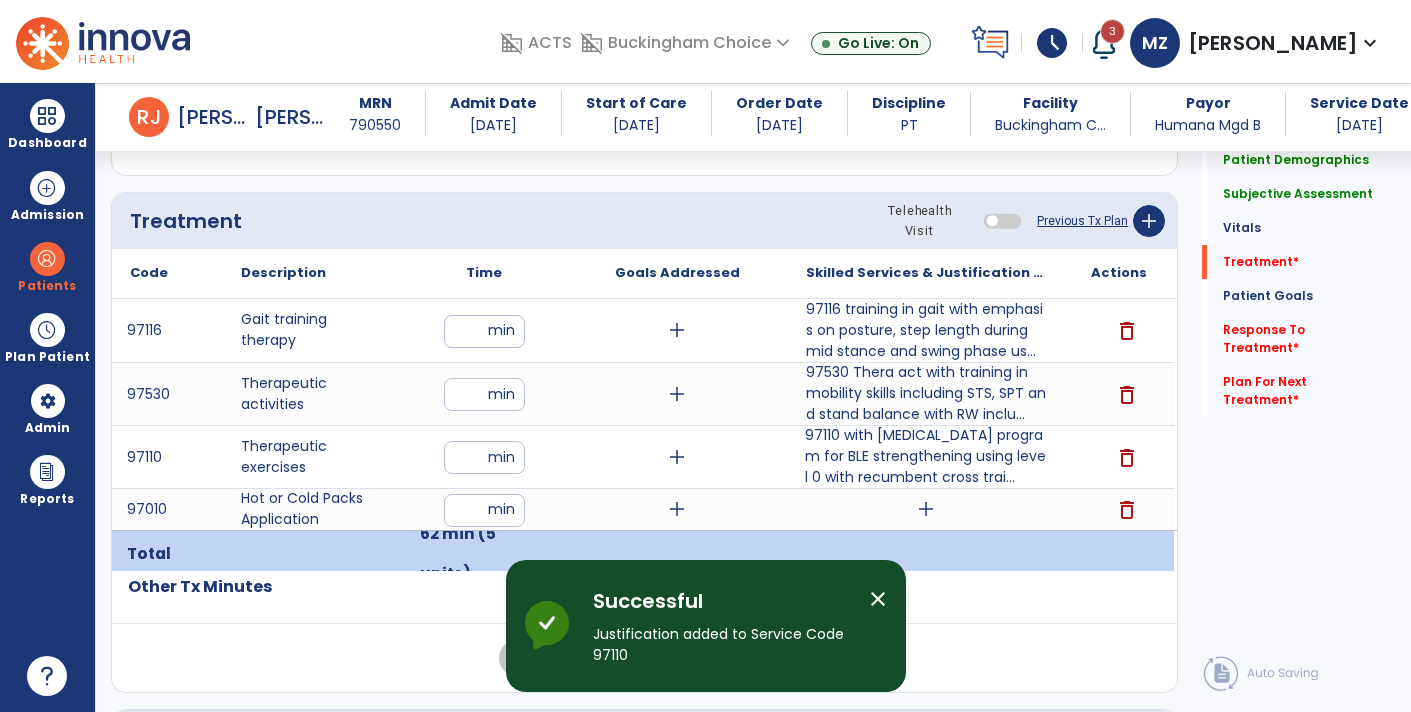 click on "**" at bounding box center [484, 457] 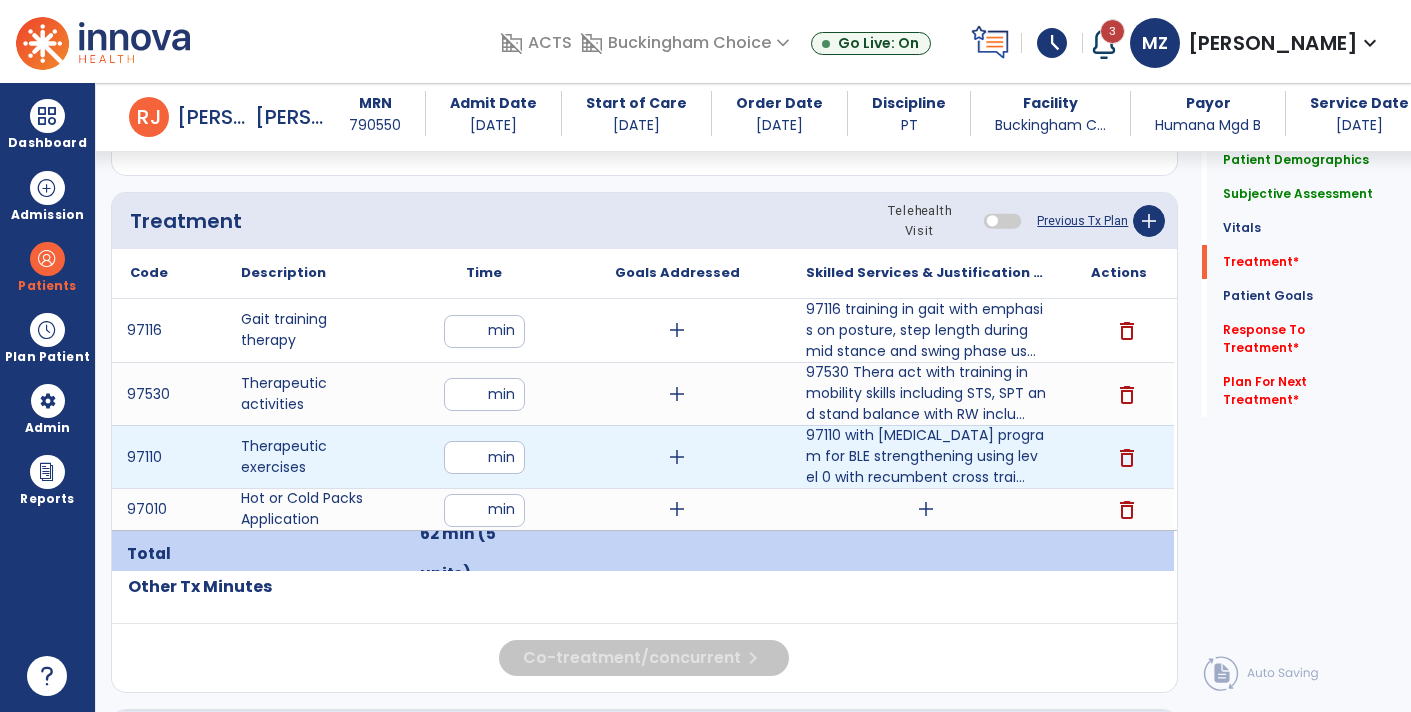 type on "**" 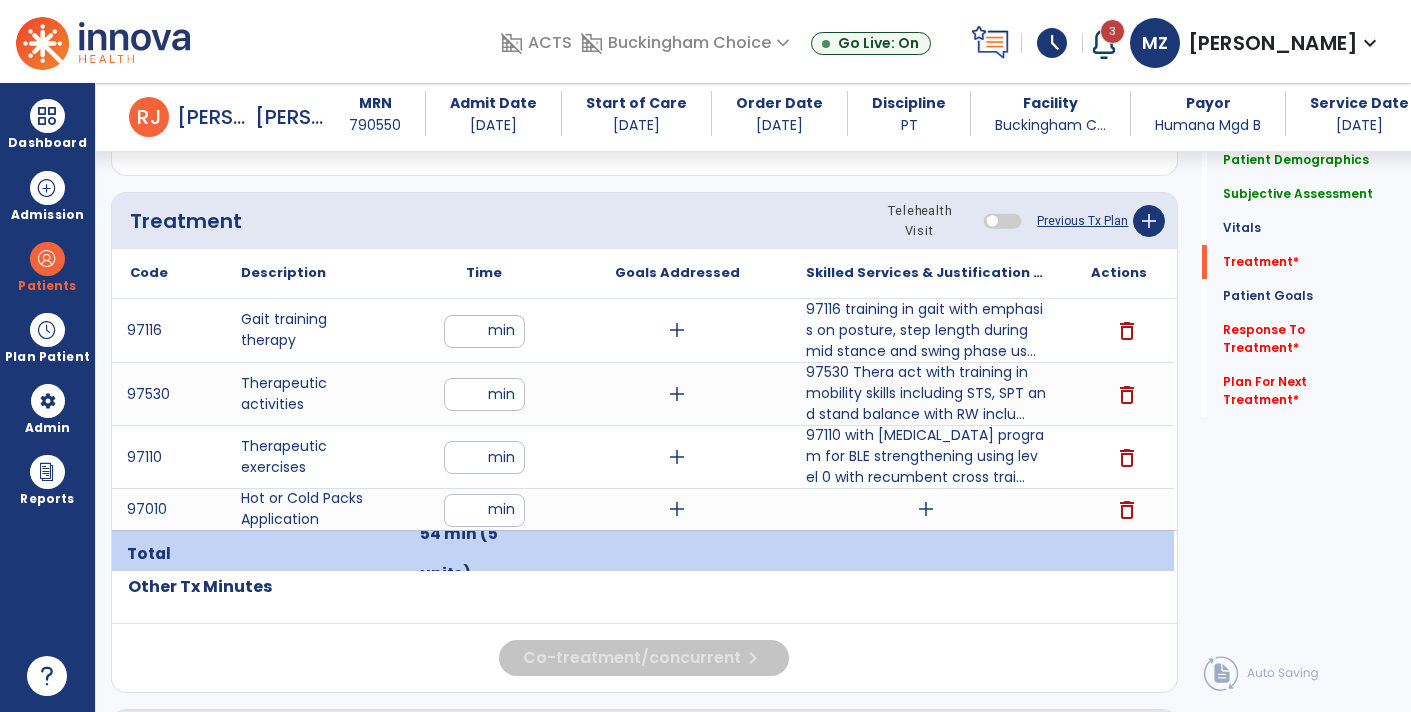 click on "**" at bounding box center (484, 394) 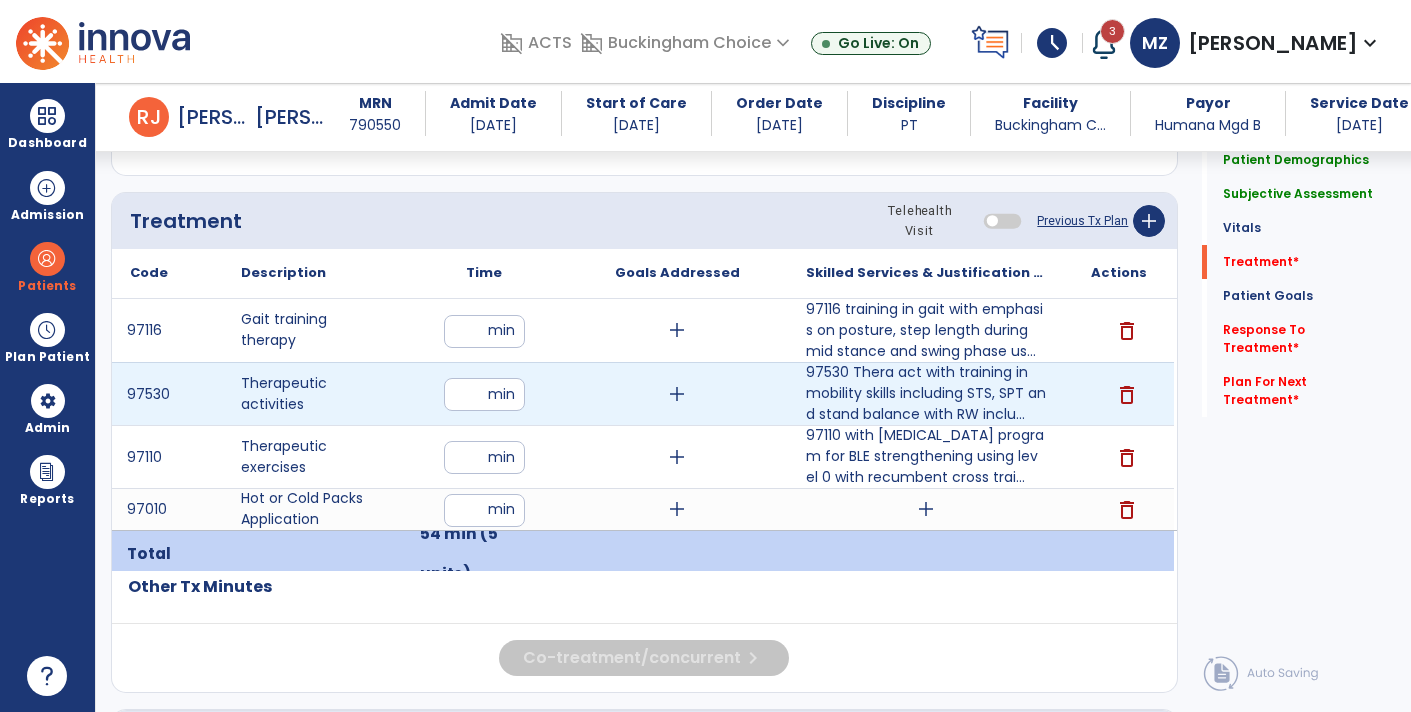 type on "**" 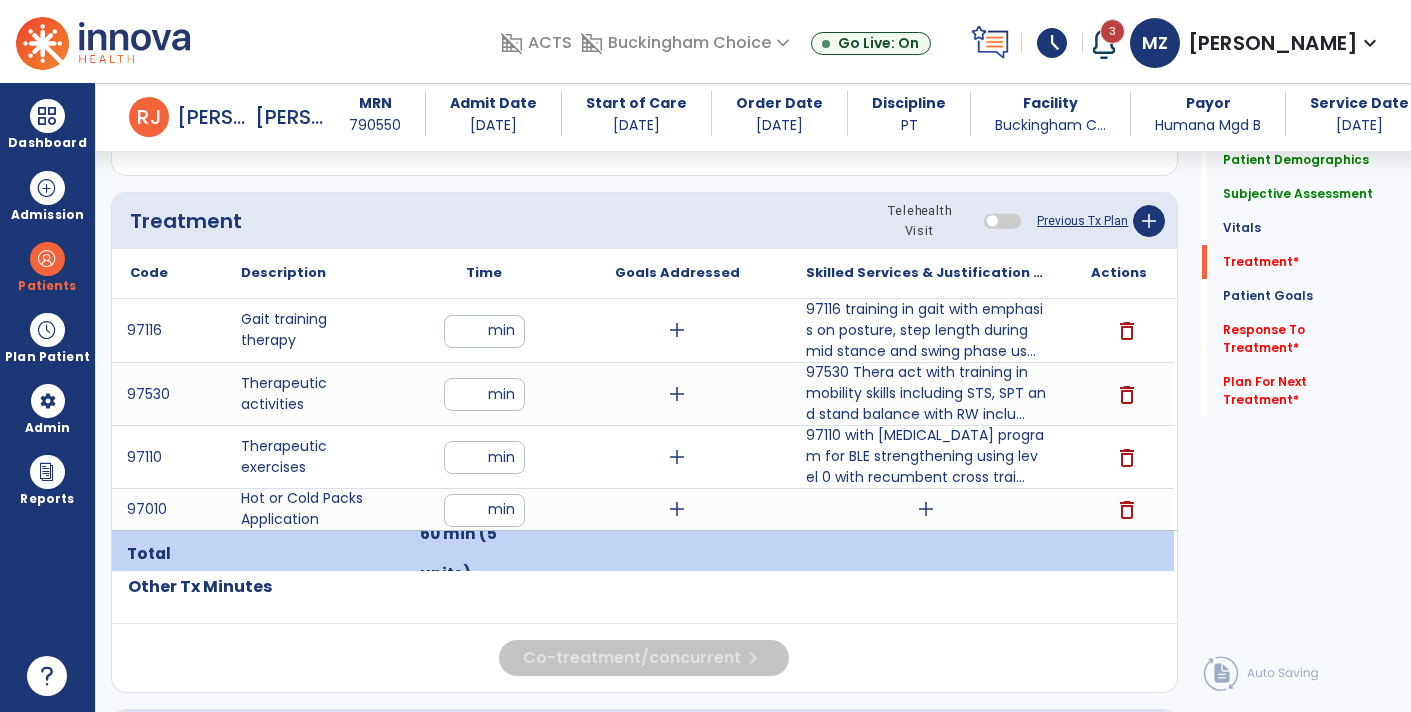 click on "add" at bounding box center [926, 509] 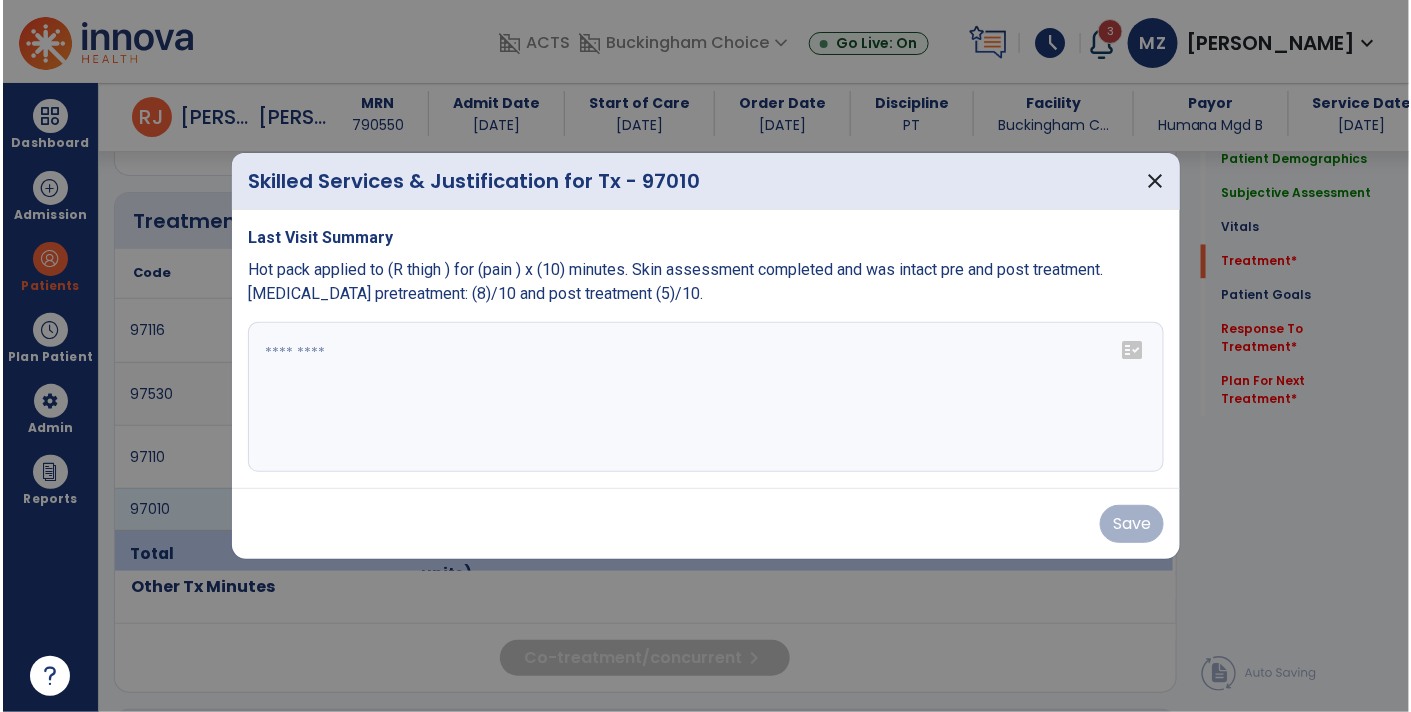 scroll, scrollTop: 1167, scrollLeft: 0, axis: vertical 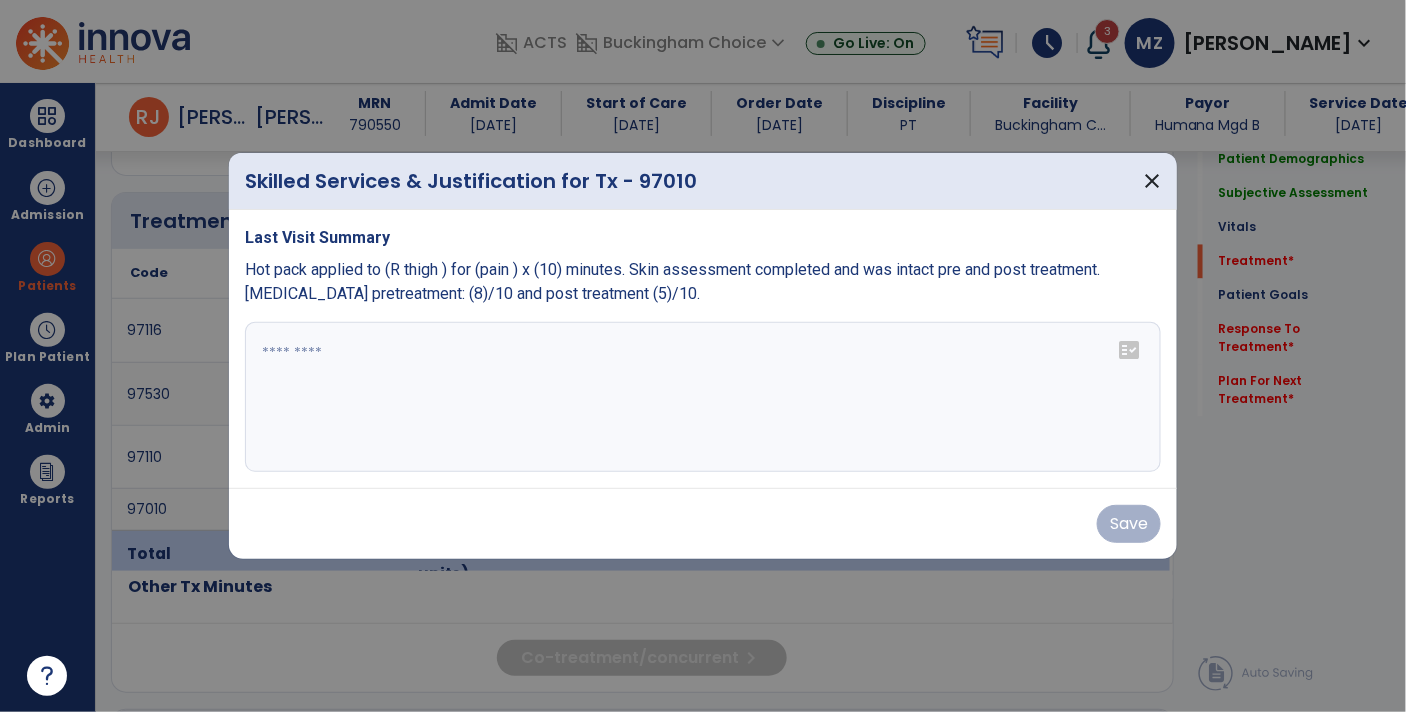 click on "Hot pack applied to (R thigh ) for (pain ) x (10) minutes. Skin assessment completed and was intact pre and post treatment. [MEDICAL_DATA] pretreatment: (8)/10 and post treatment (5)/10." at bounding box center (672, 281) 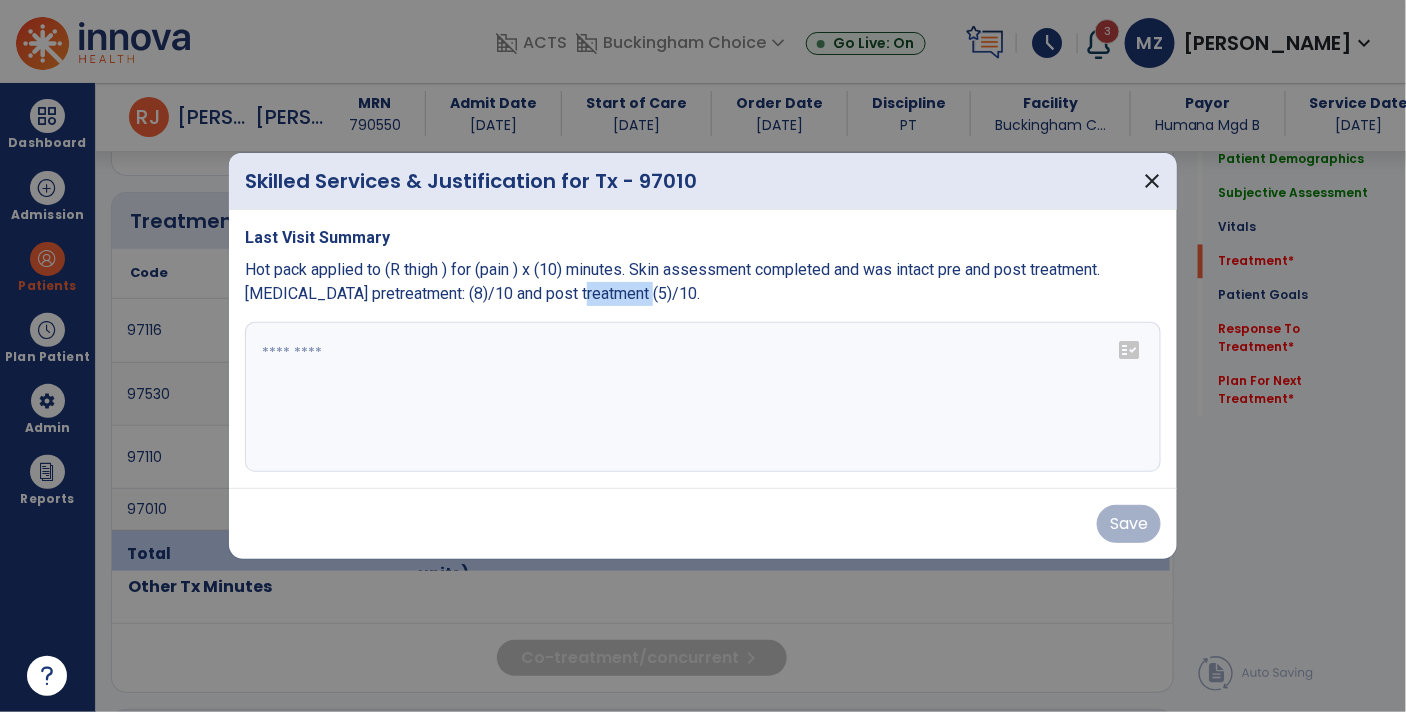click on "Hot pack applied to (R thigh ) for (pain ) x (10) minutes. Skin assessment completed and was intact pre and post treatment. [MEDICAL_DATA] pretreatment: (8)/10 and post treatment (5)/10." at bounding box center (672, 281) 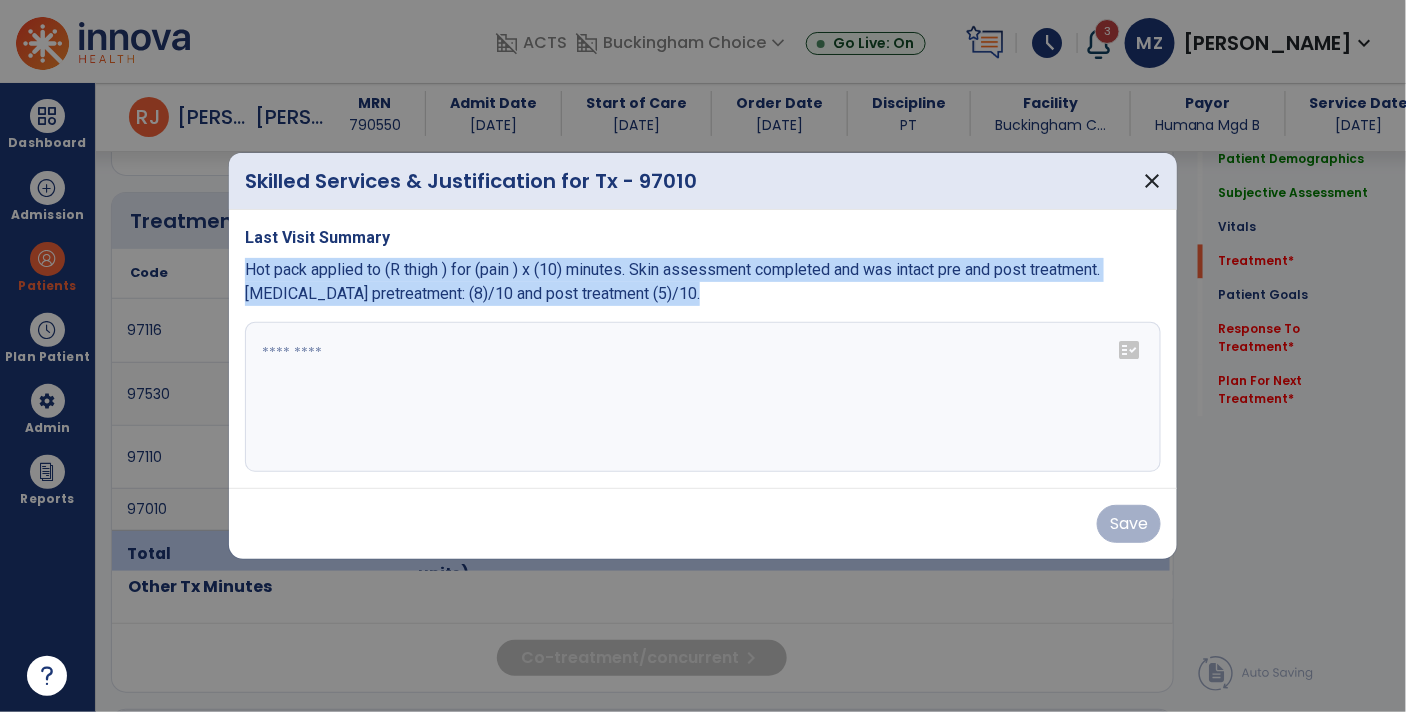 copy on "Hot pack applied to (R thigh ) for (pain ) x (10) minutes. Skin assessment completed and was intact pre and post treatment. [MEDICAL_DATA] pretreatment: (8)/10 and post treatment (5)/10." 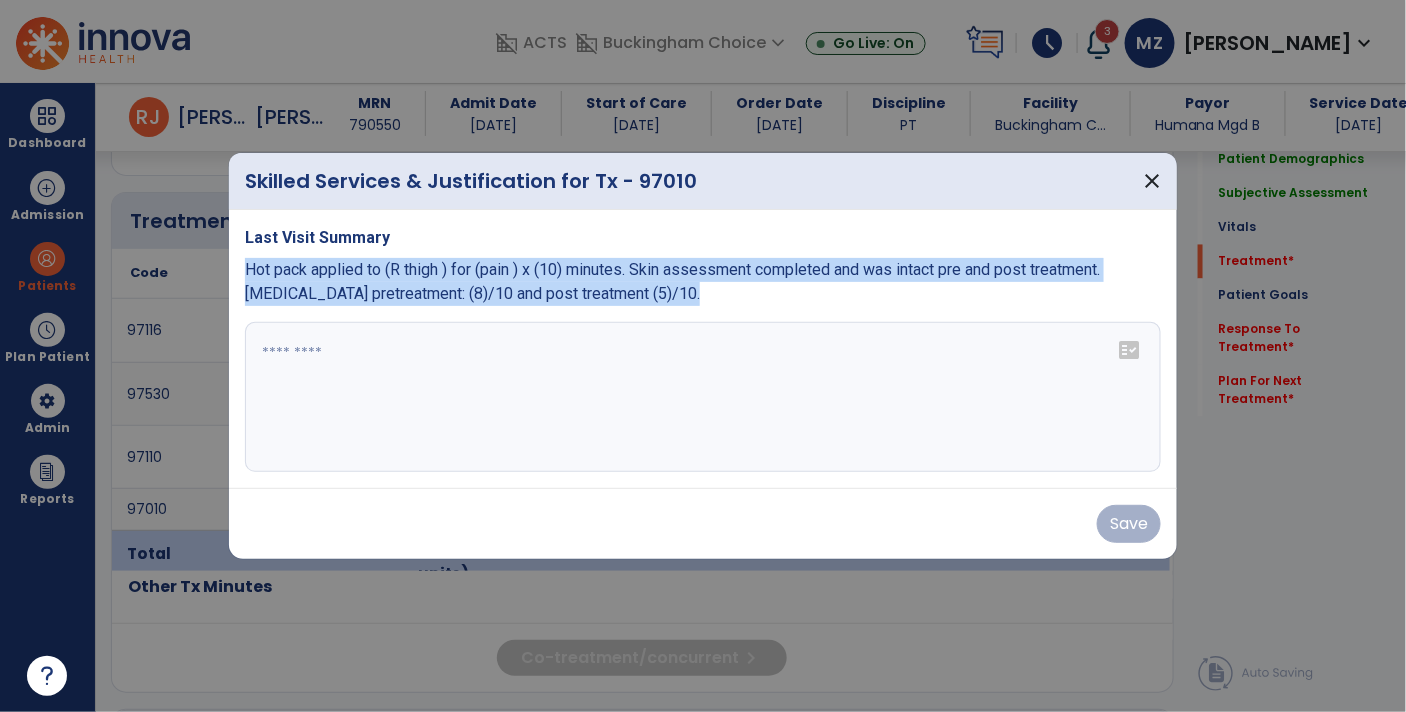 click at bounding box center (703, 397) 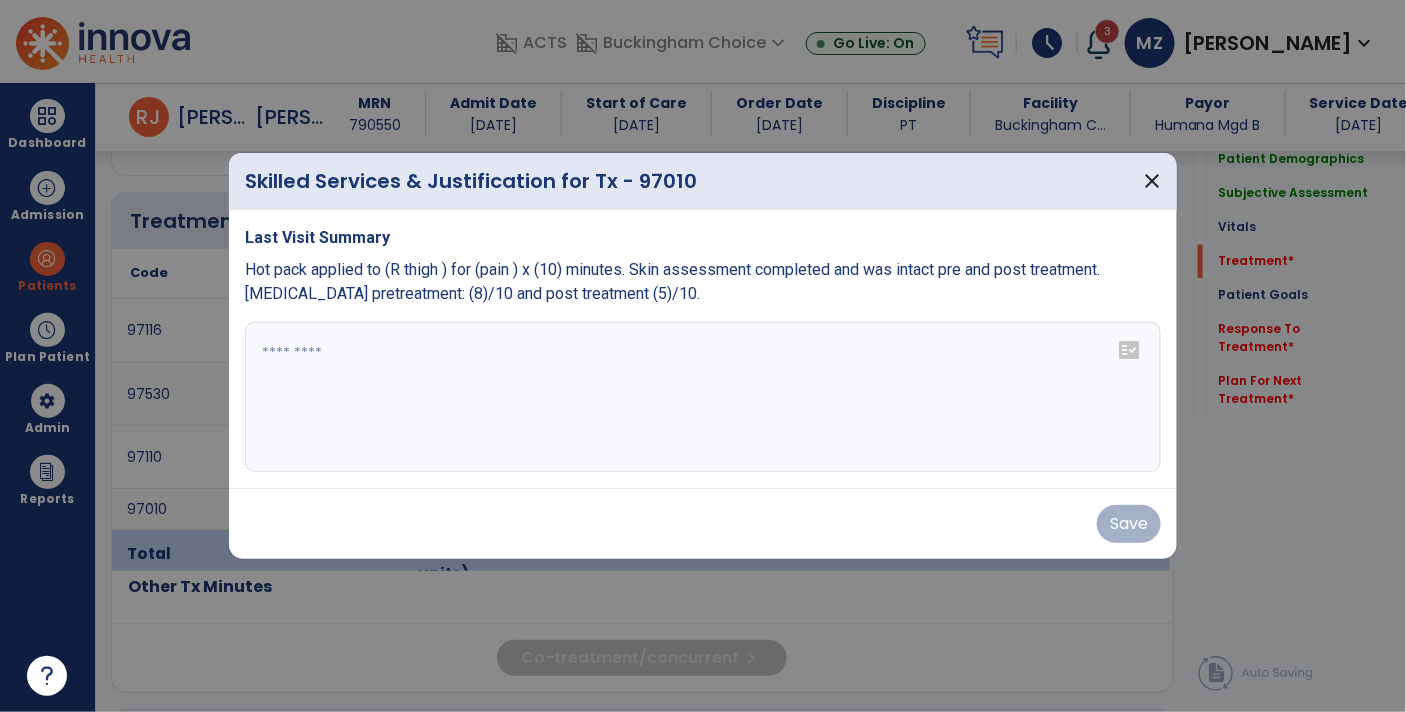 paste on "**********" 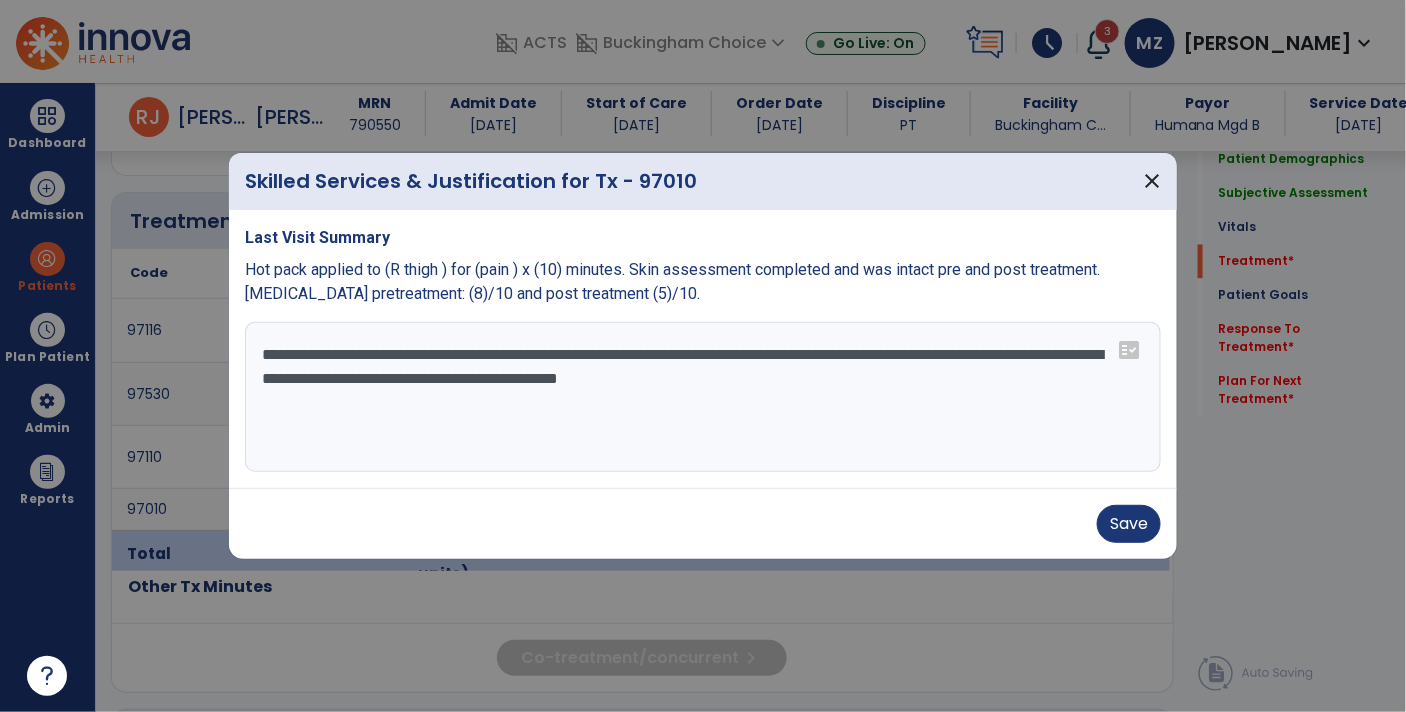 click on "**********" at bounding box center [703, 397] 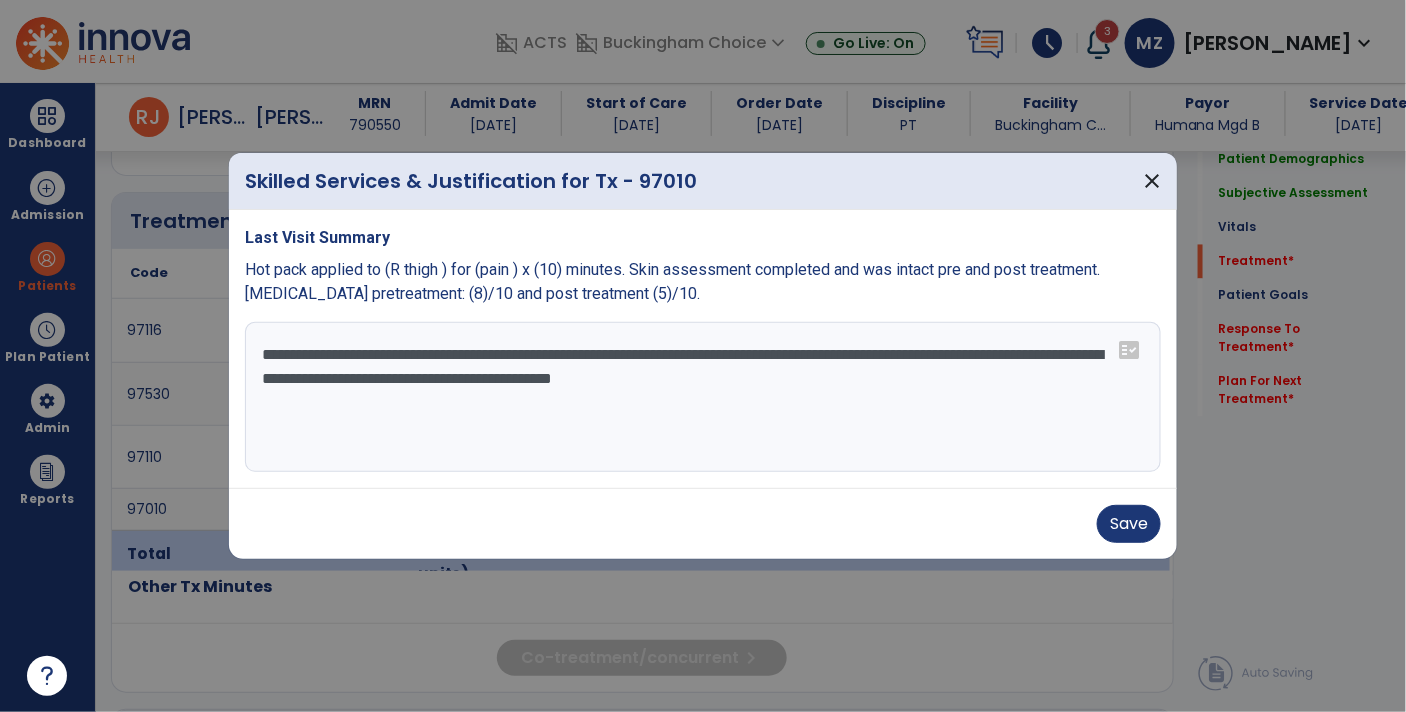 type on "**********" 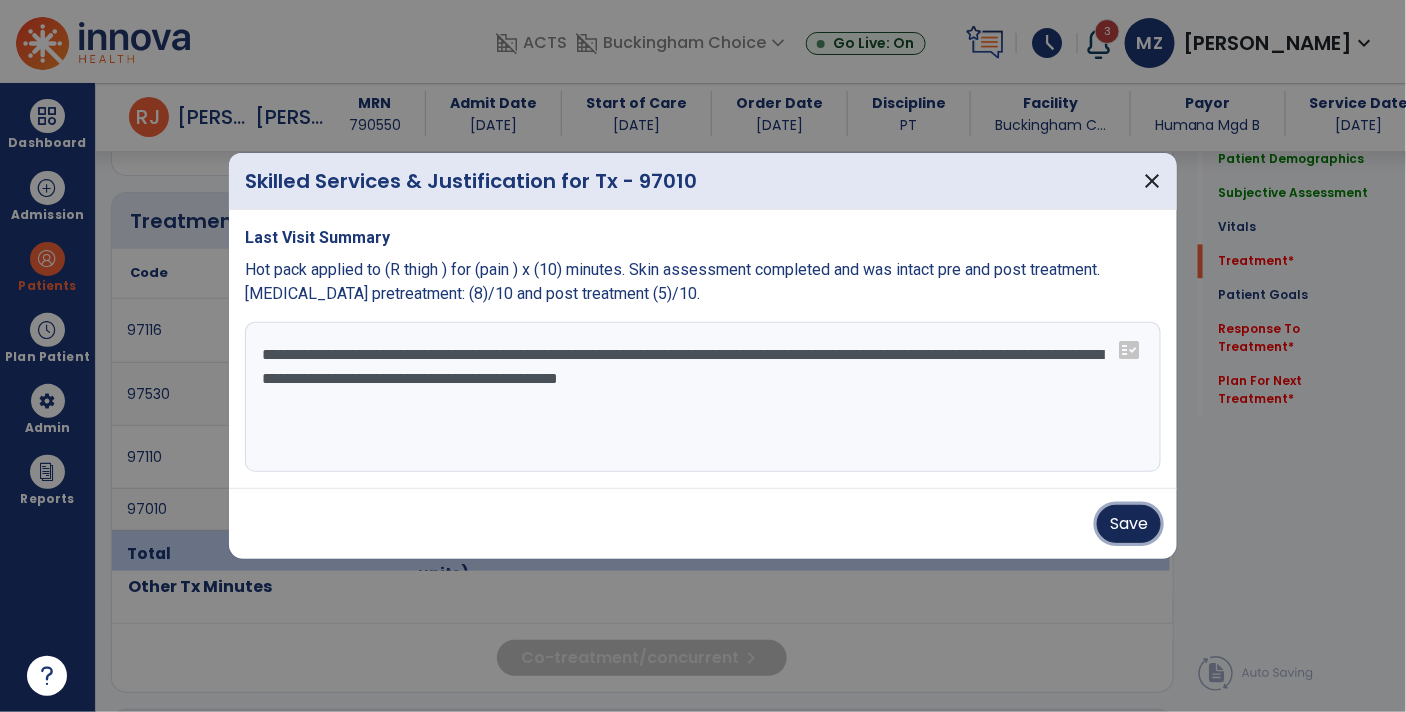 click on "Save" at bounding box center (1129, 524) 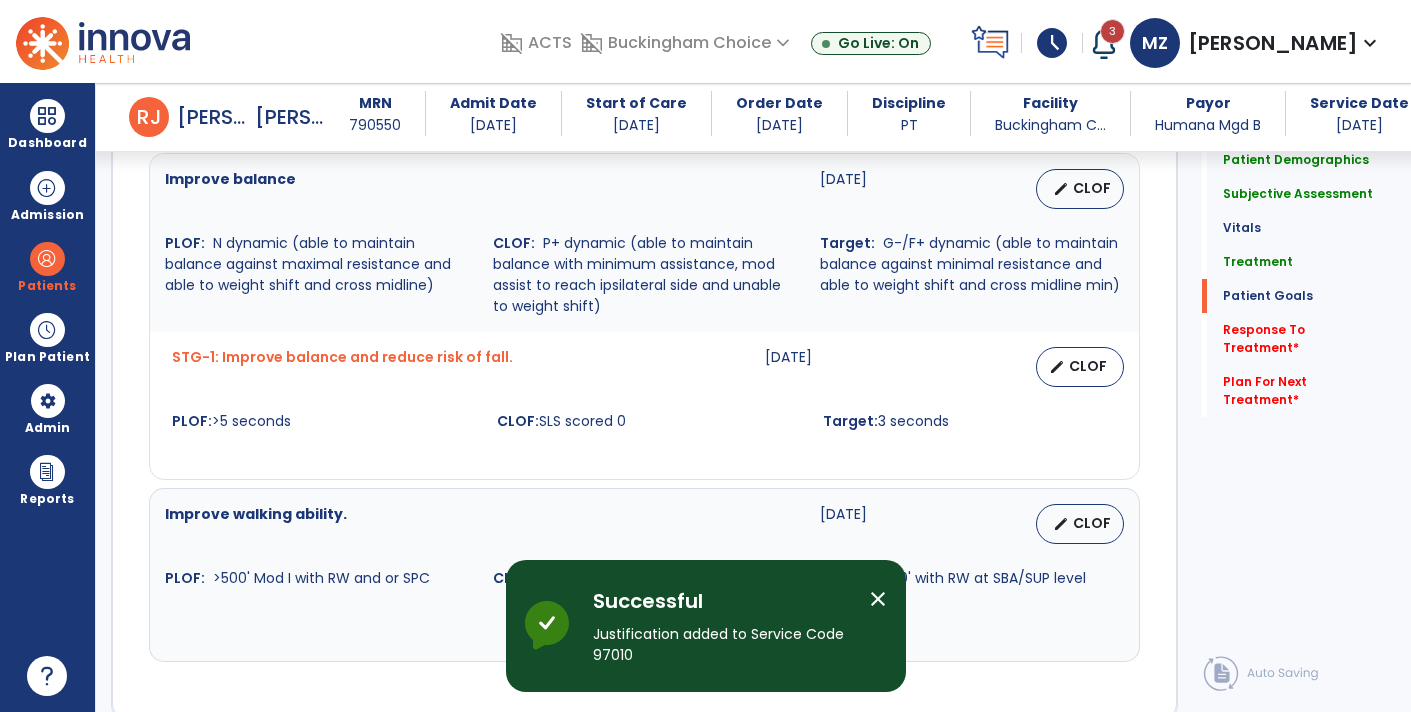 scroll, scrollTop: 2723, scrollLeft: 0, axis: vertical 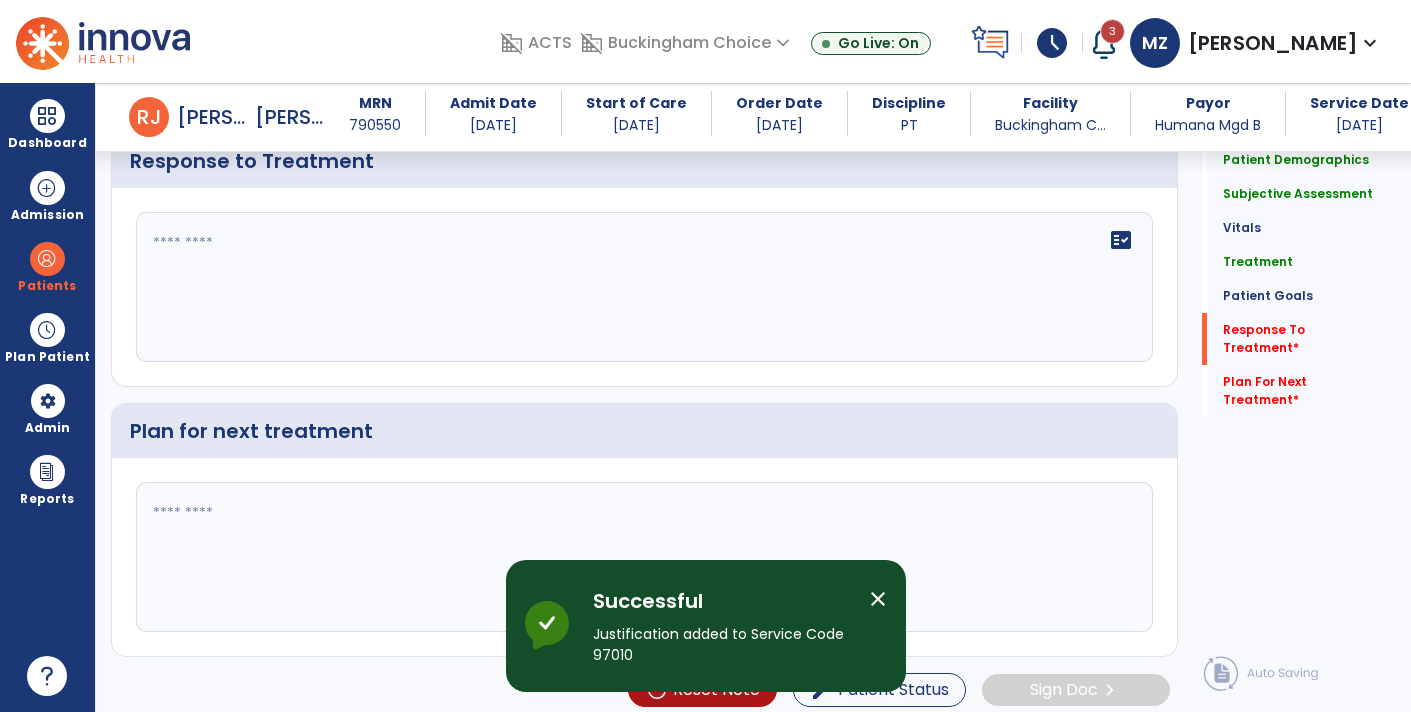 click on "fact_check" 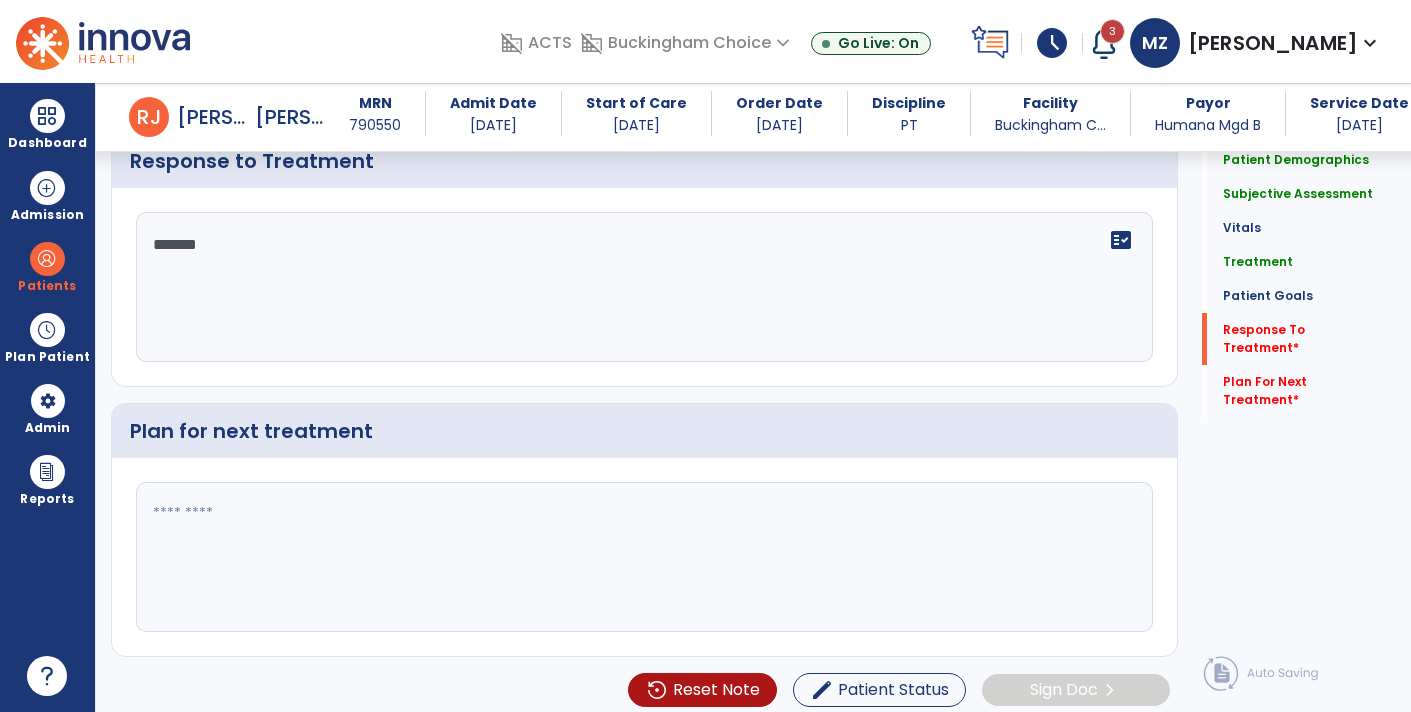 type on "********" 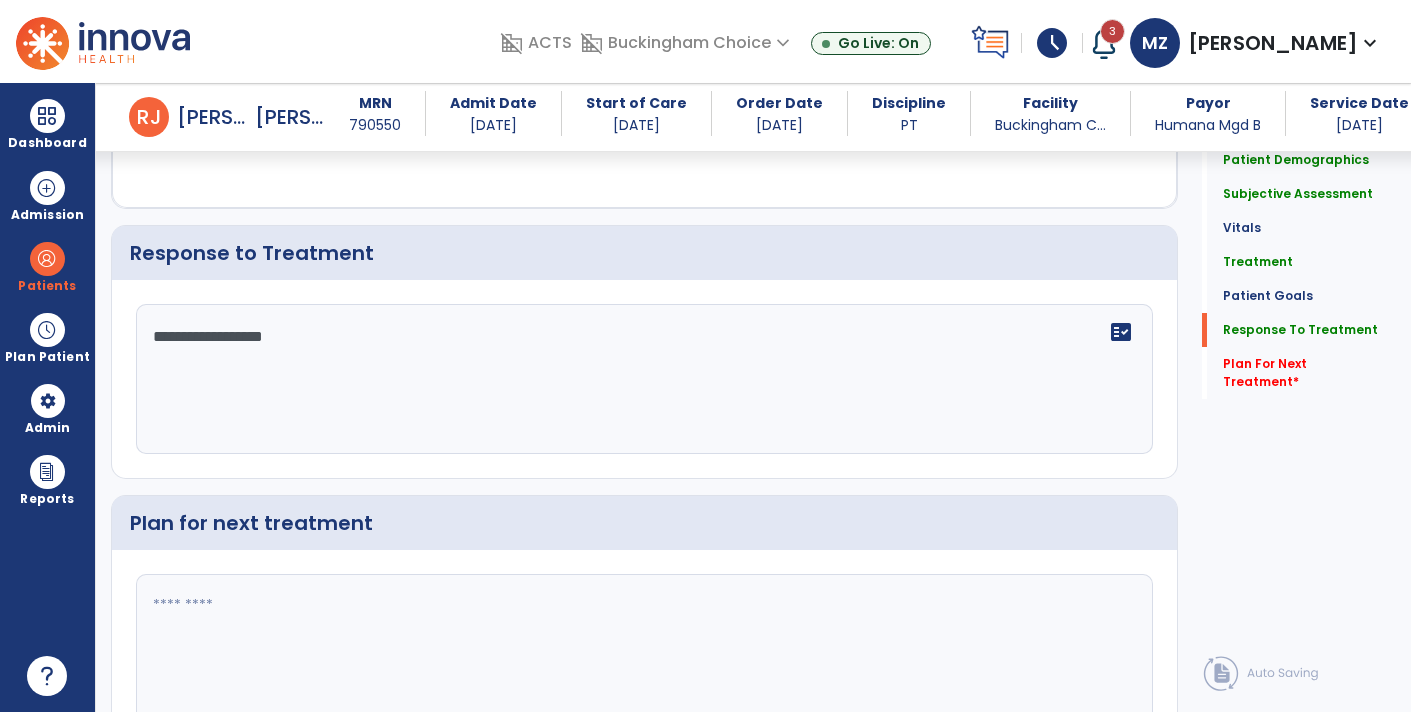 scroll, scrollTop: 2723, scrollLeft: 0, axis: vertical 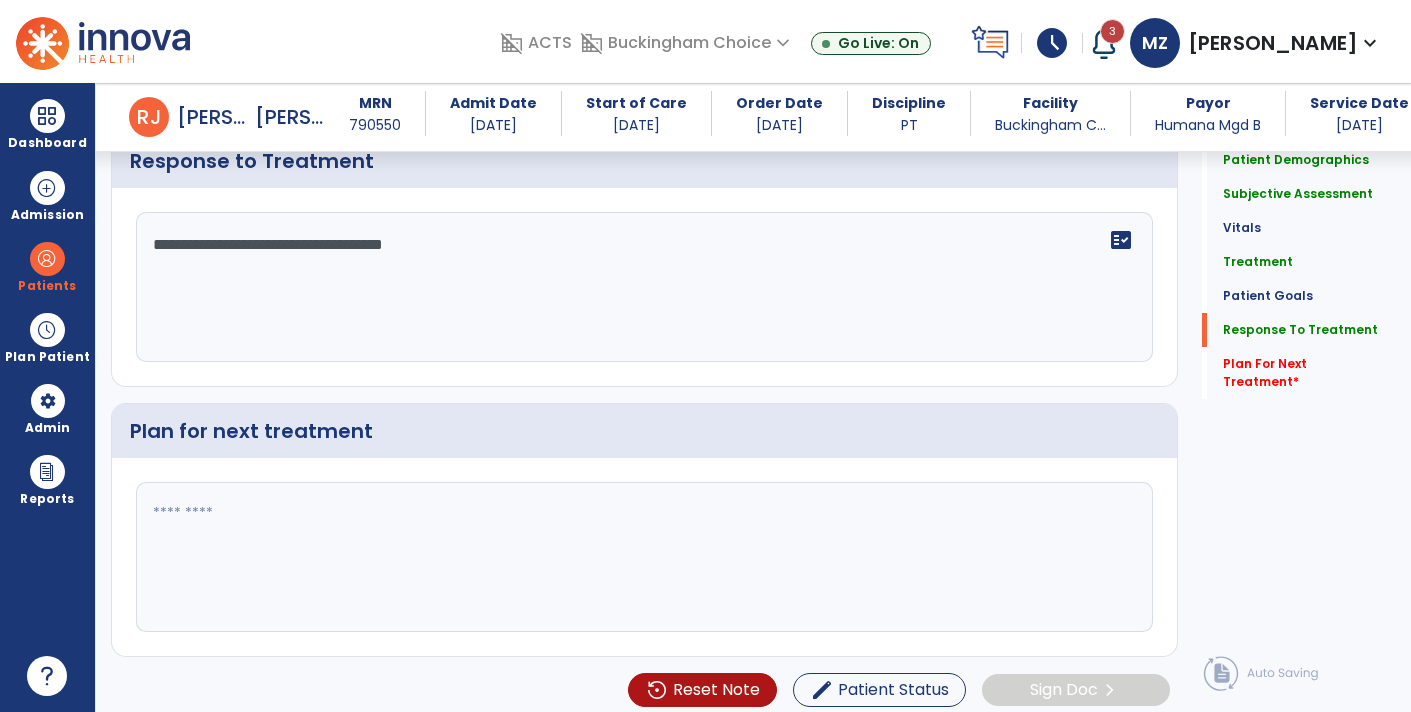 type on "**********" 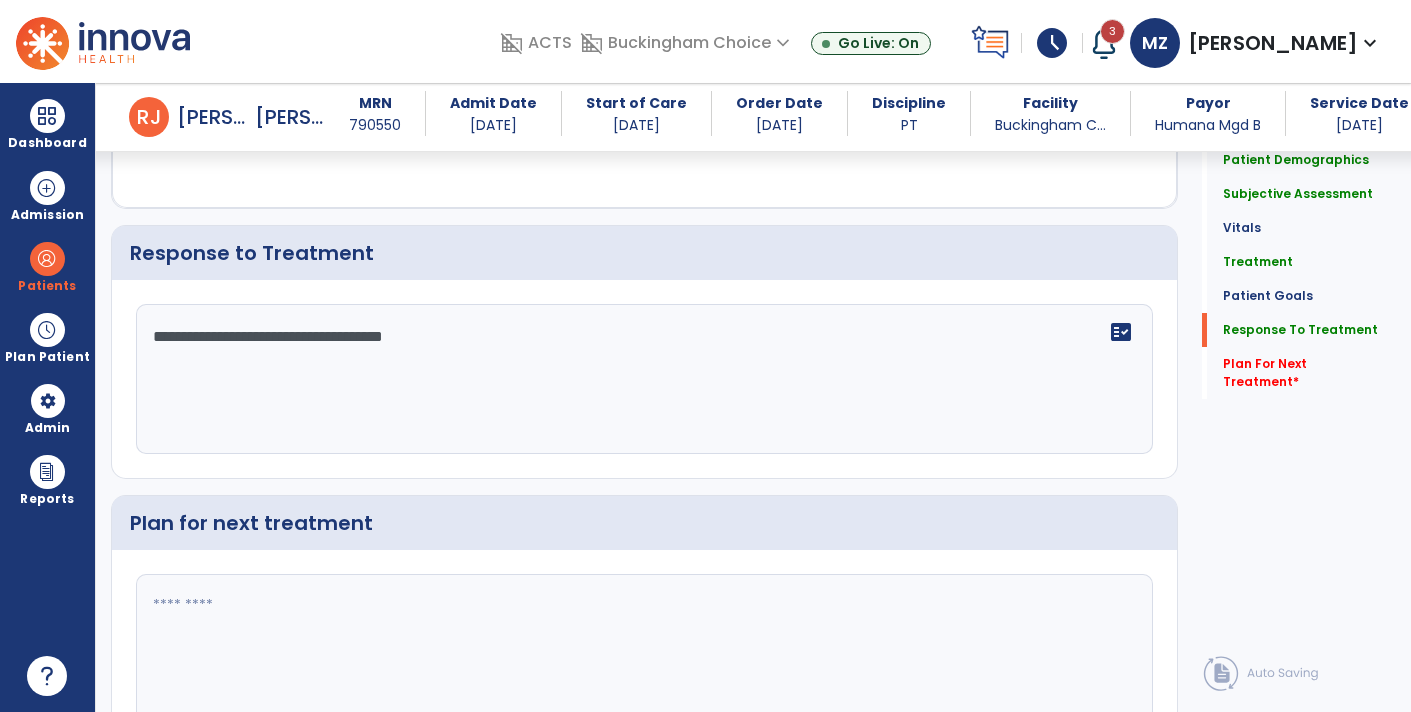 scroll, scrollTop: 2723, scrollLeft: 0, axis: vertical 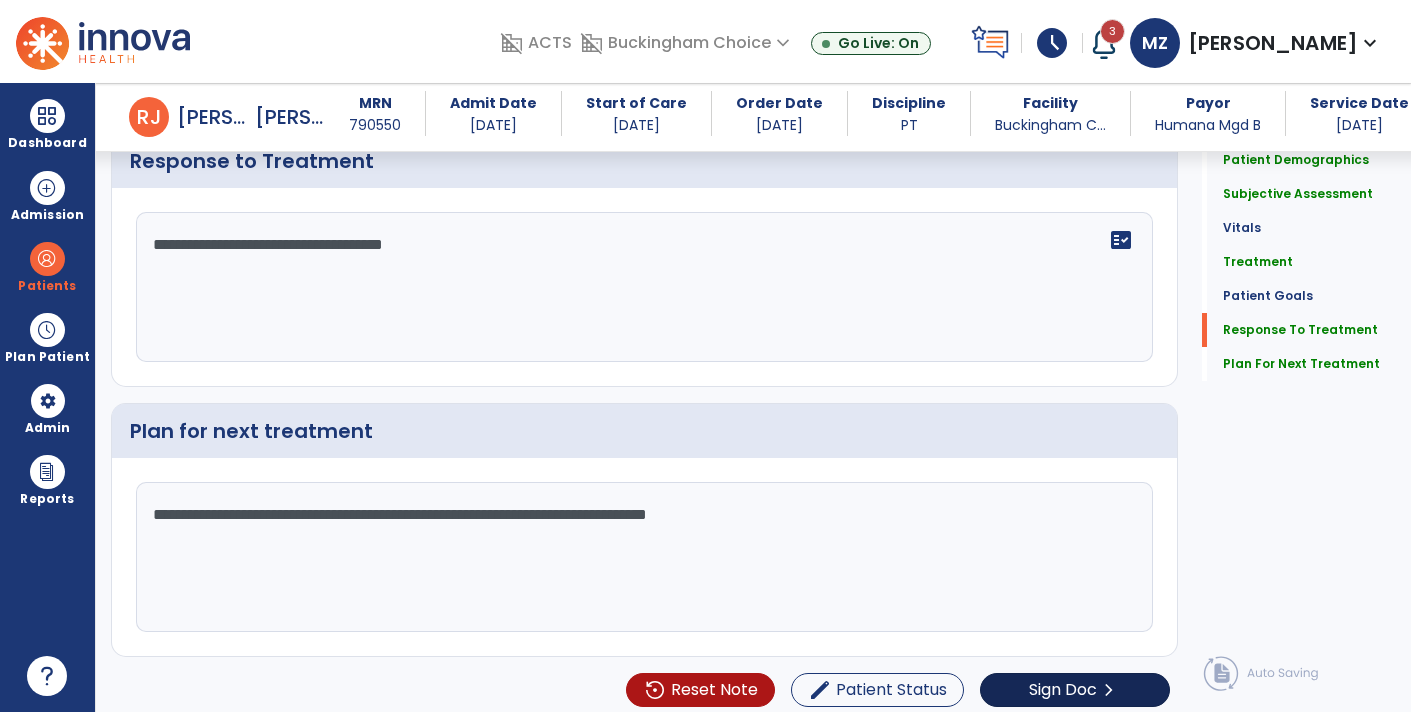type on "**********" 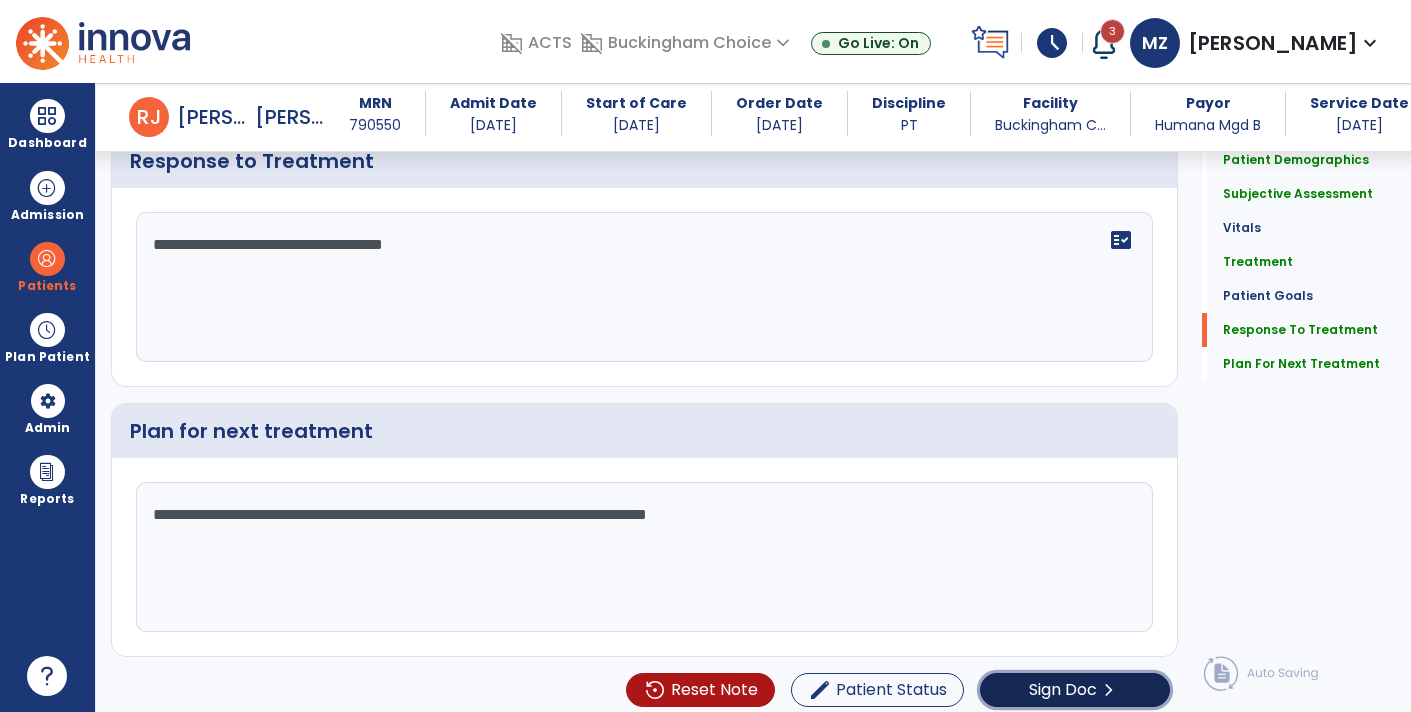 click on "Sign Doc" 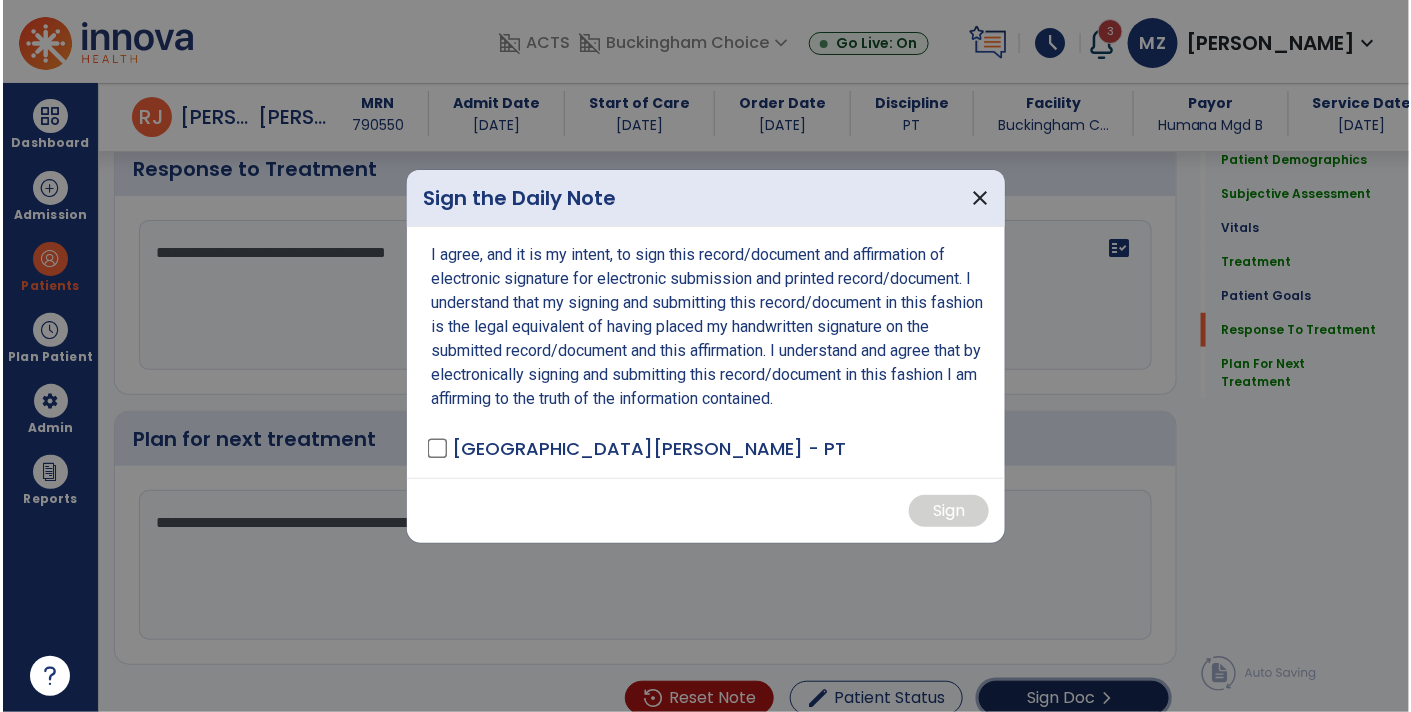 scroll, scrollTop: 2723, scrollLeft: 0, axis: vertical 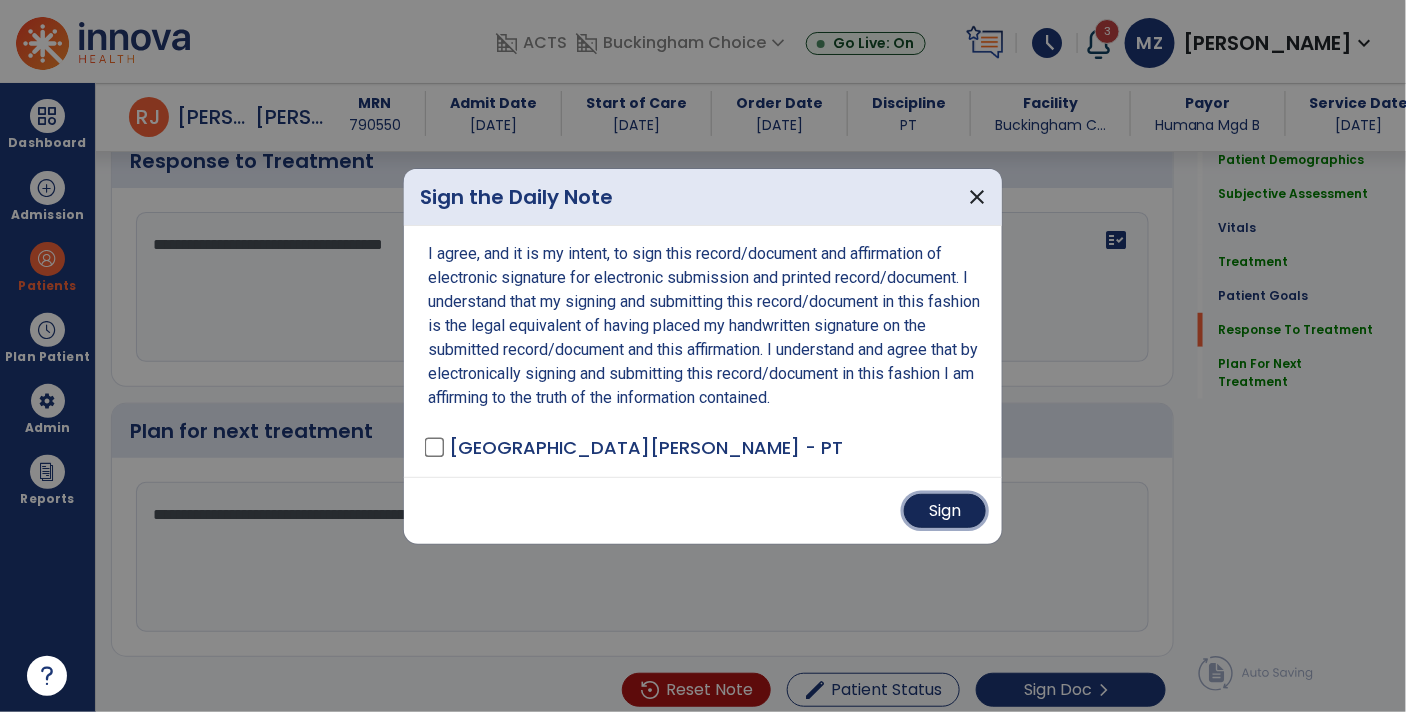 click on "Sign" at bounding box center (945, 511) 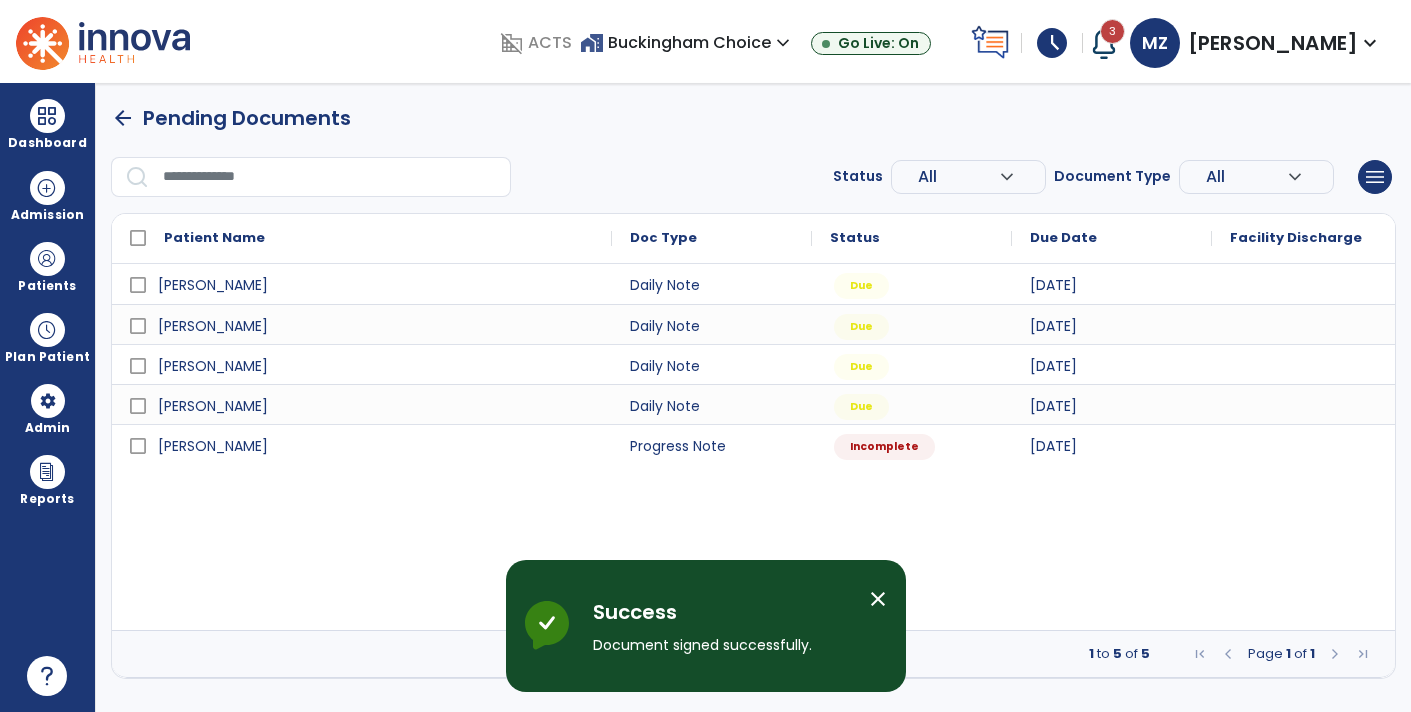 scroll, scrollTop: 0, scrollLeft: 0, axis: both 